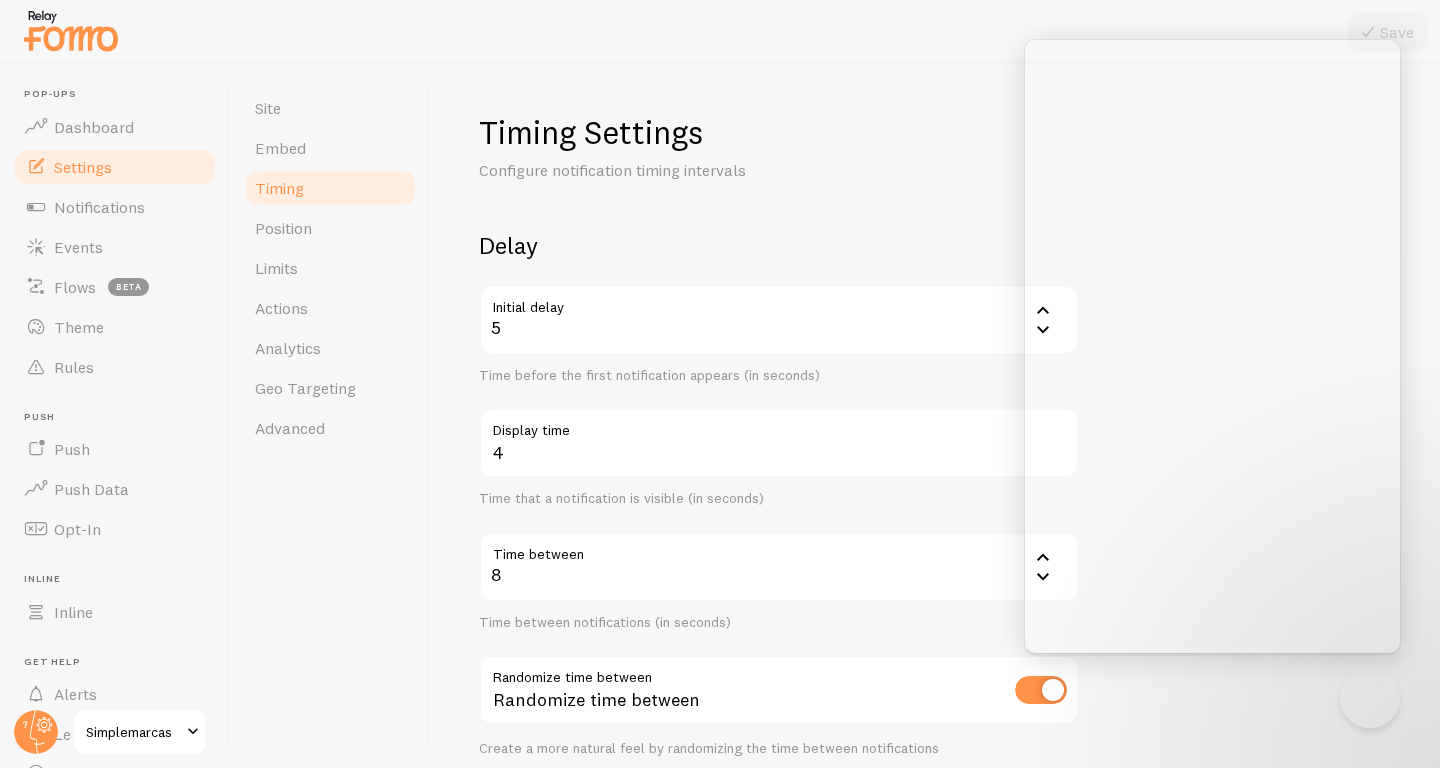 scroll, scrollTop: 0, scrollLeft: 0, axis: both 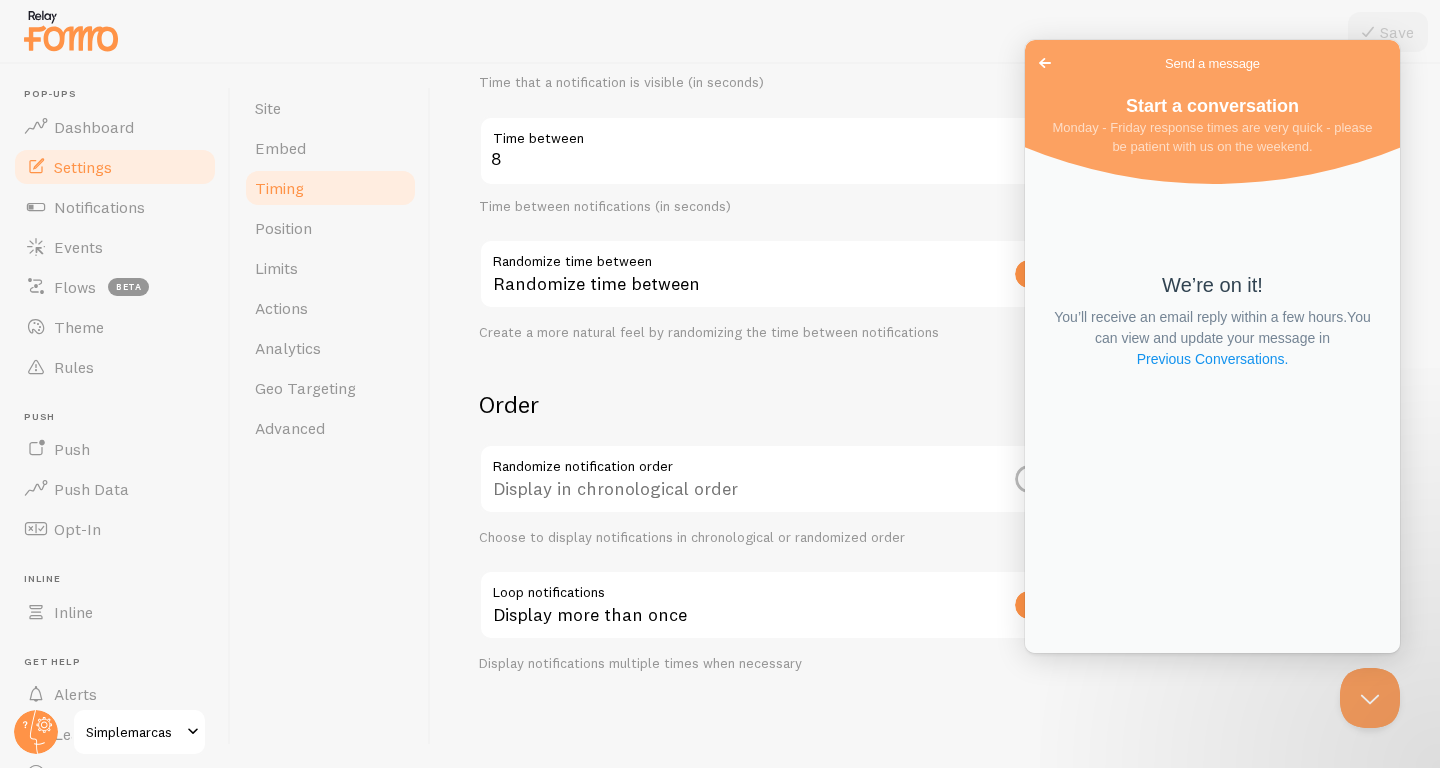 click on "Previous Conversations ." at bounding box center [1213, 359] 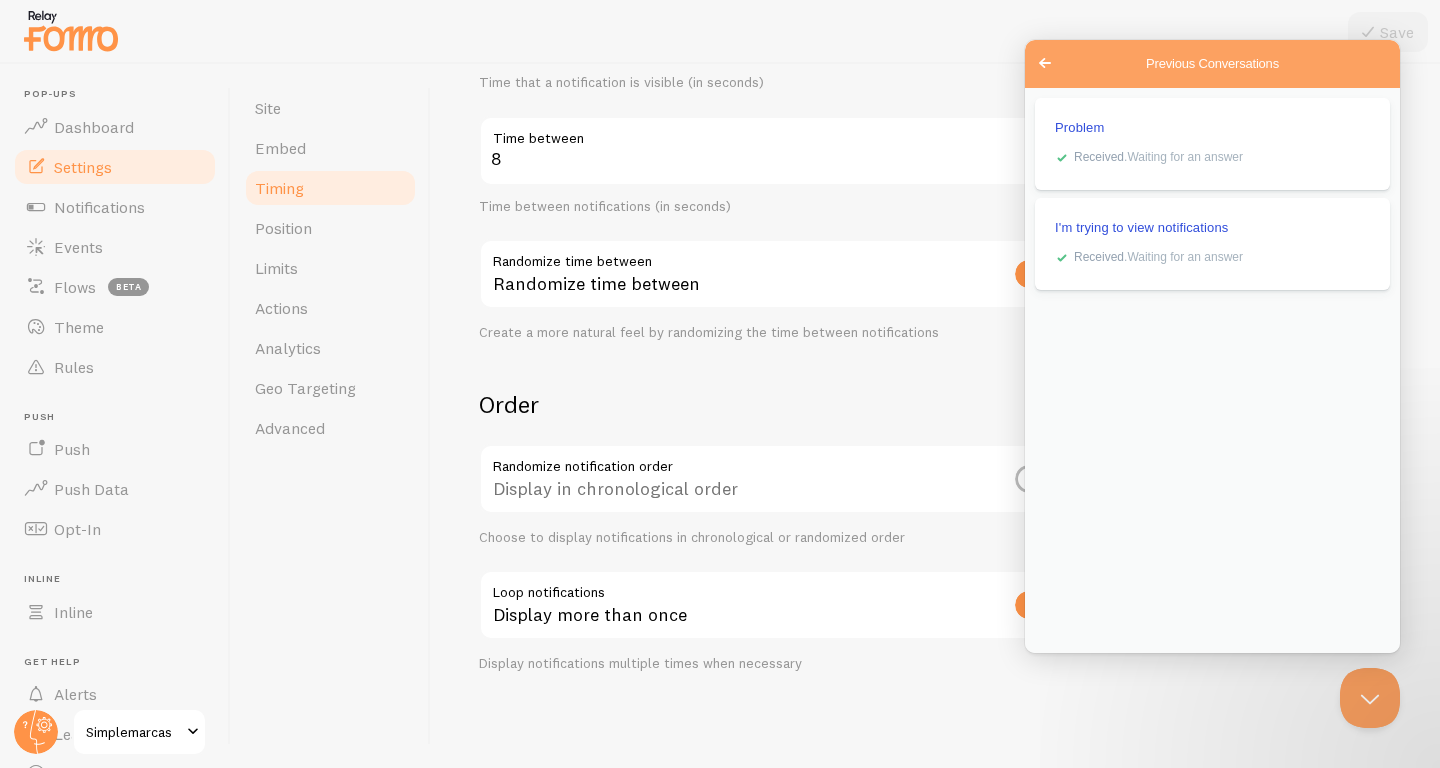 click on "Timing Settings
Configure notification timing intervals
Delay
Initial delay   5   5       1  2  3  4  5    Time before the first notification appears (in seconds)       4   Display time       Time that a notification is visible (in seconds)   Time between   8   8       1  2  3  4  5  6  7  8  9  10  11  12  13  14  15  16  17  18  19  20    Time between notifications (in seconds)       Randomize time between   Randomize time between   Create a more natural feel by randomizing the time between notifications
Order
Randomize notification order   Display in chronological order   Choose to display notifications in chronological or randomized order       Loop notifications   Display more than once   Display notifications multiple times when necessary" at bounding box center (935, 416) 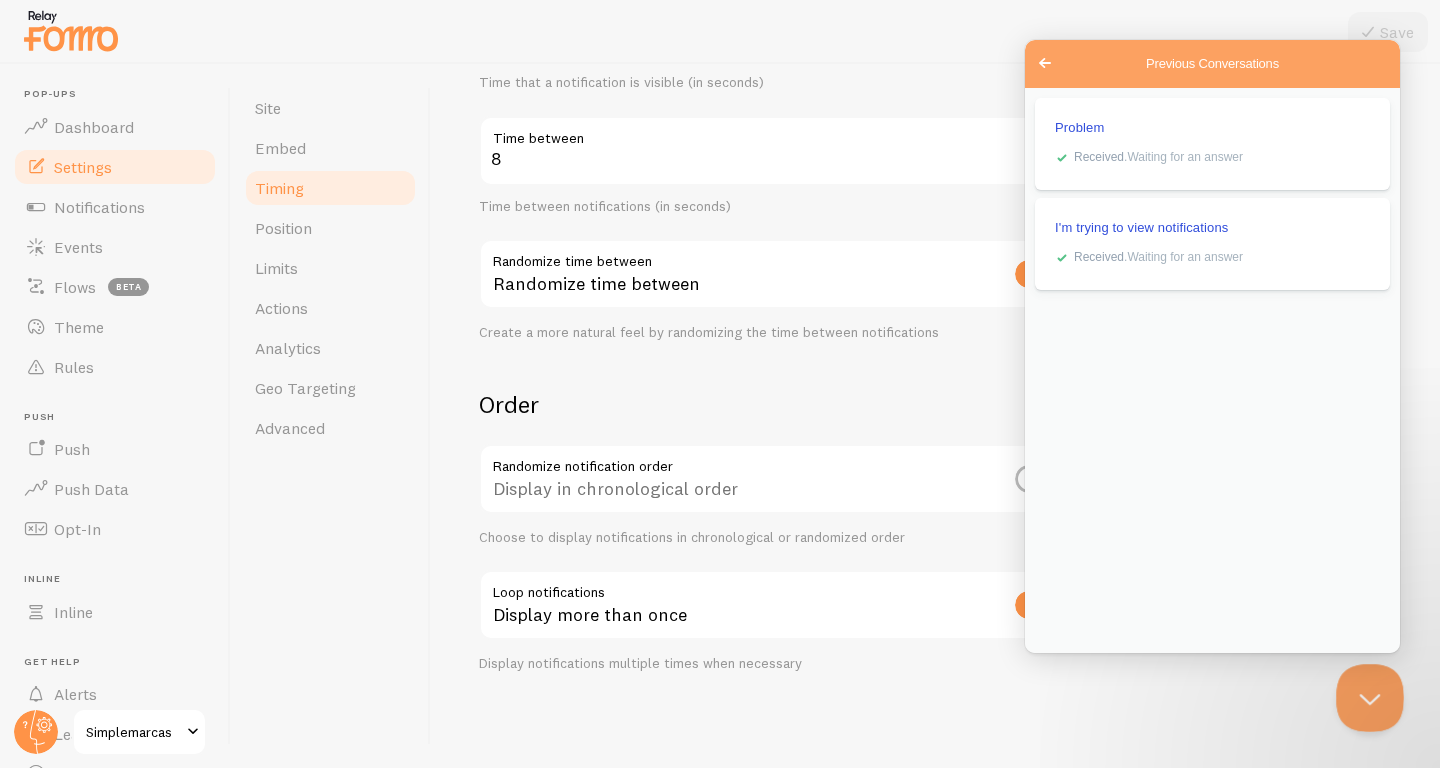 click at bounding box center (1366, 694) 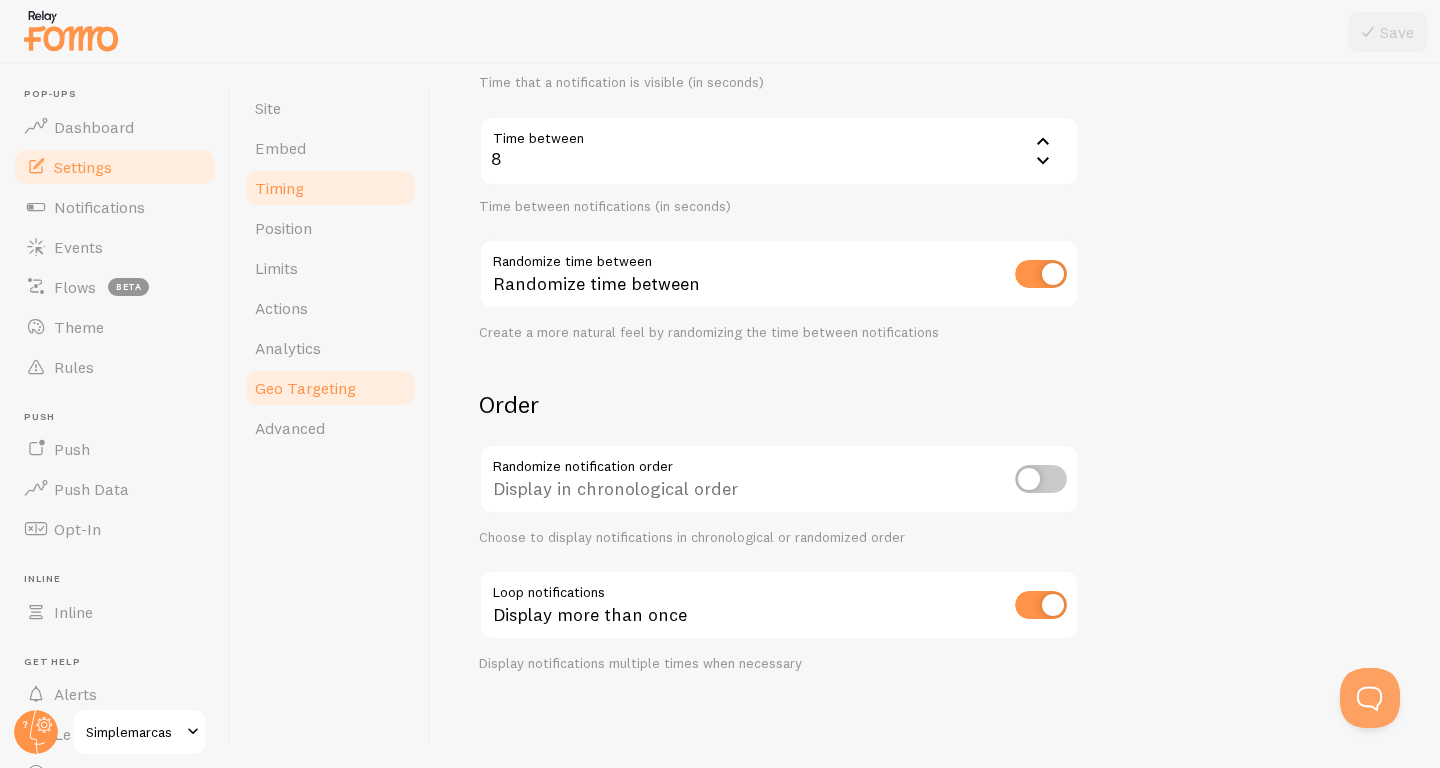 click on "Geo Targeting" at bounding box center (305, 388) 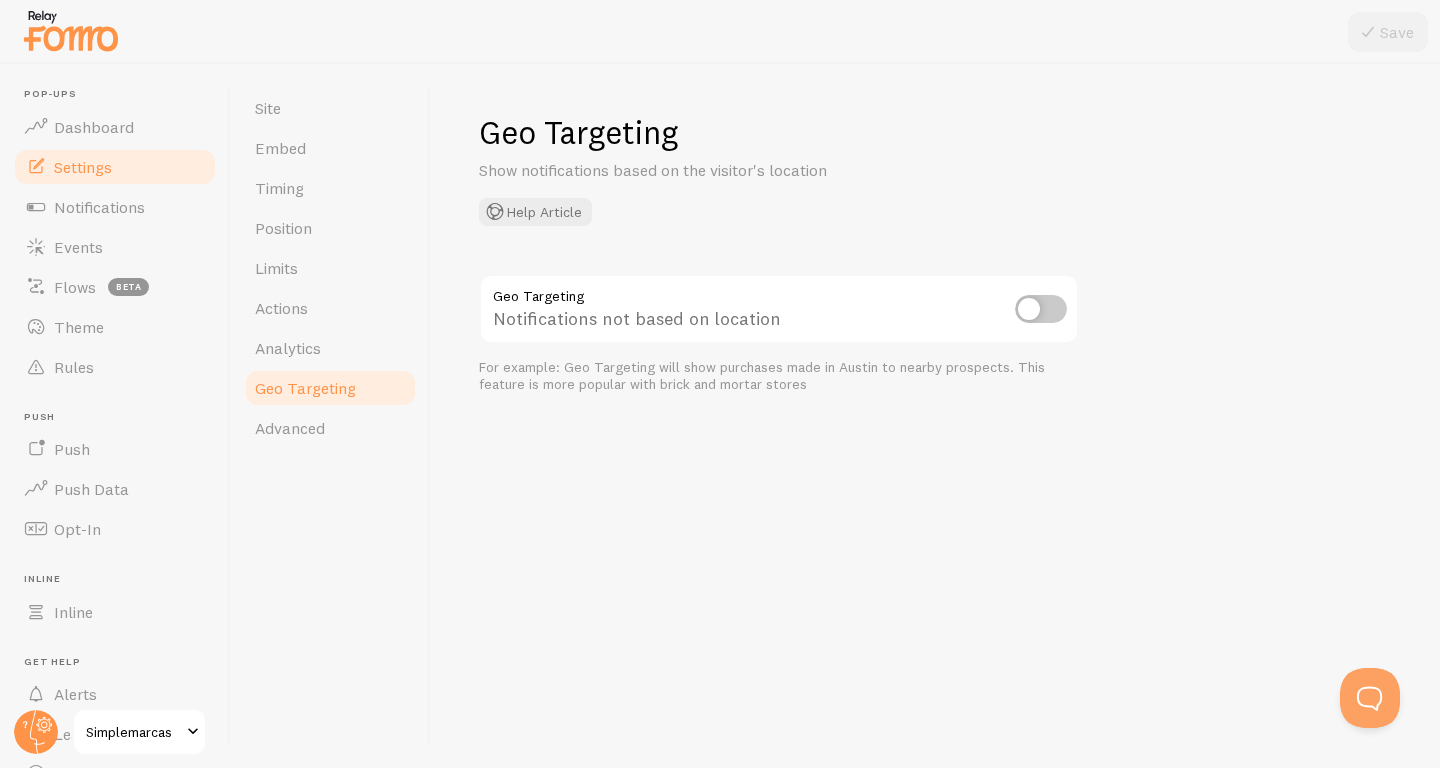 scroll, scrollTop: 0, scrollLeft: 0, axis: both 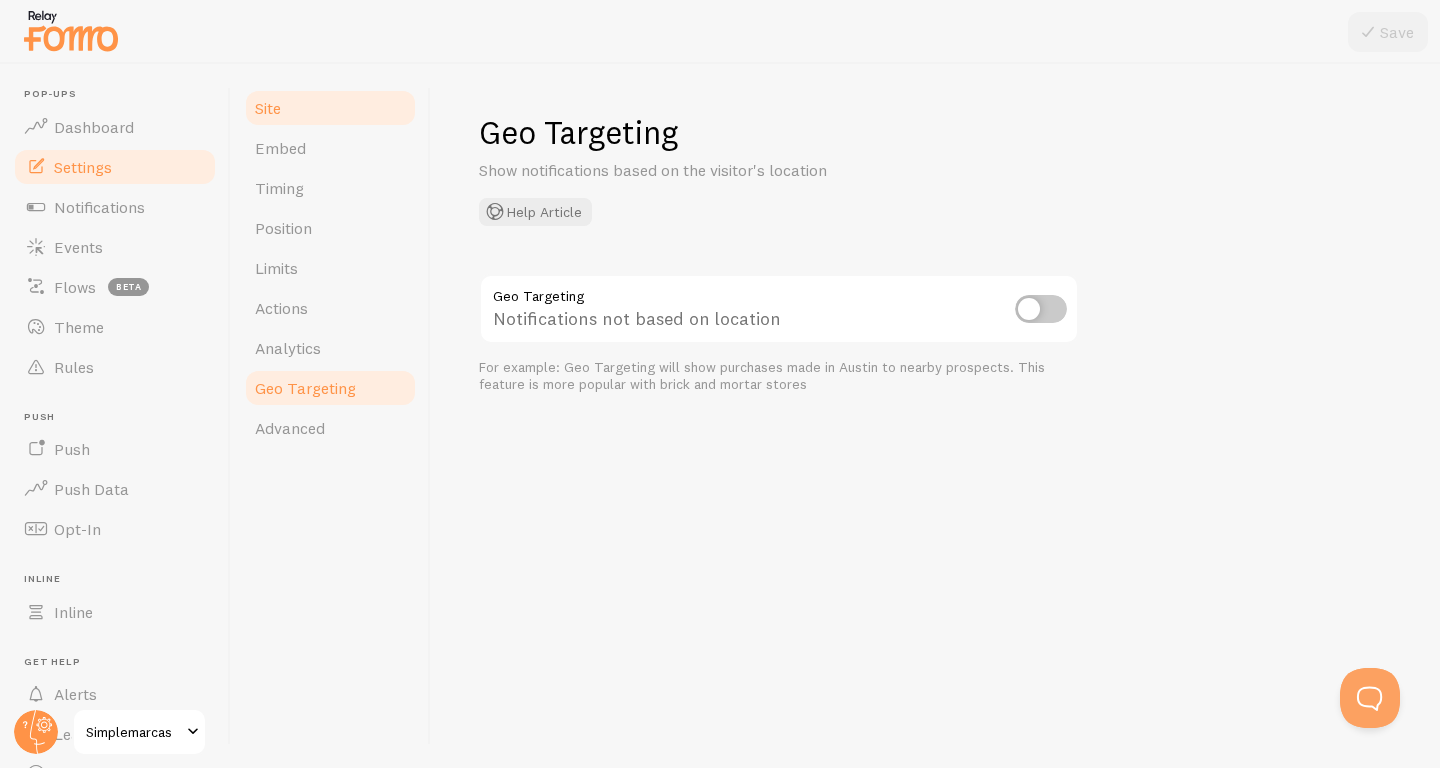 click on "Site" at bounding box center (330, 108) 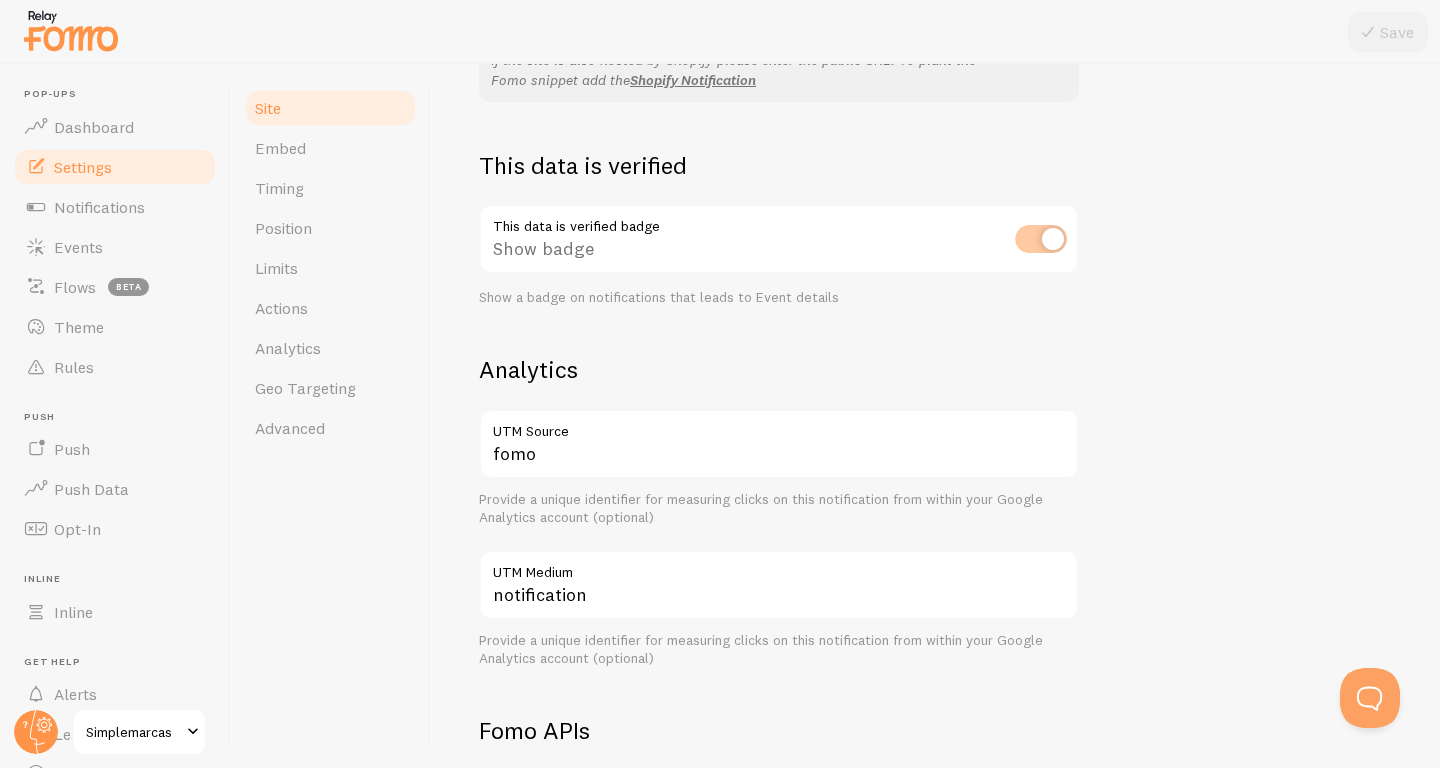 scroll, scrollTop: 511, scrollLeft: 0, axis: vertical 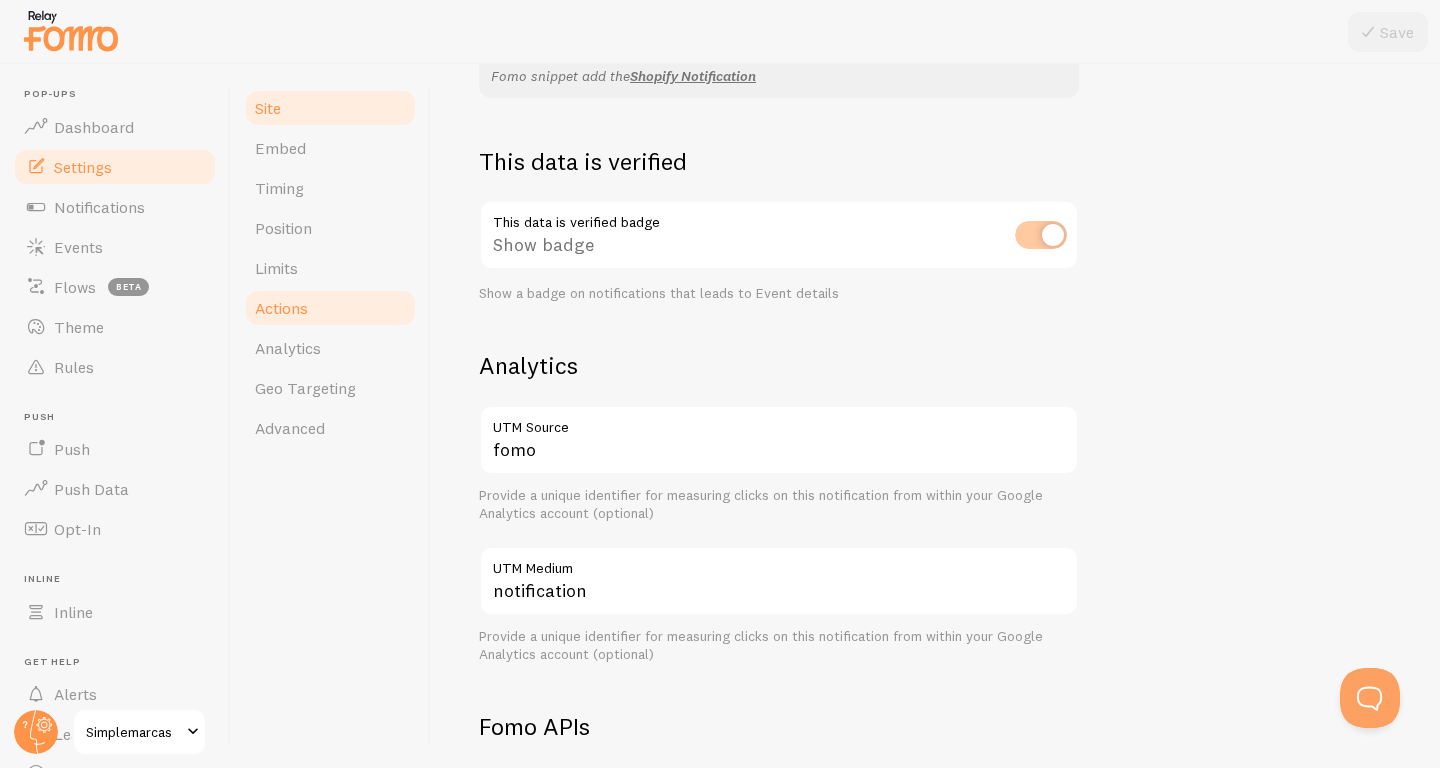 click on "Actions" at bounding box center [330, 308] 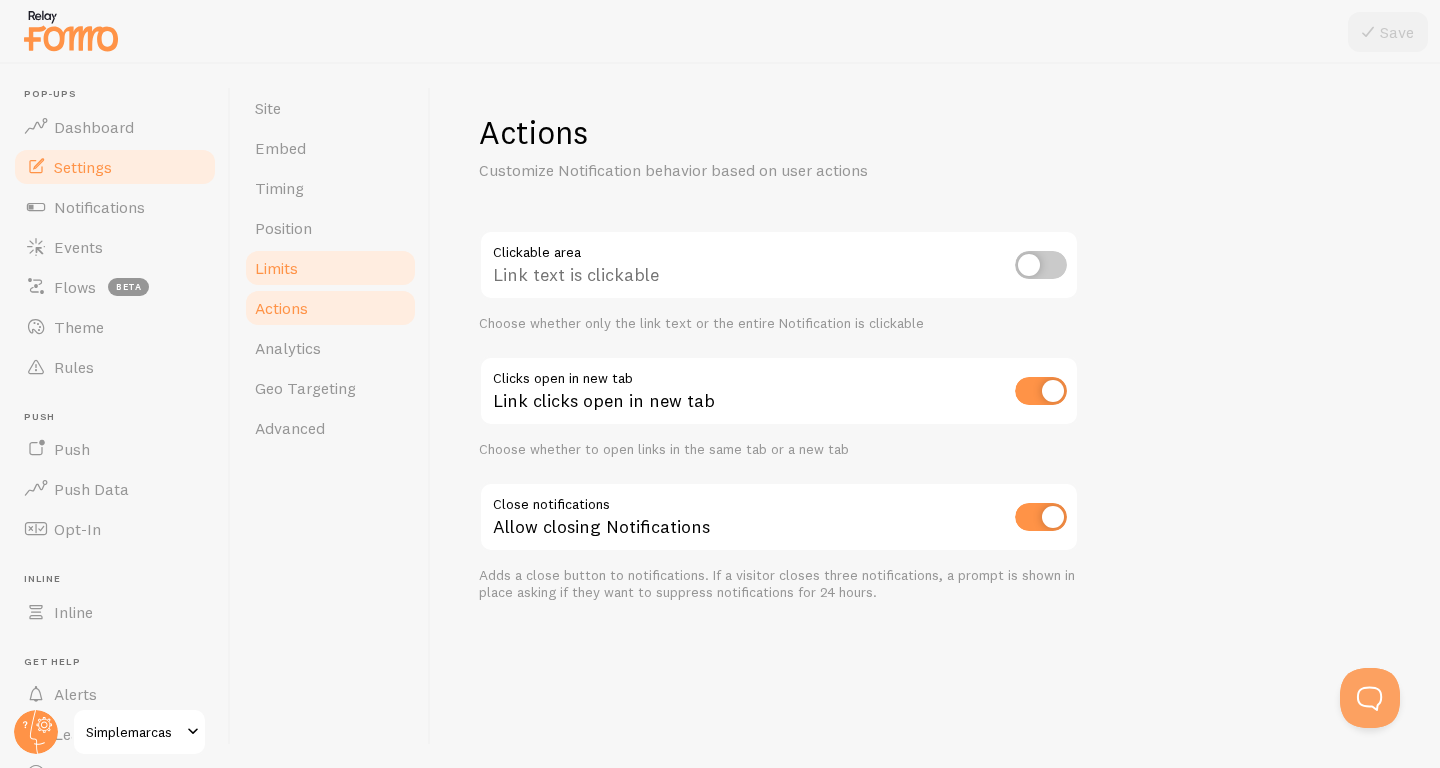 click on "Limits" at bounding box center (330, 268) 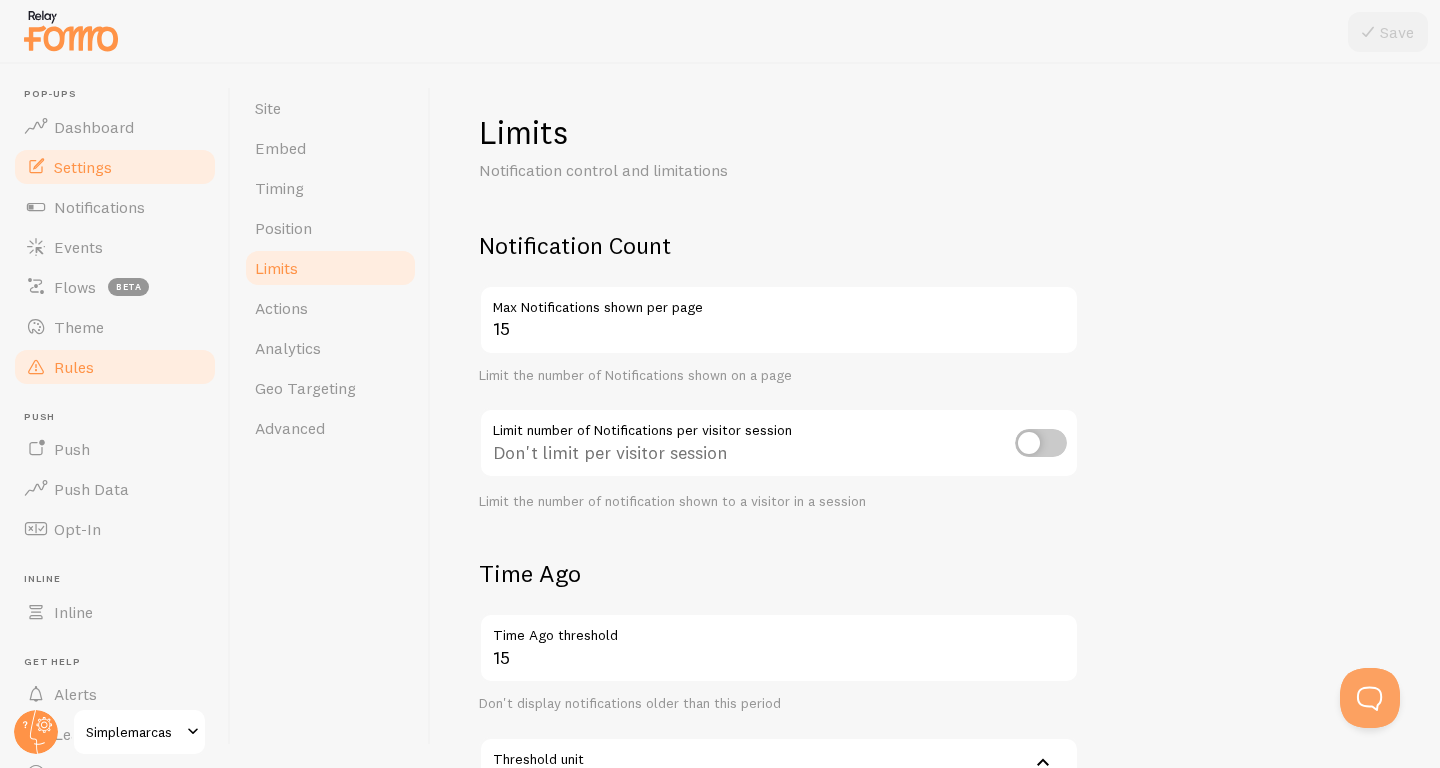 click on "Rules" at bounding box center (74, 367) 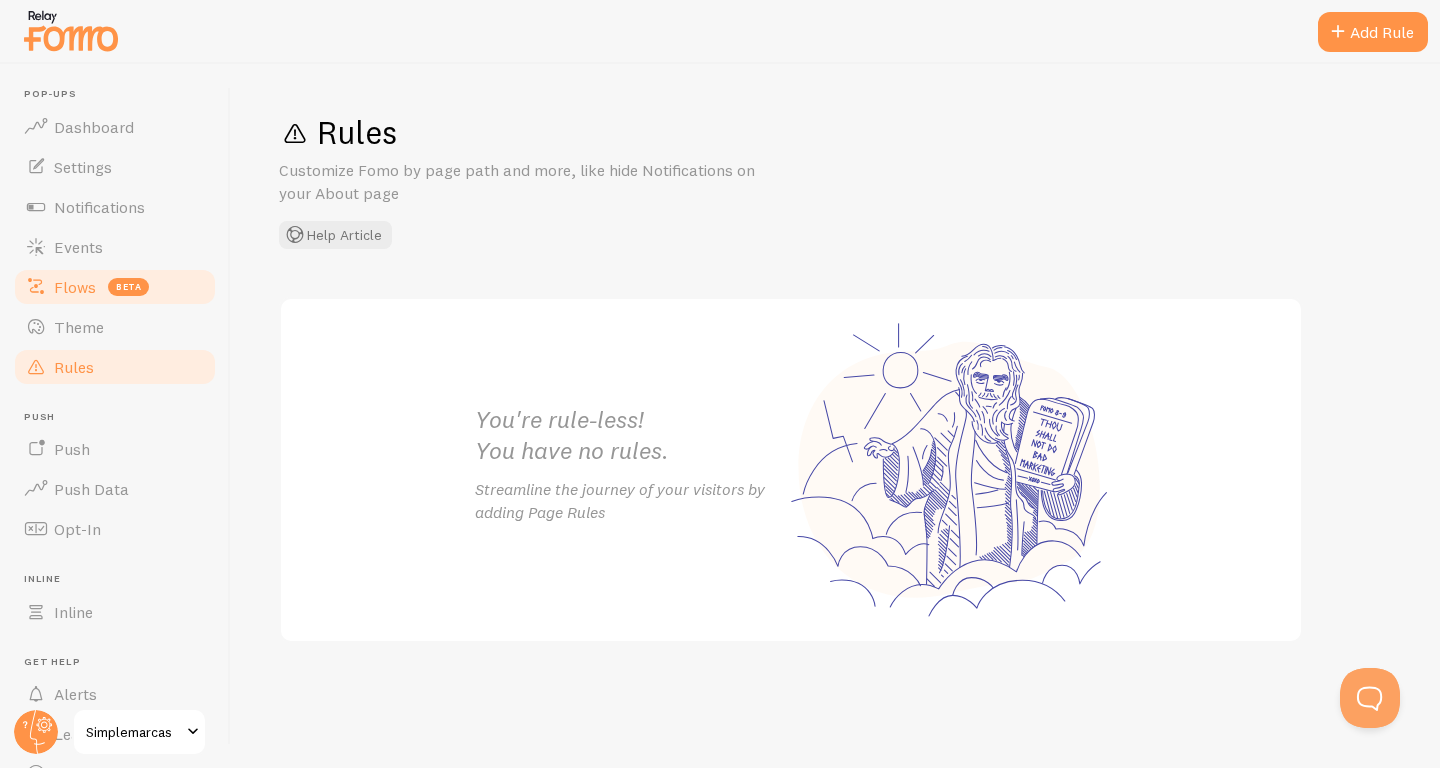 click on "Flows
beta" at bounding box center [115, 287] 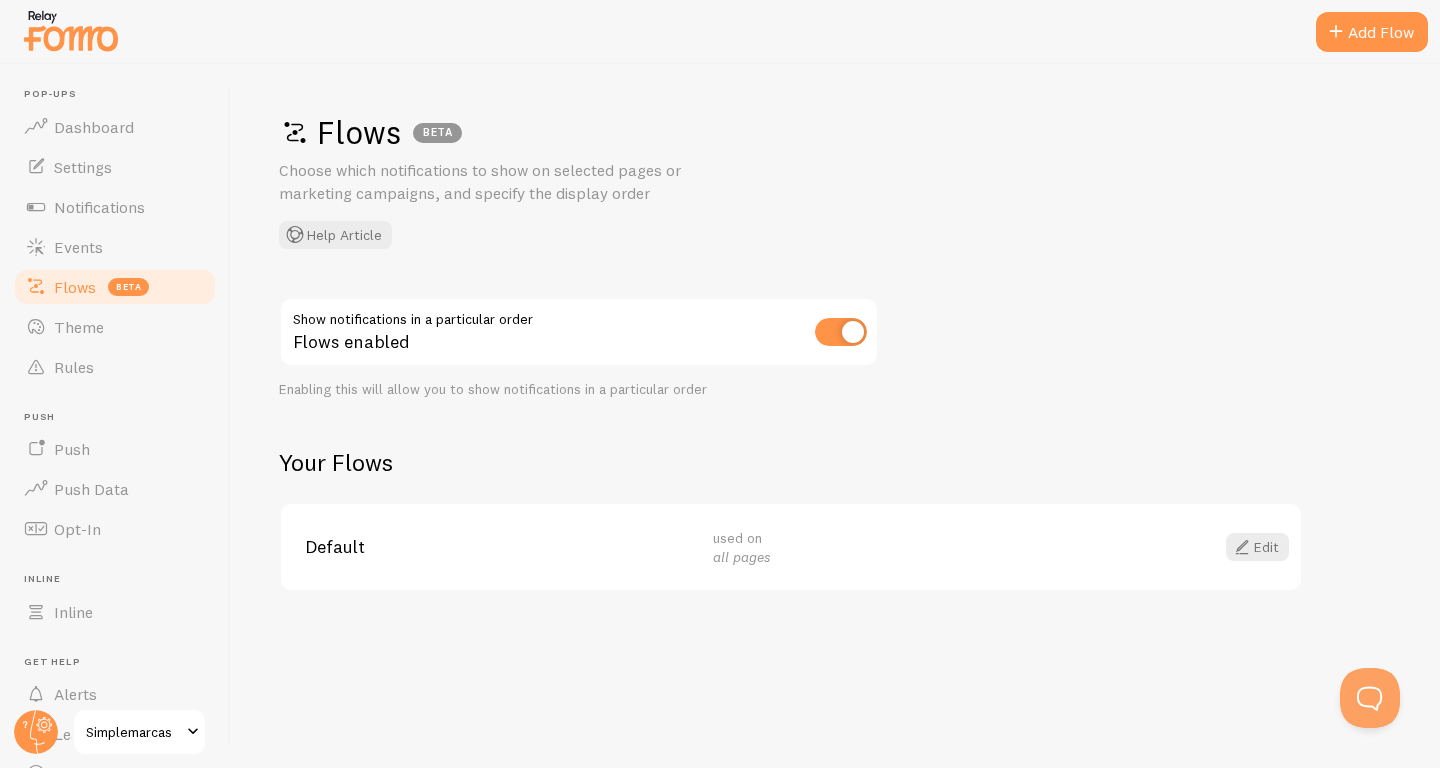 click at bounding box center (841, 332) 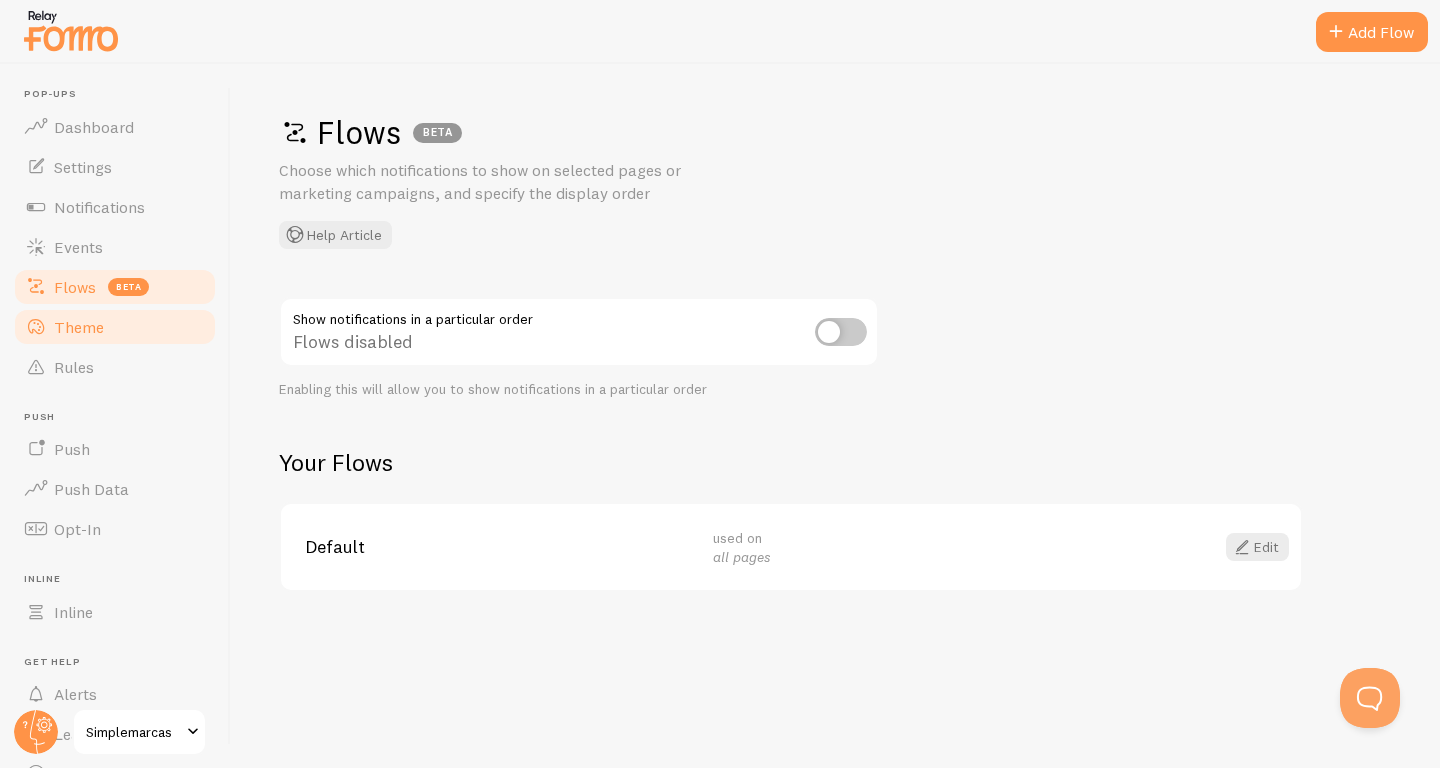 click on "Theme" at bounding box center [79, 327] 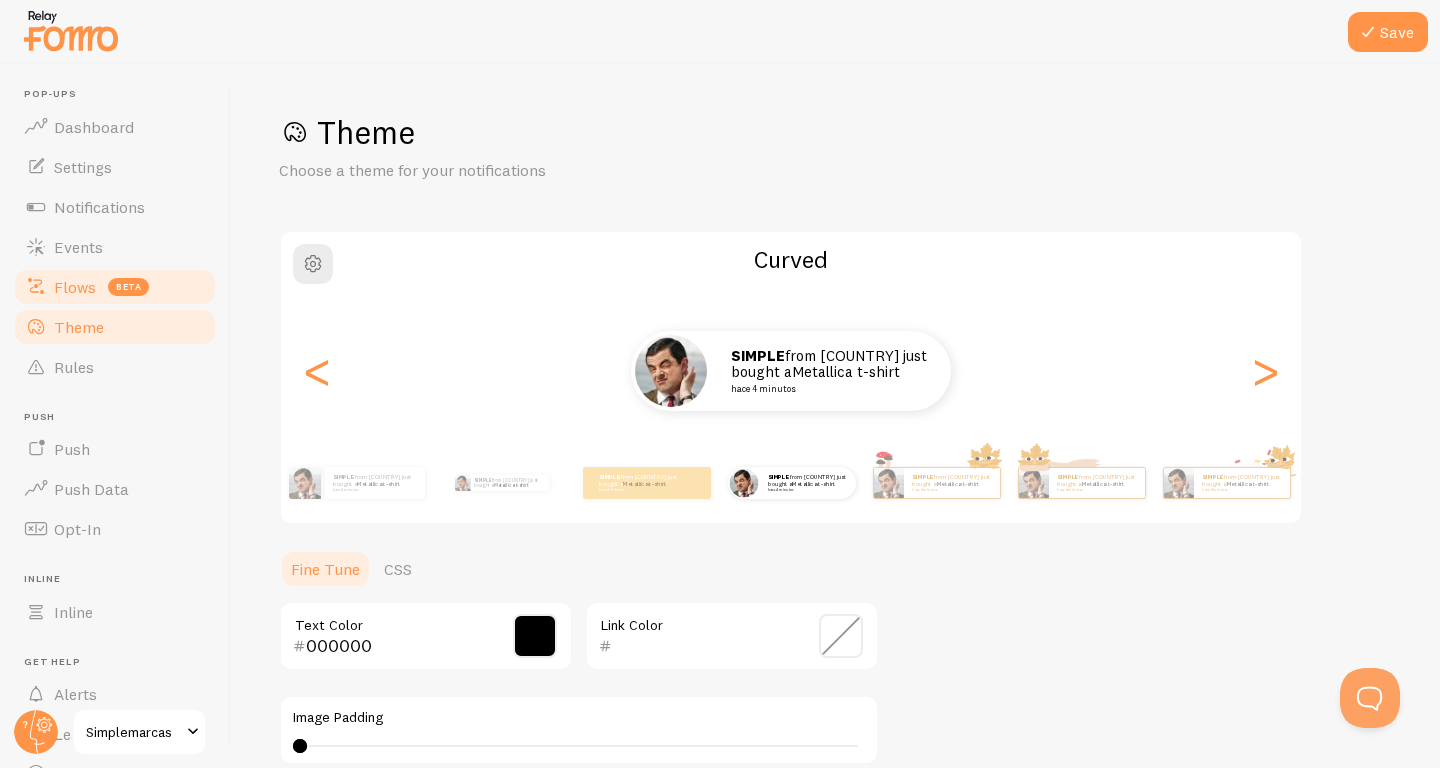click on "Flows
beta" at bounding box center (115, 287) 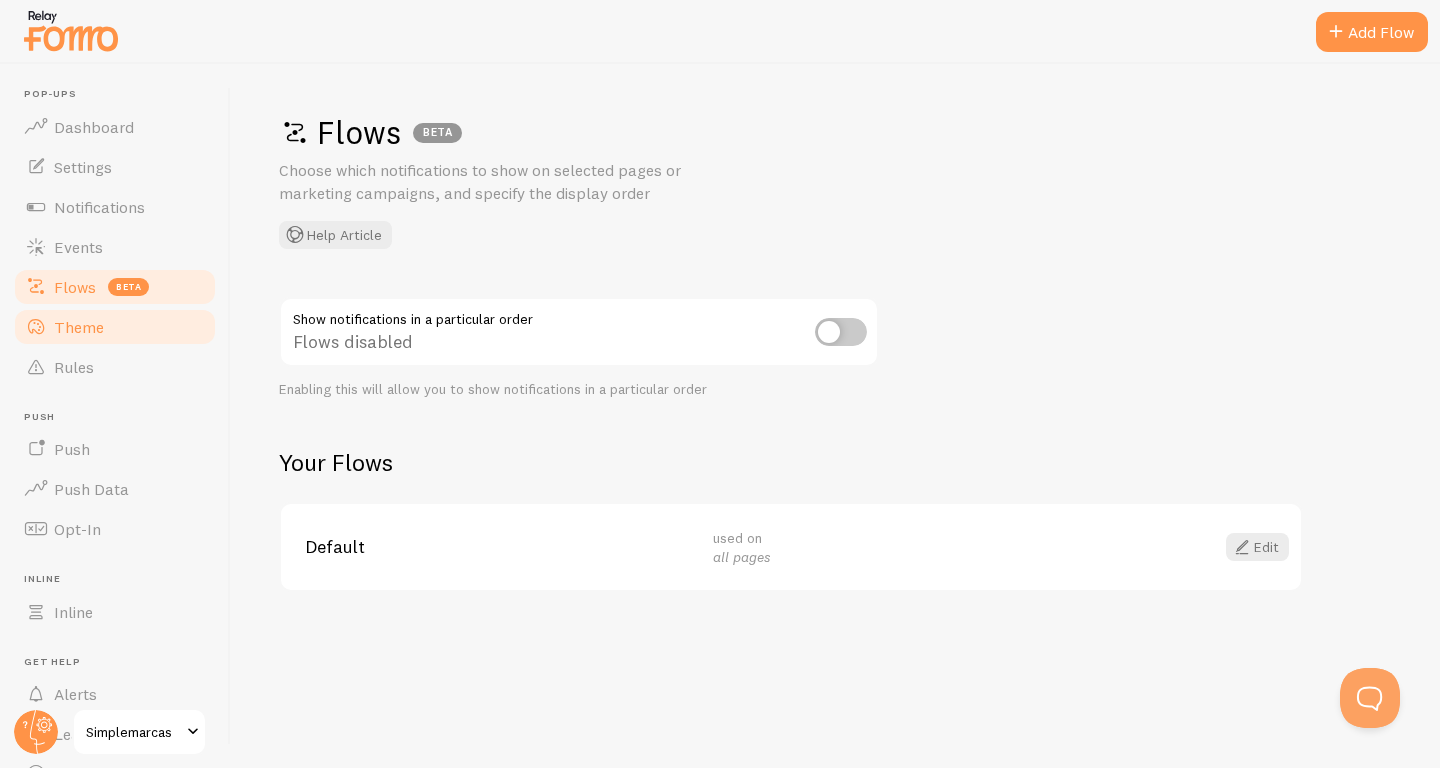 click on "Theme" at bounding box center [79, 327] 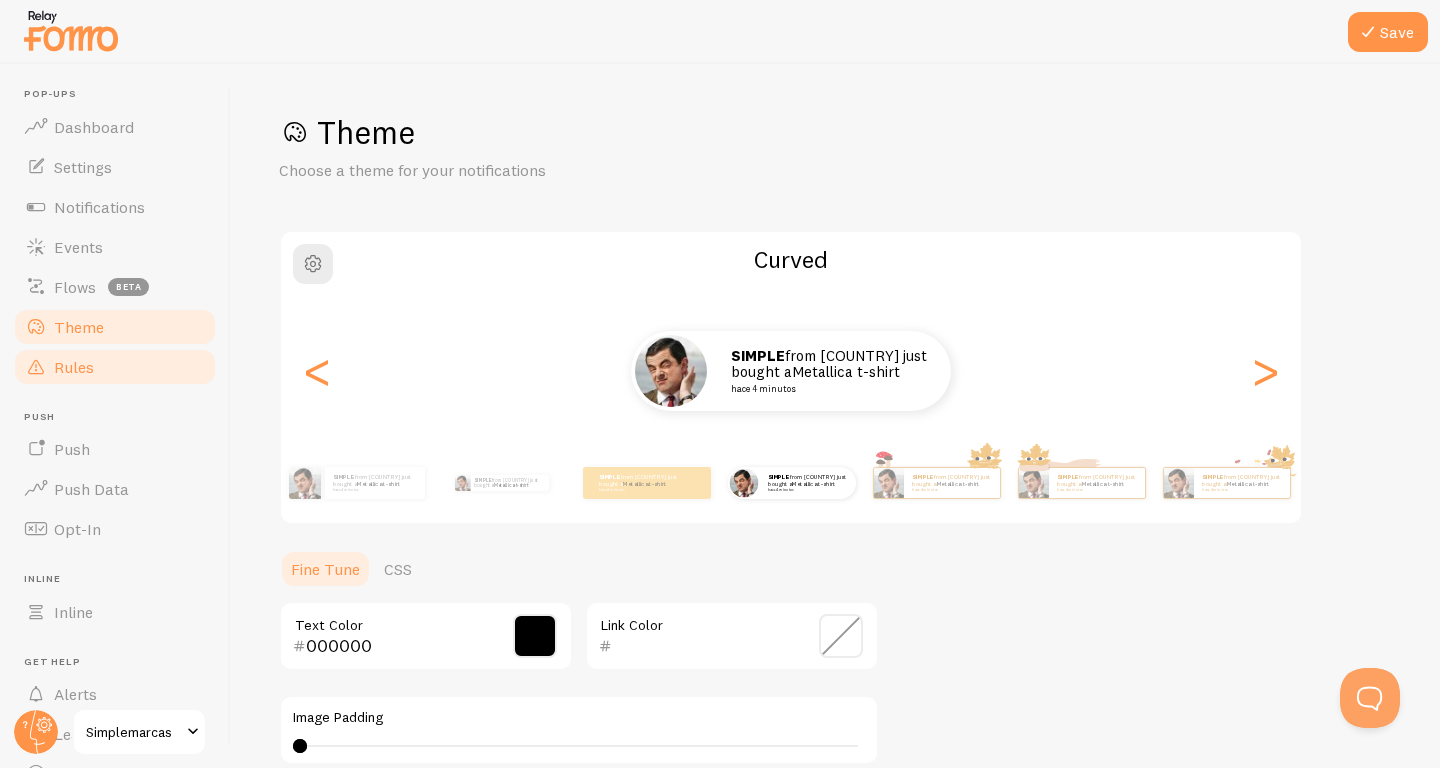 click on "Rules" at bounding box center [115, 367] 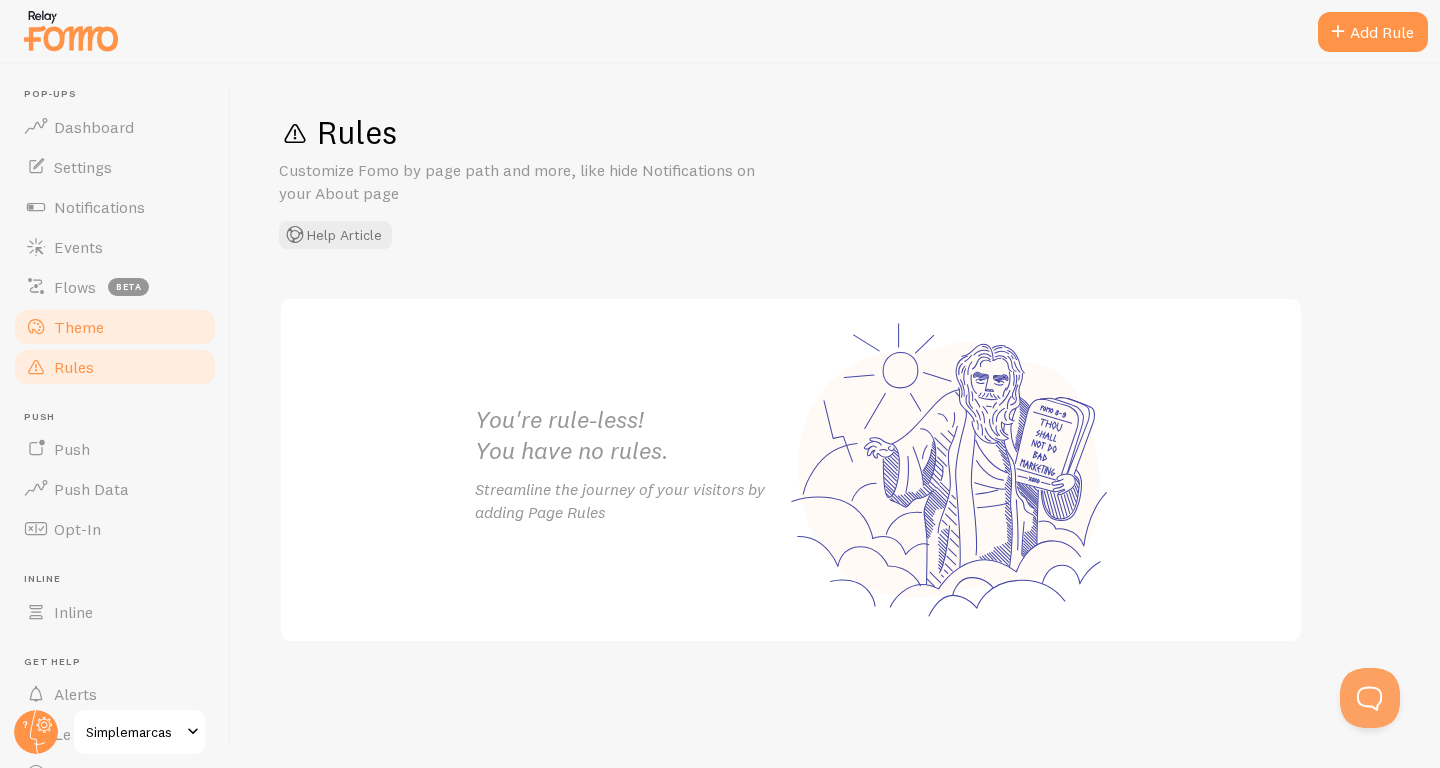 click on "Theme" at bounding box center [115, 327] 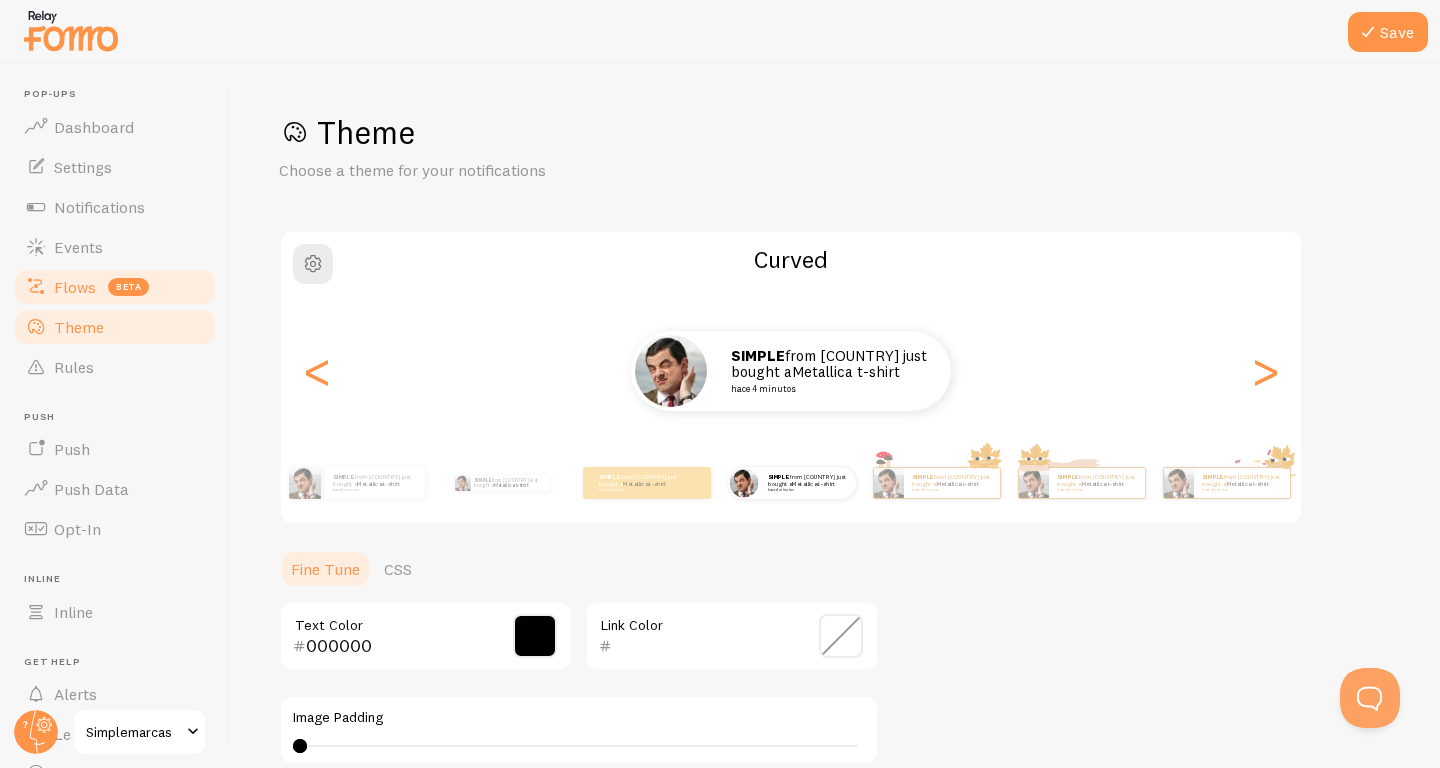 click on "beta" at bounding box center [128, 287] 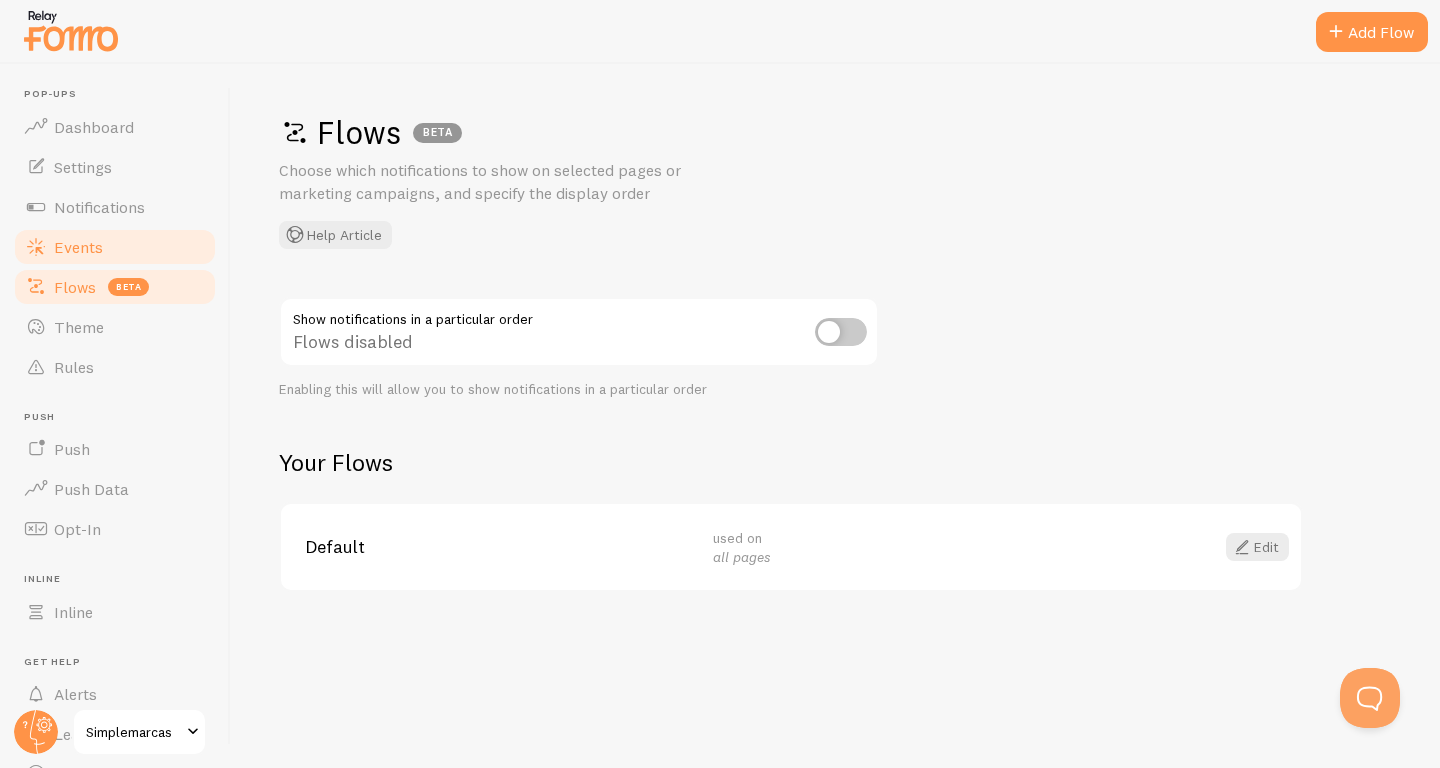 click on "Events" at bounding box center [115, 247] 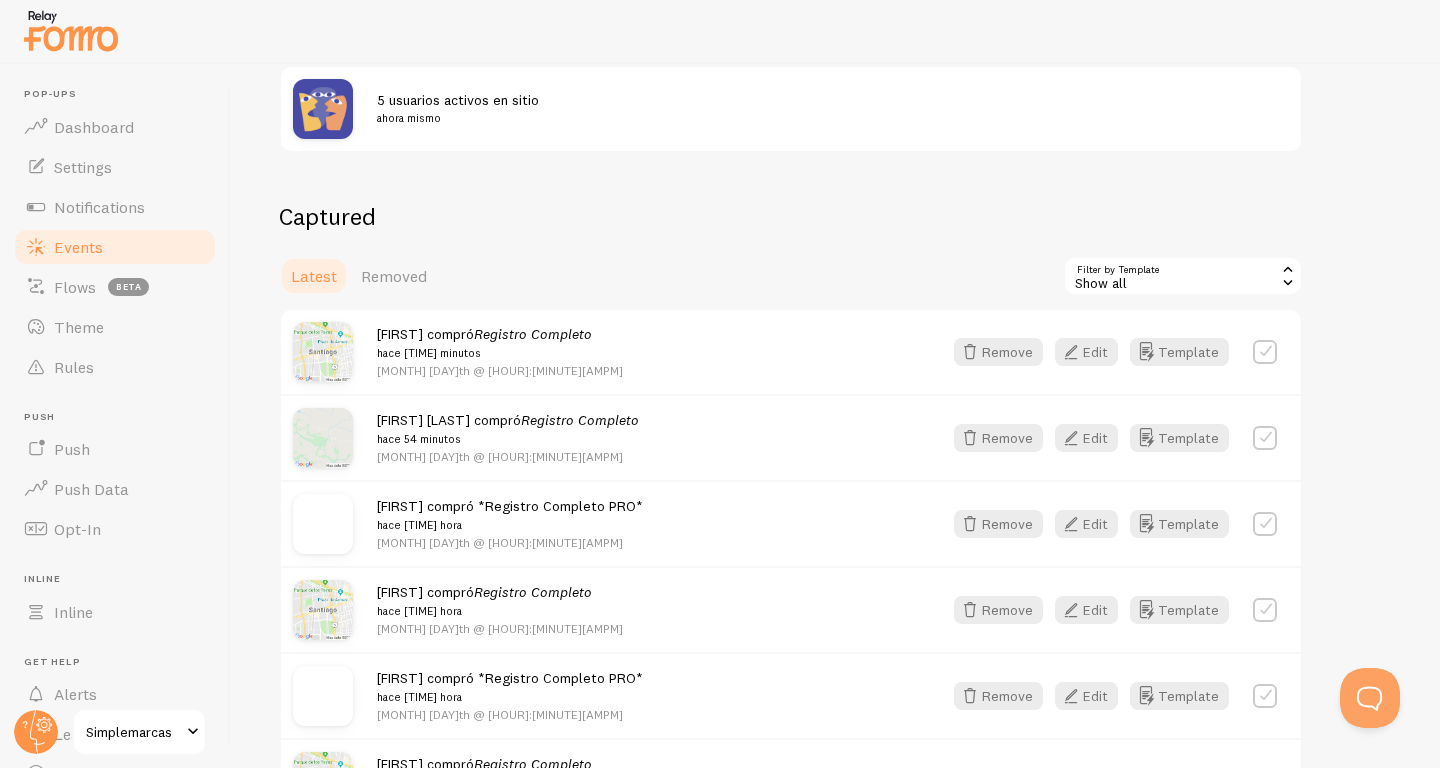 scroll, scrollTop: 239, scrollLeft: 0, axis: vertical 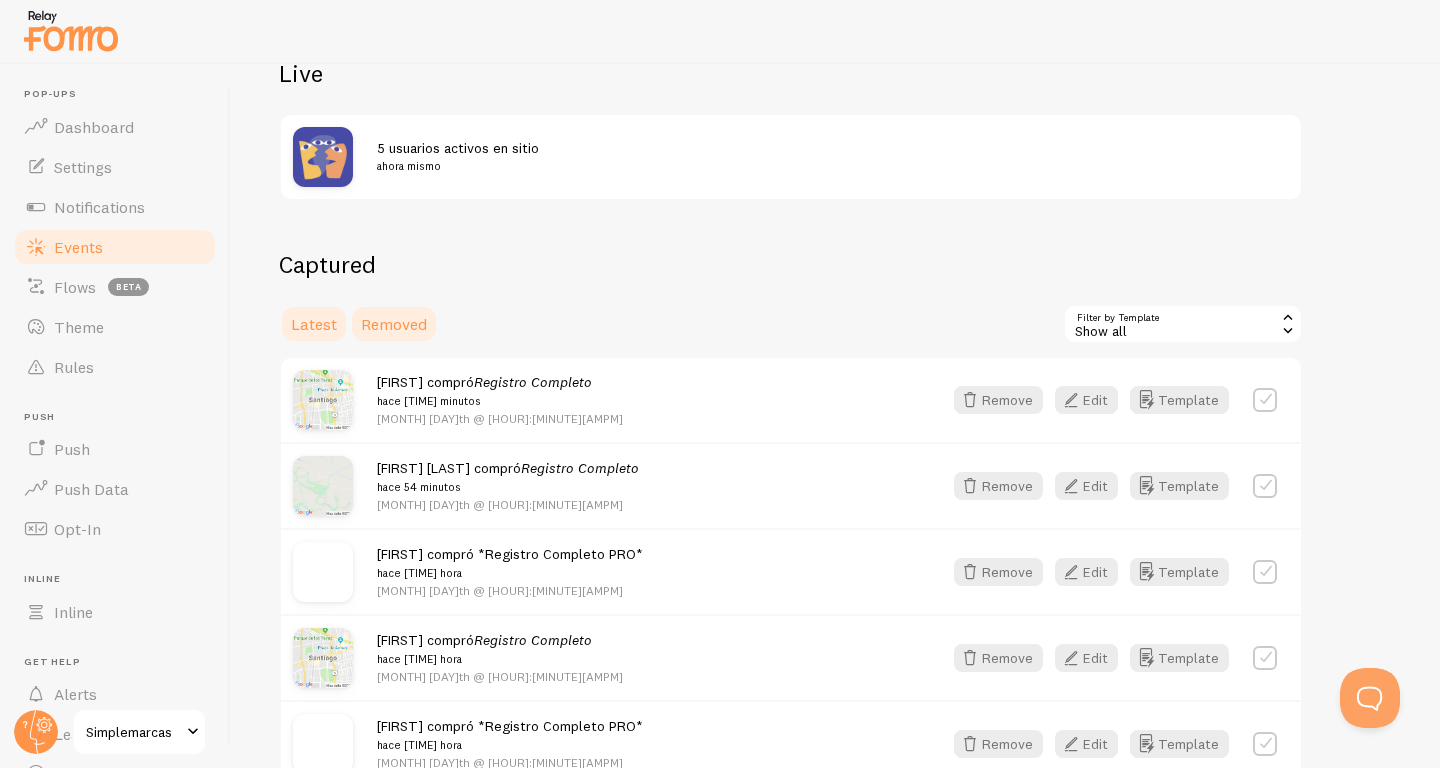 click on "Removed" at bounding box center [394, 324] 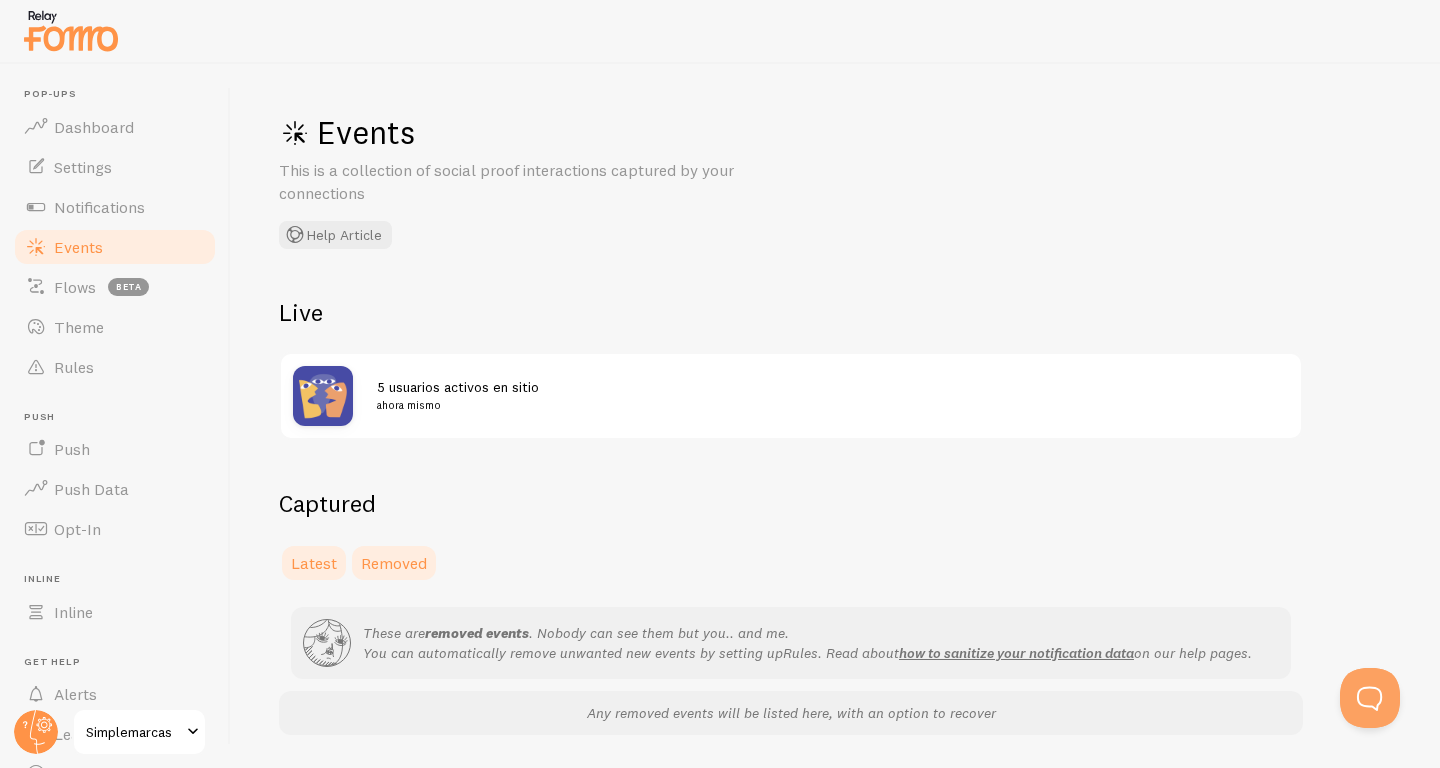 click on "Latest" at bounding box center (314, 563) 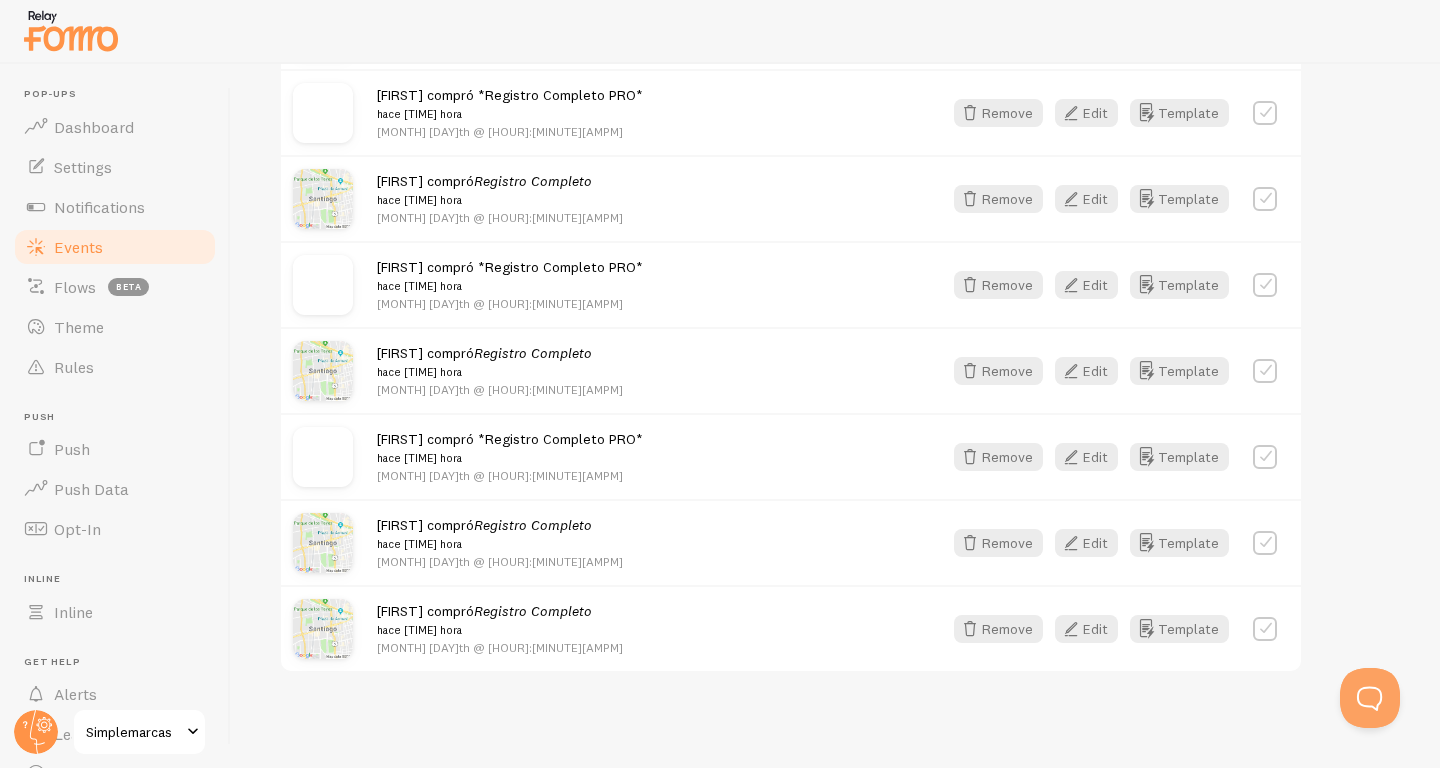 scroll, scrollTop: 0, scrollLeft: 0, axis: both 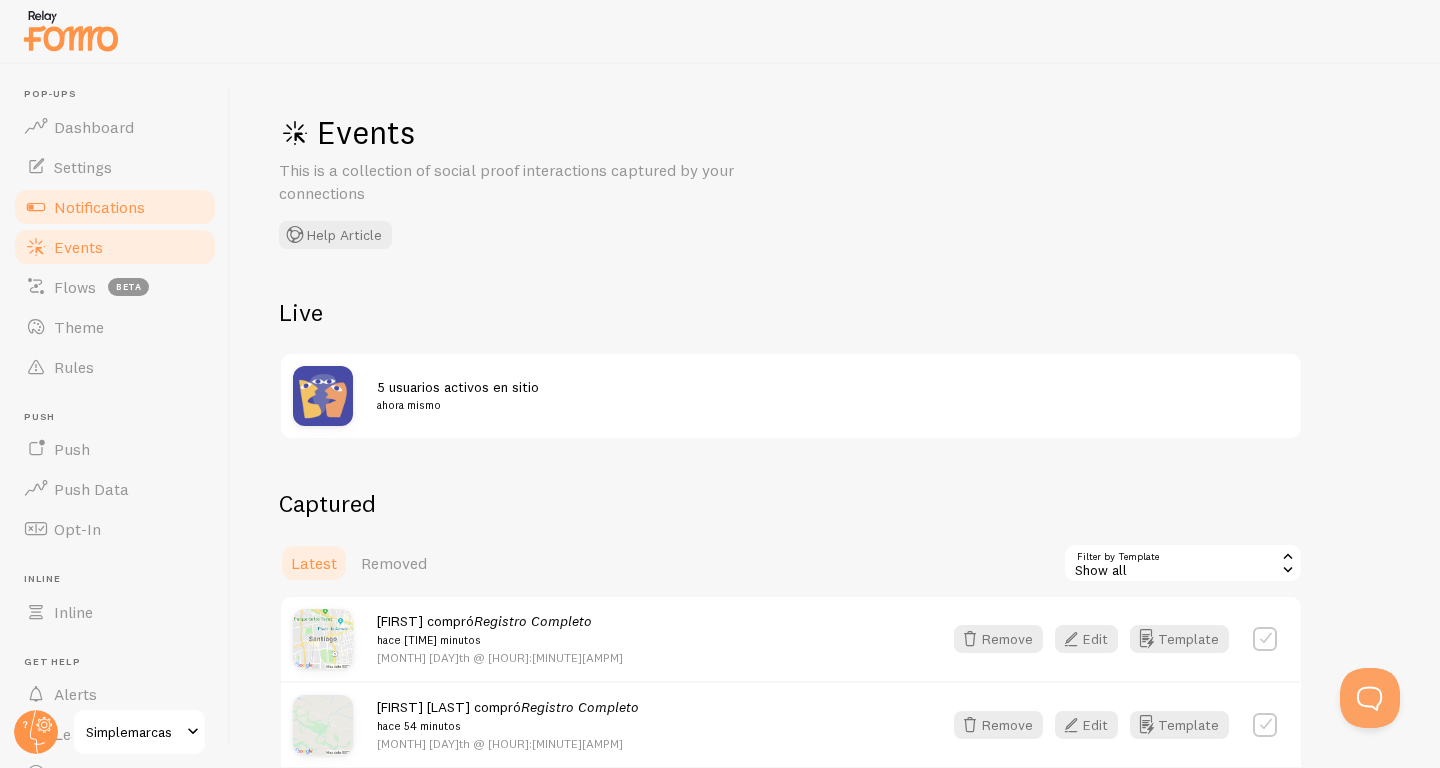 click on "Notifications" at bounding box center [99, 207] 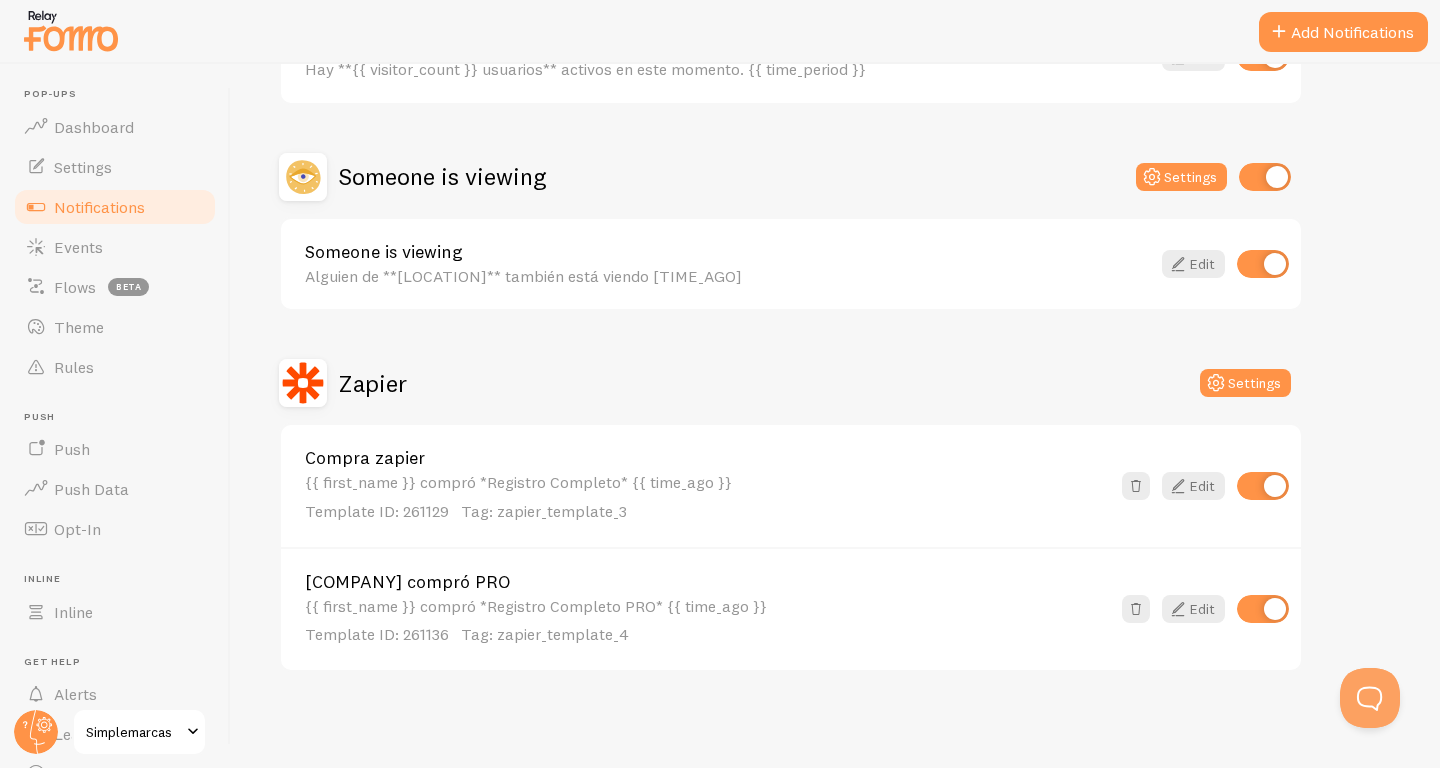 scroll, scrollTop: 0, scrollLeft: 0, axis: both 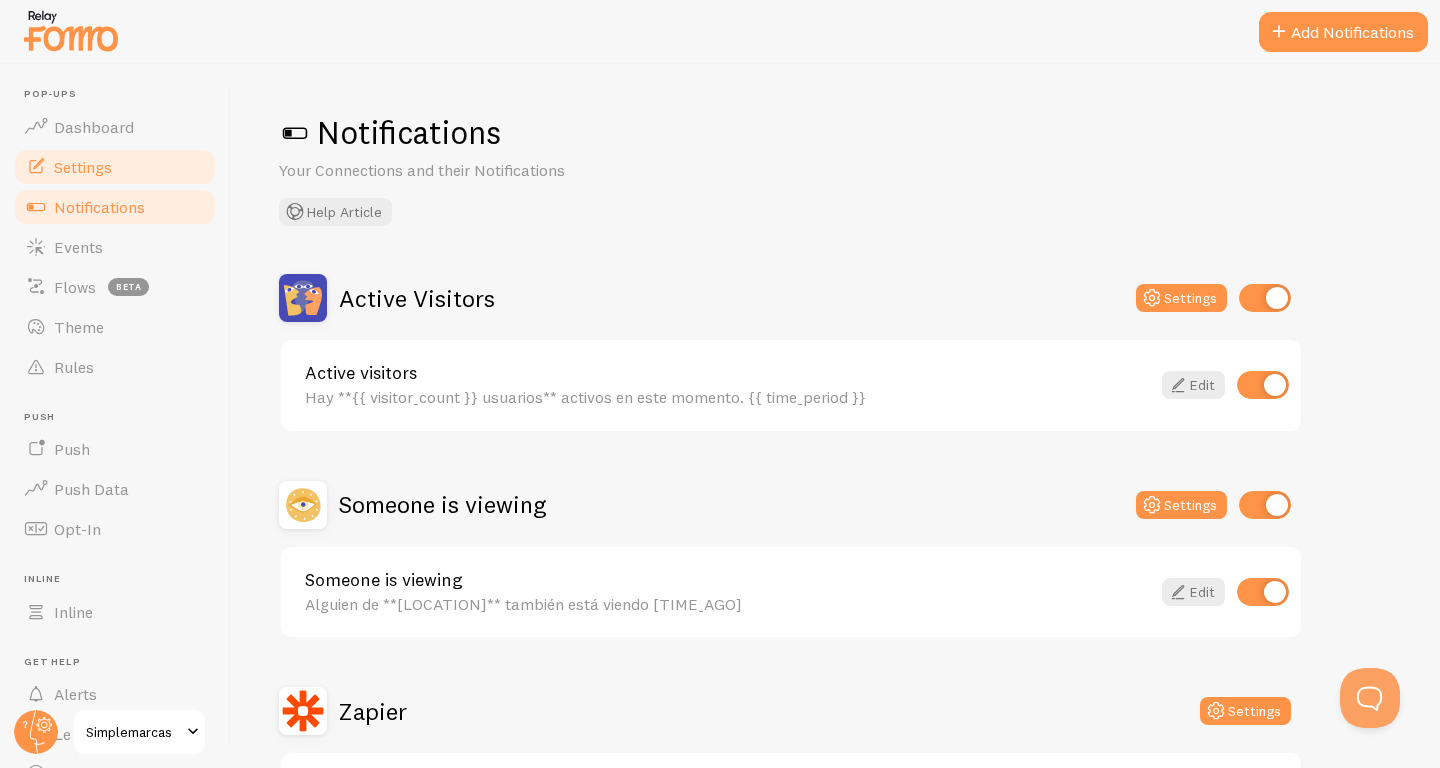 click on "Settings" at bounding box center (115, 167) 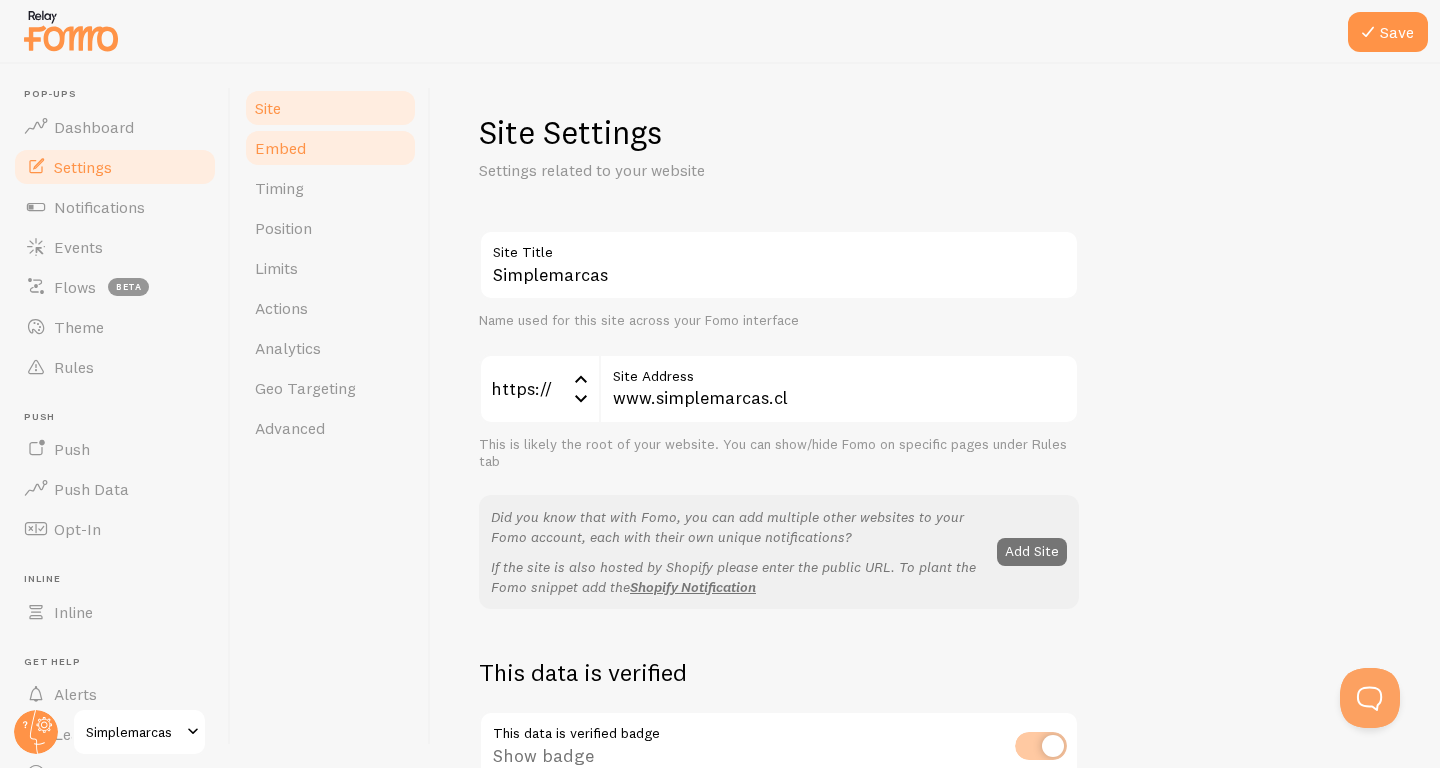 click on "Embed" at bounding box center (330, 148) 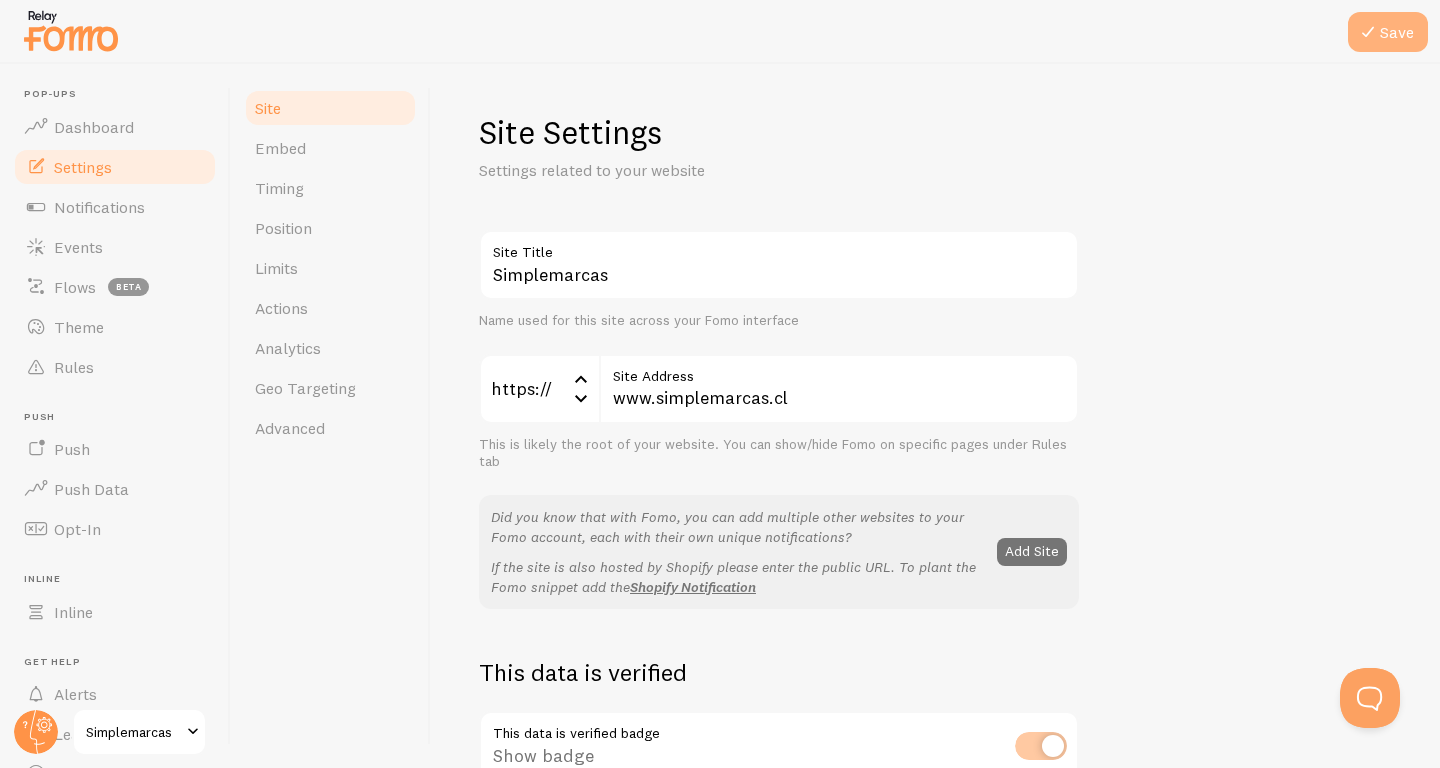 click on "Save" at bounding box center (1388, 32) 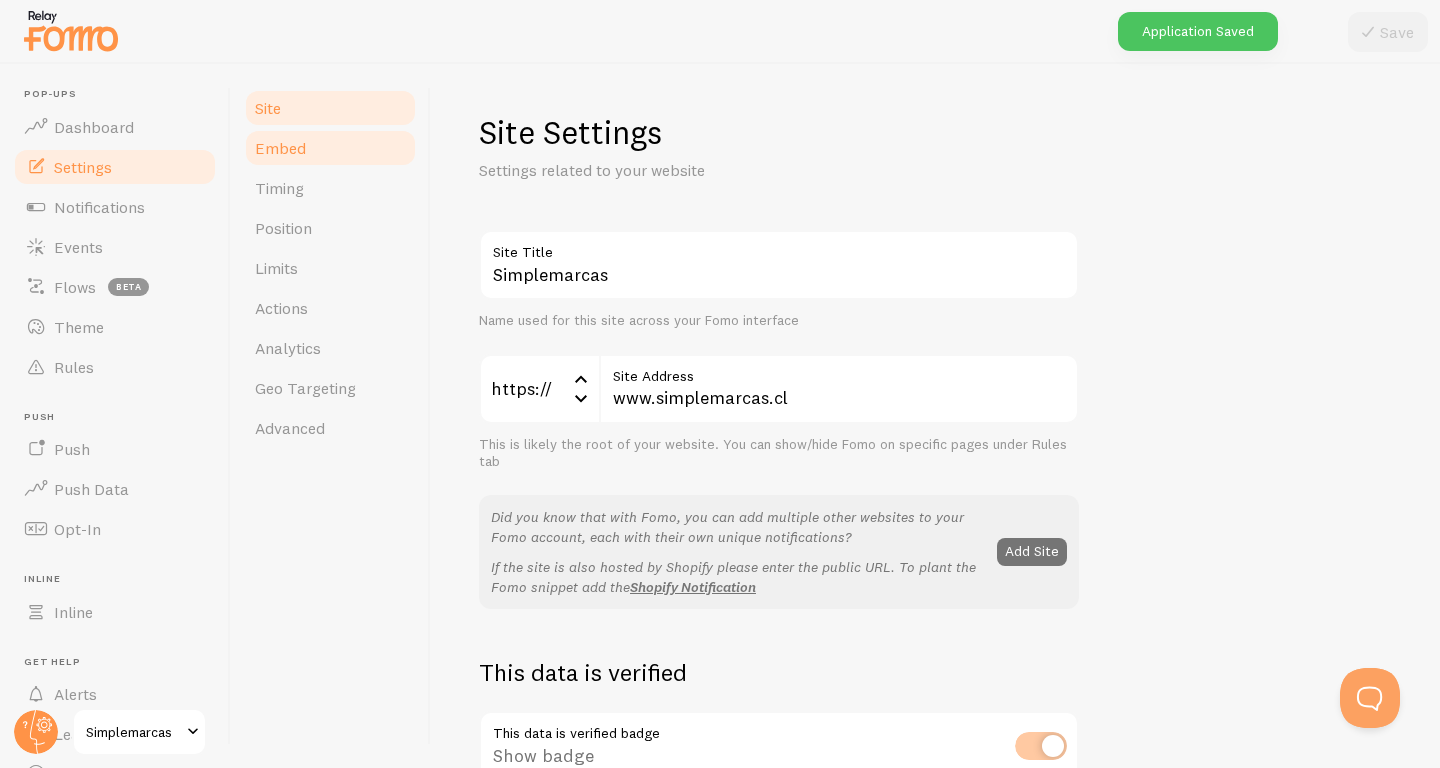 click on "Embed" at bounding box center [330, 148] 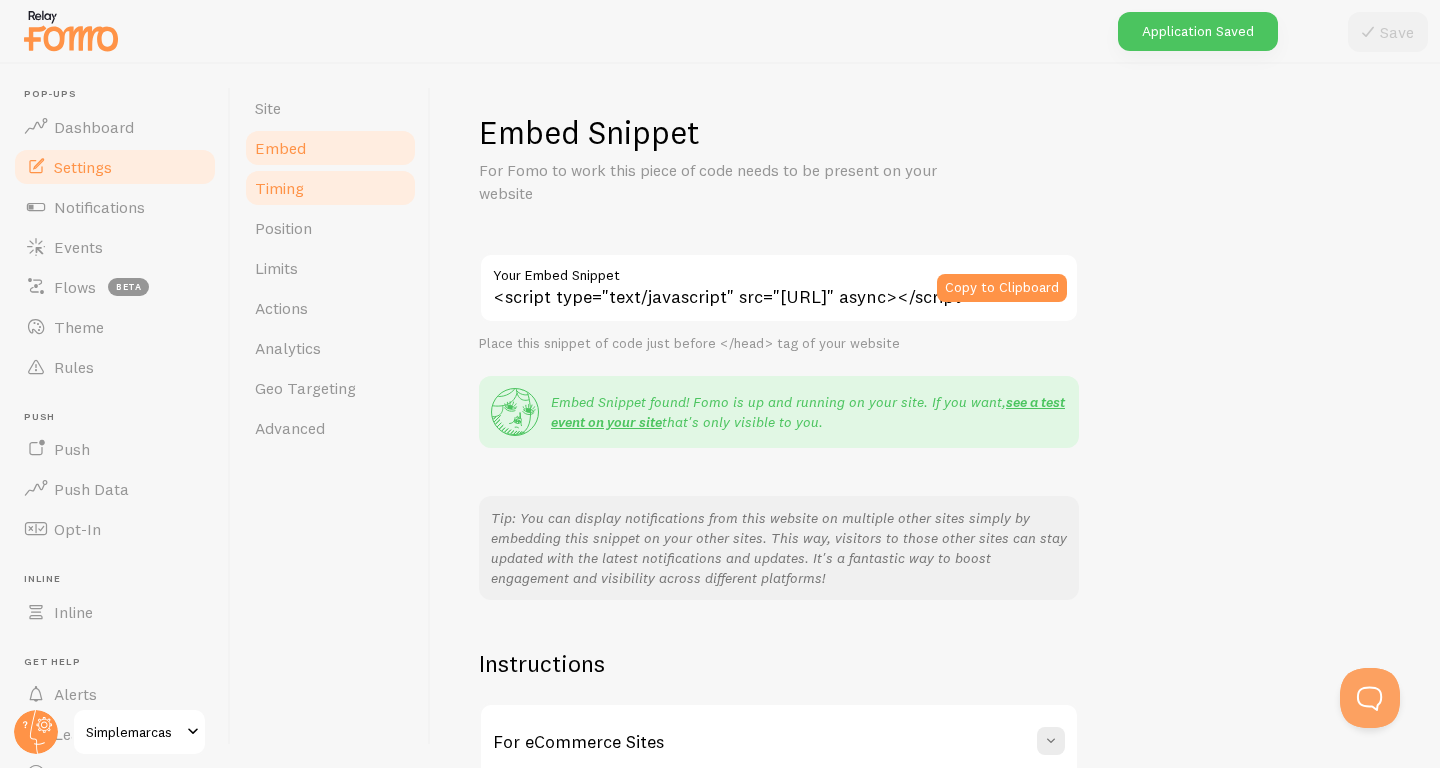 click on "Timing" at bounding box center [330, 188] 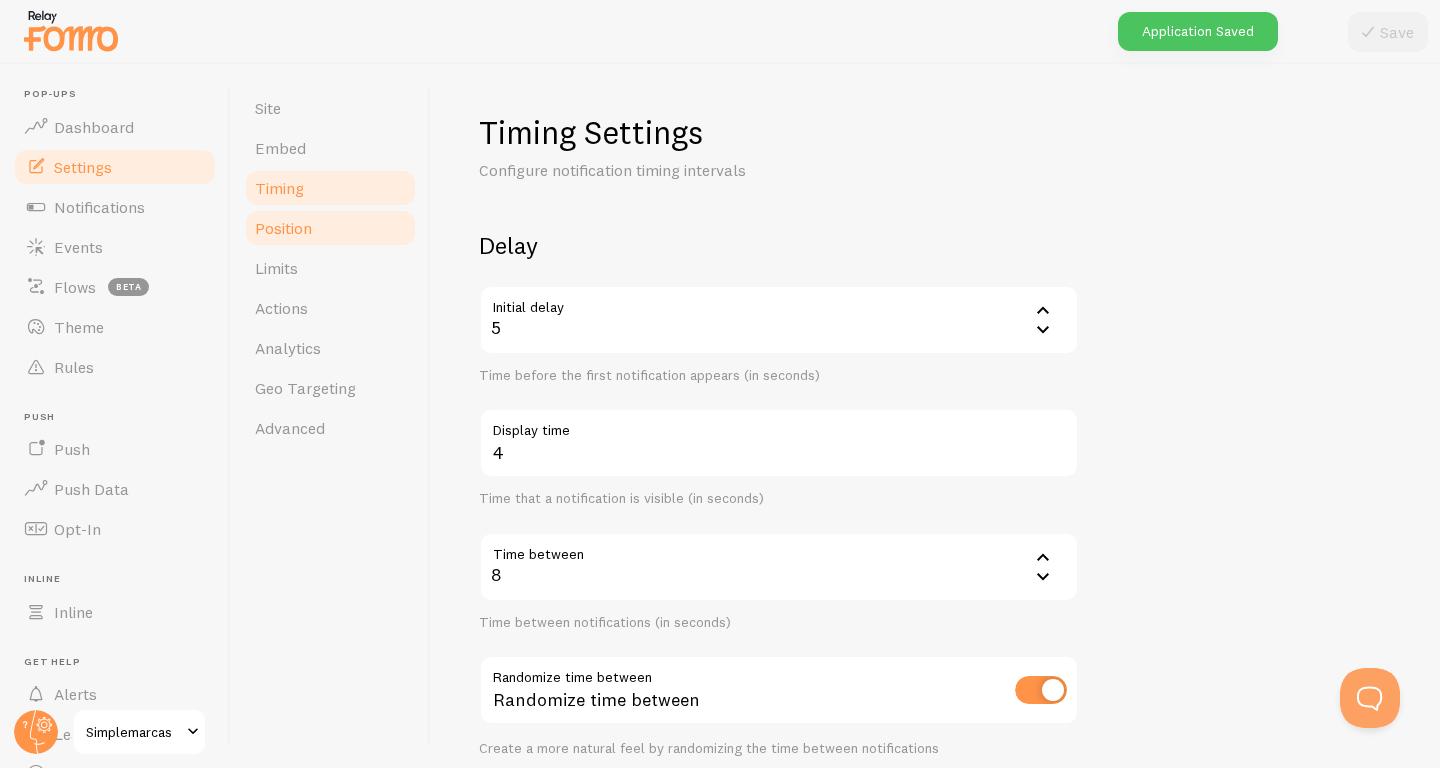 click on "Position" at bounding box center [330, 228] 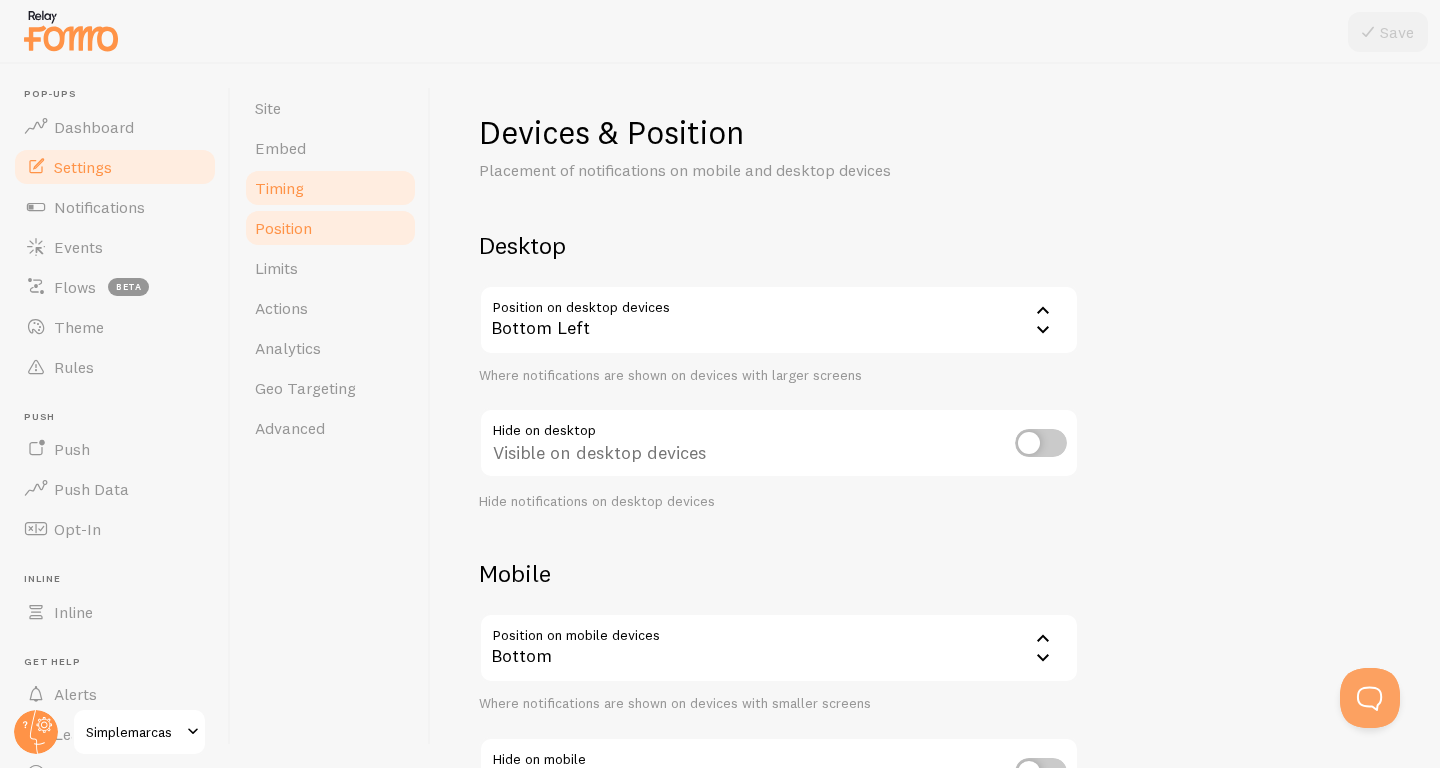 click on "Timing" at bounding box center [330, 188] 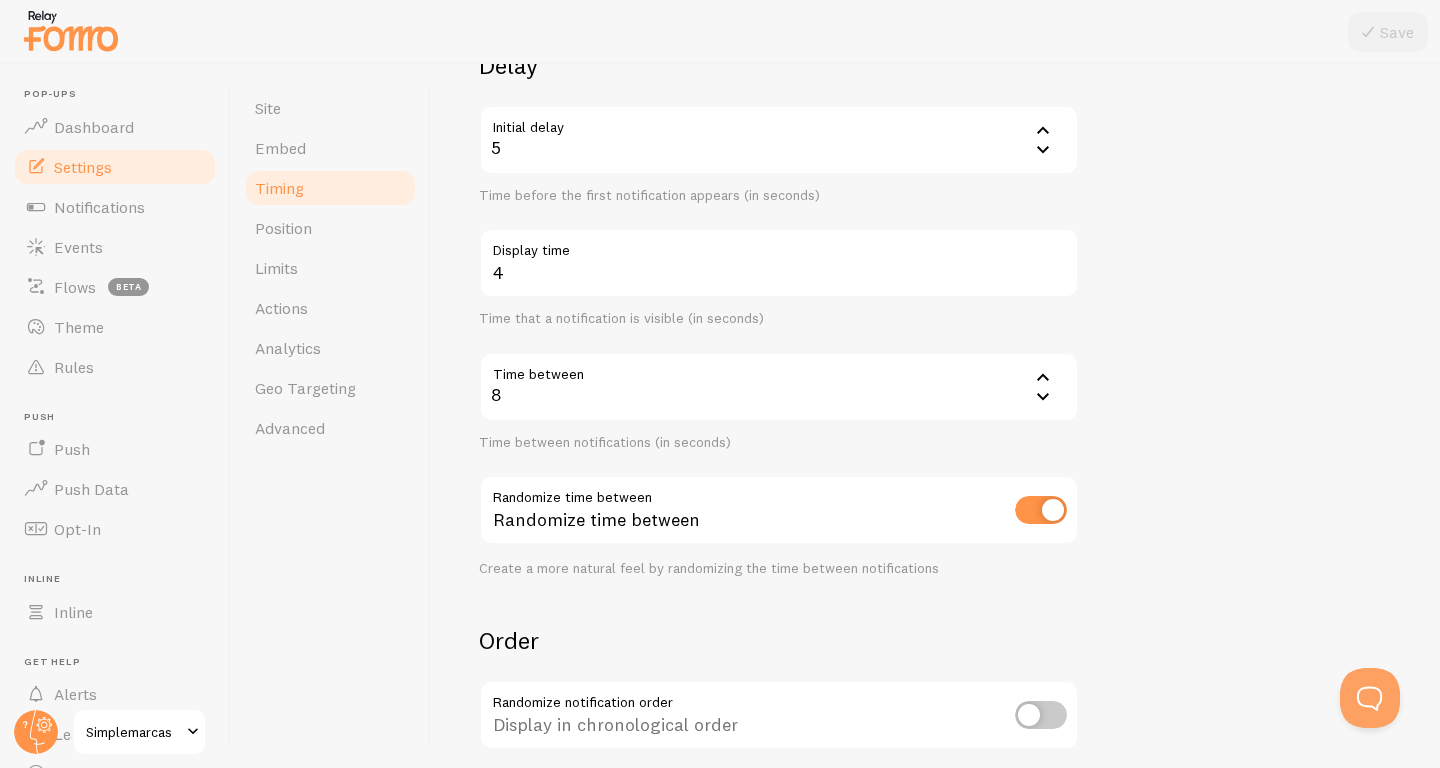 scroll, scrollTop: 0, scrollLeft: 0, axis: both 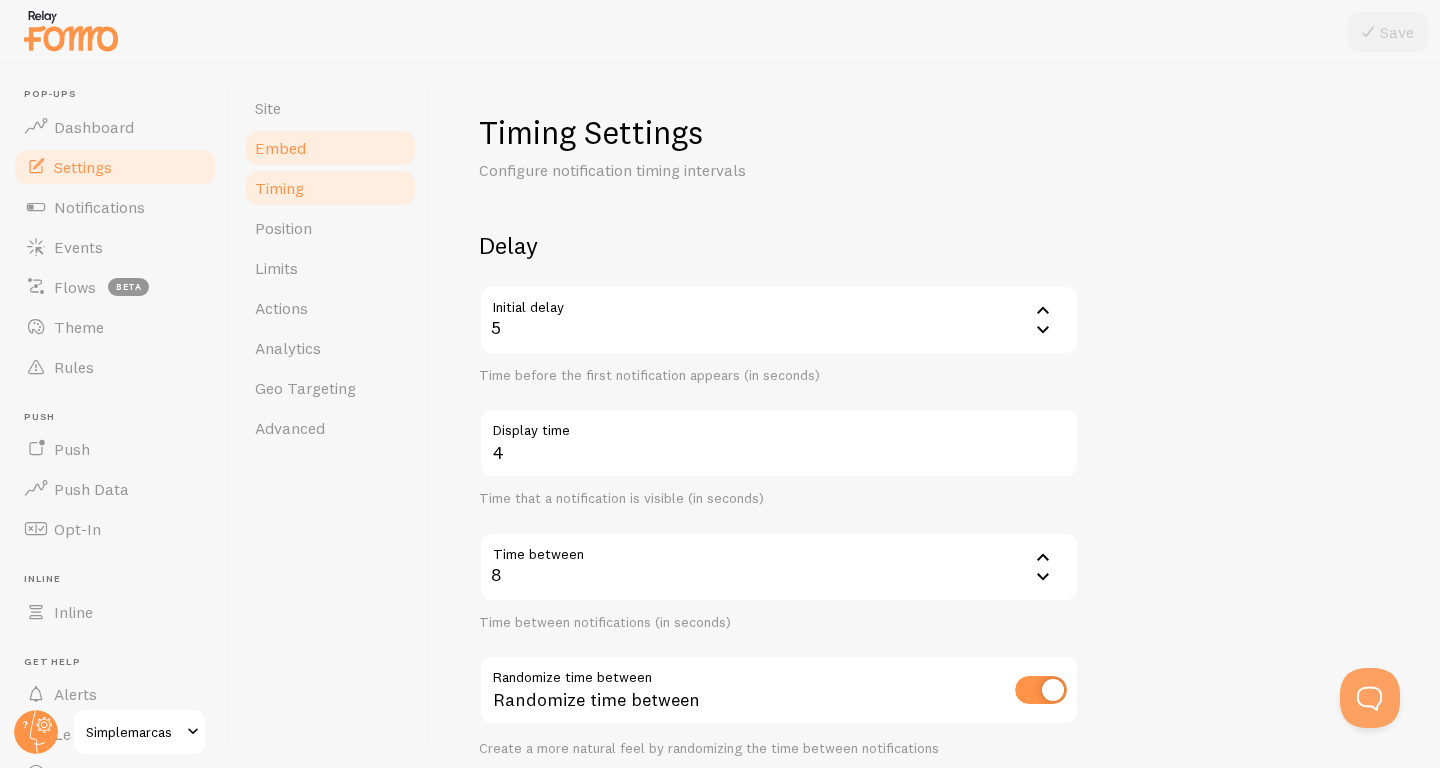 click on "Embed" at bounding box center [330, 148] 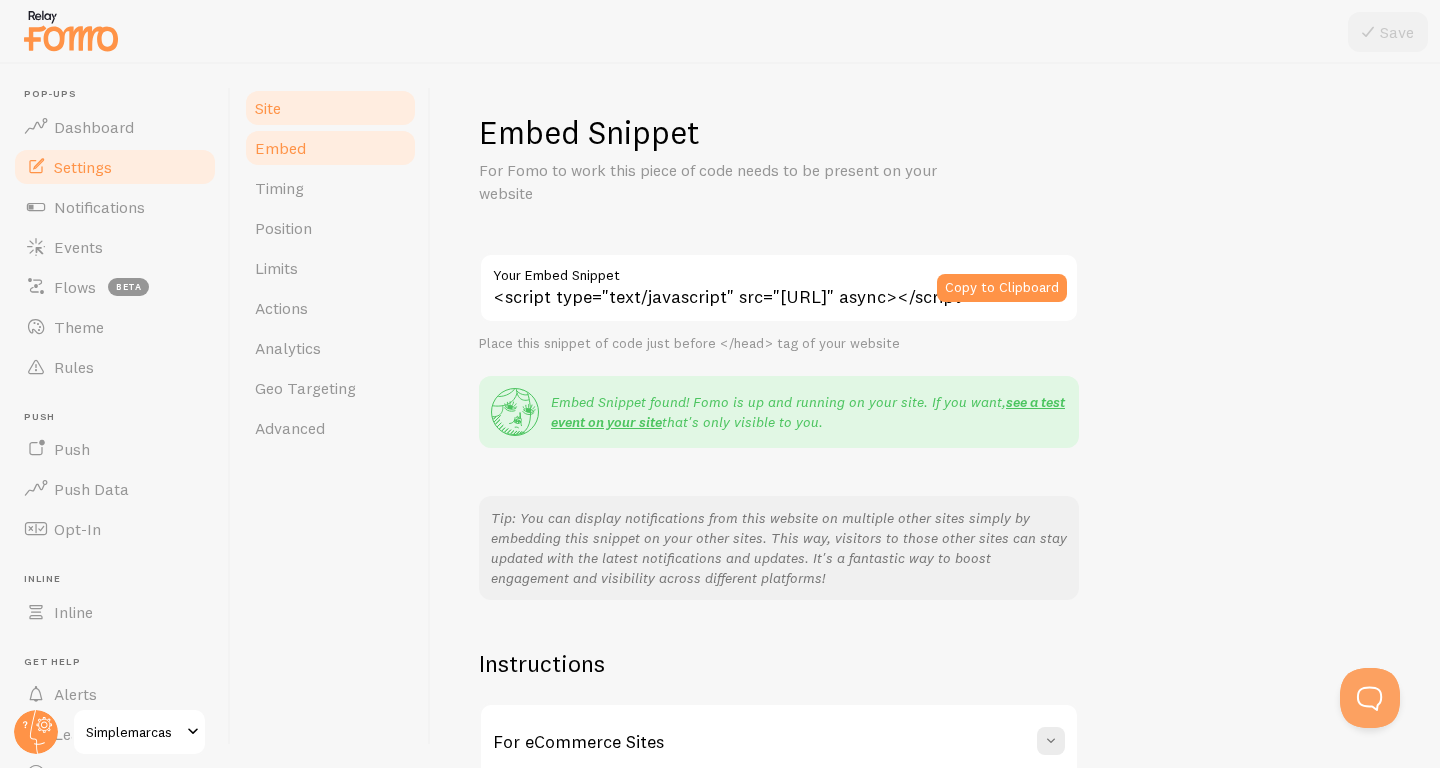 click on "Site" at bounding box center [330, 108] 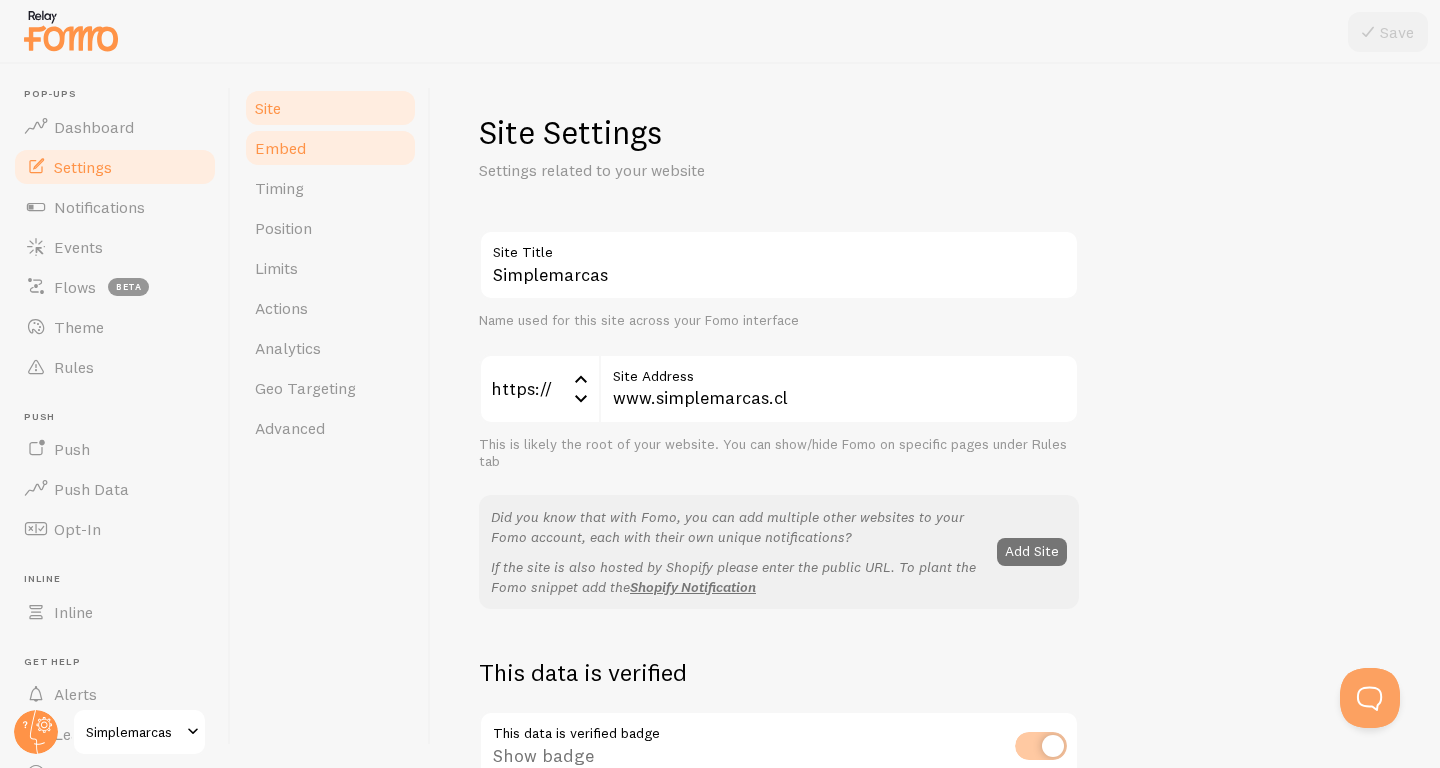 click on "Embed" at bounding box center (330, 148) 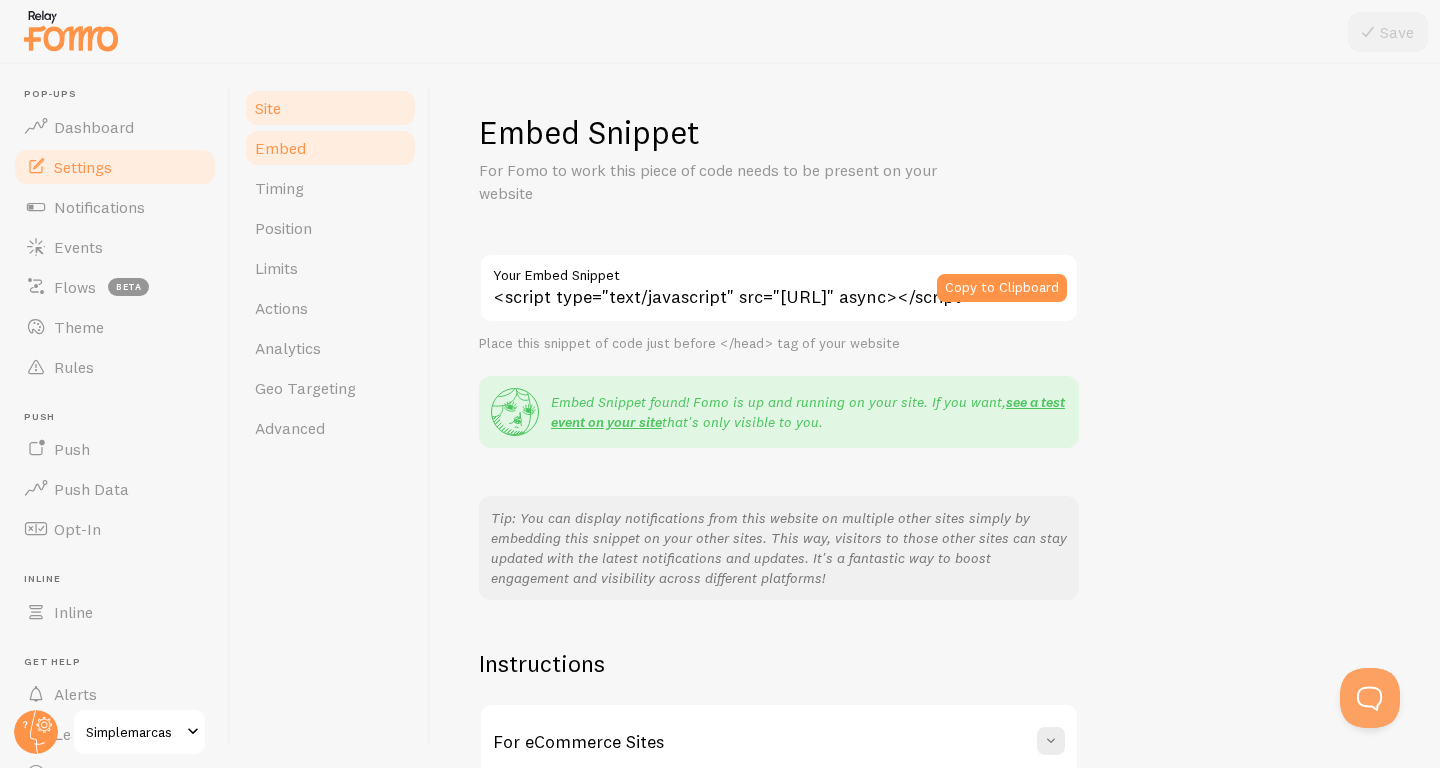 click on "Site" at bounding box center (330, 108) 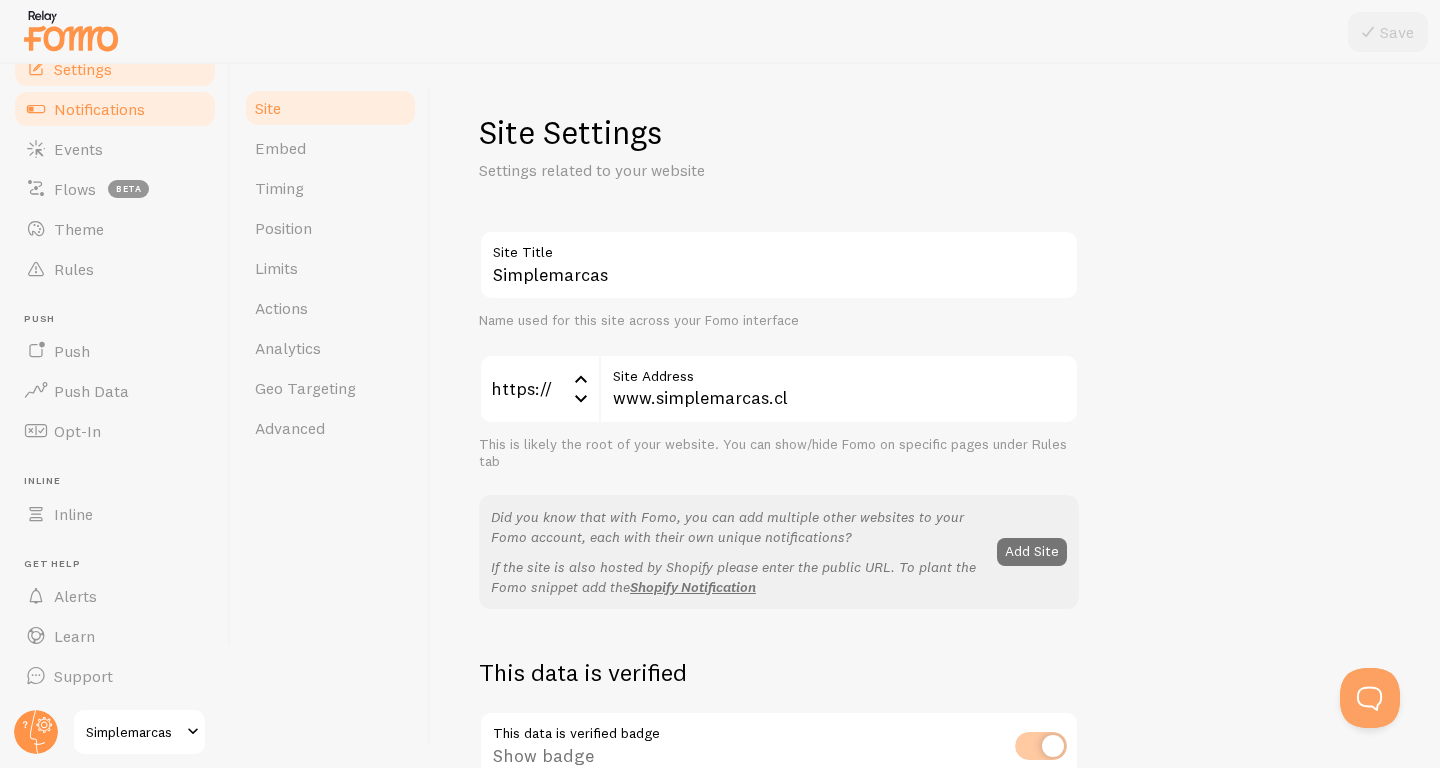 scroll, scrollTop: 0, scrollLeft: 0, axis: both 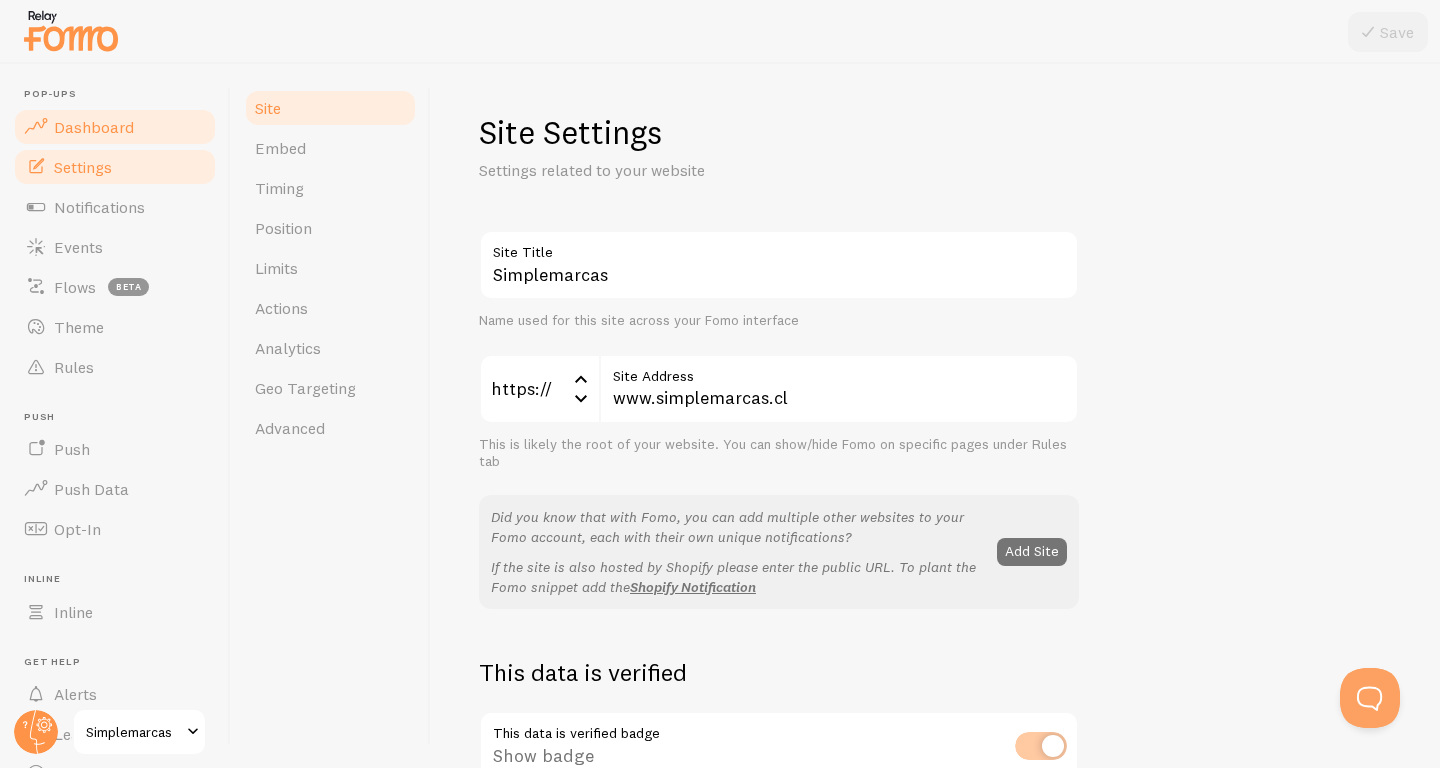 click on "Dashboard" at bounding box center [94, 127] 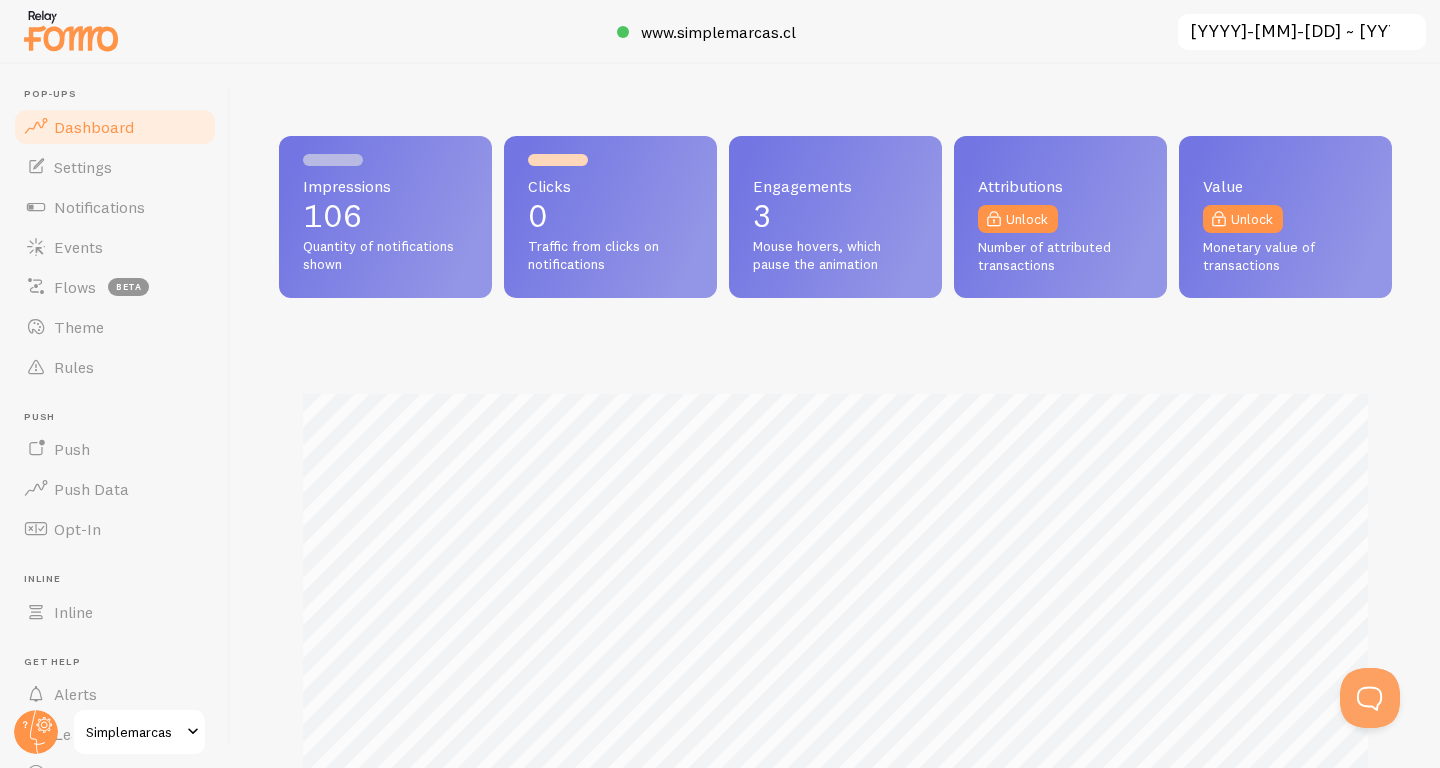 scroll, scrollTop: 999474, scrollLeft: 998887, axis: both 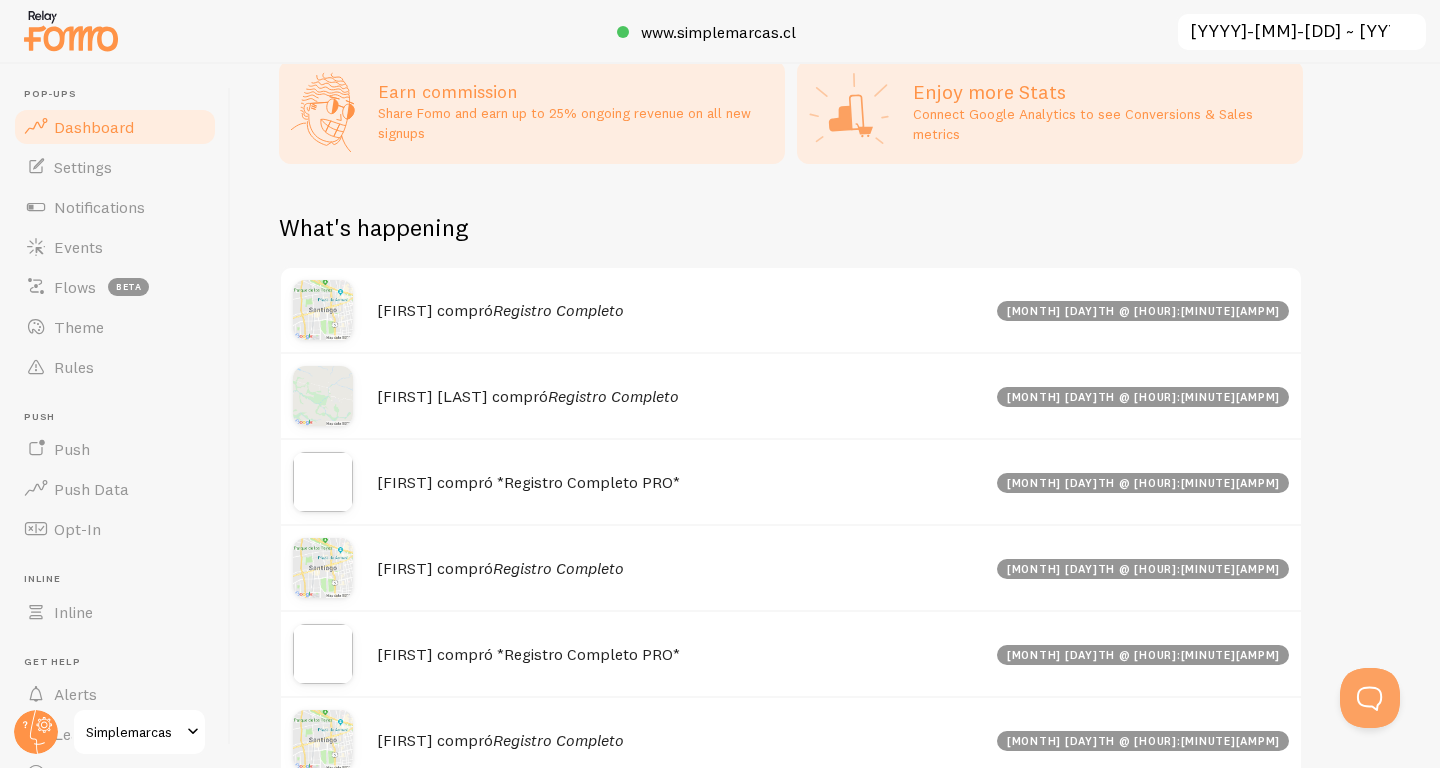 click at bounding box center [323, 396] 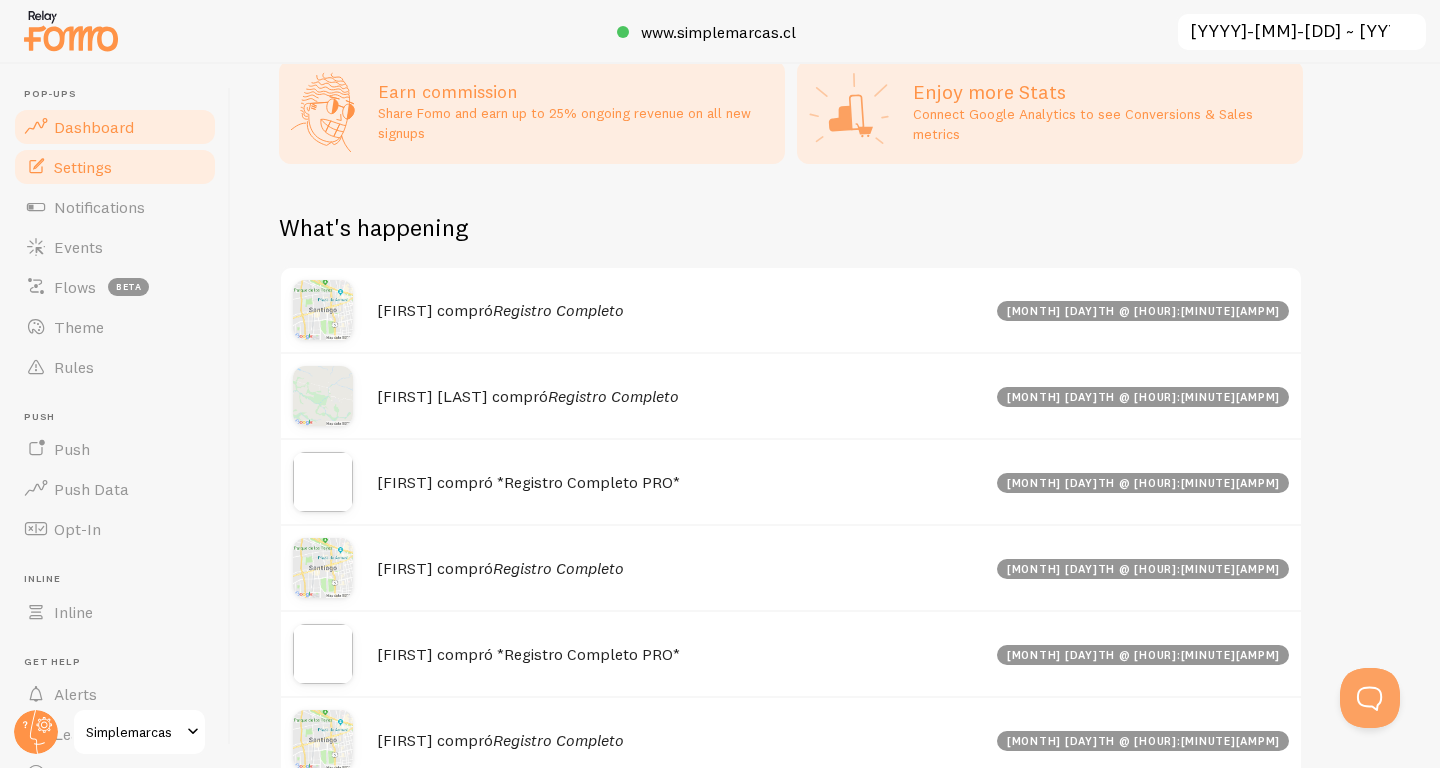 click on "Settings" at bounding box center [83, 167] 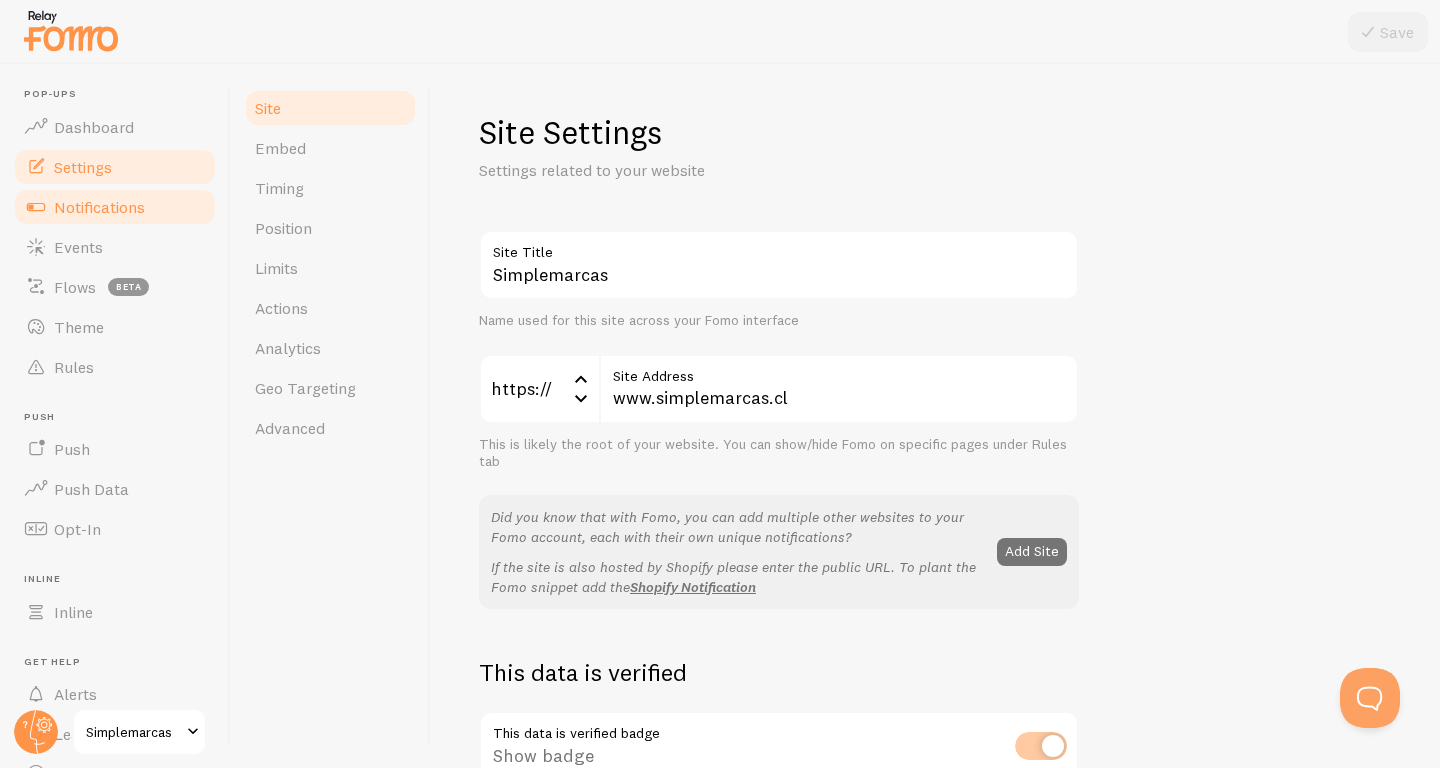 click on "Notifications" at bounding box center [99, 207] 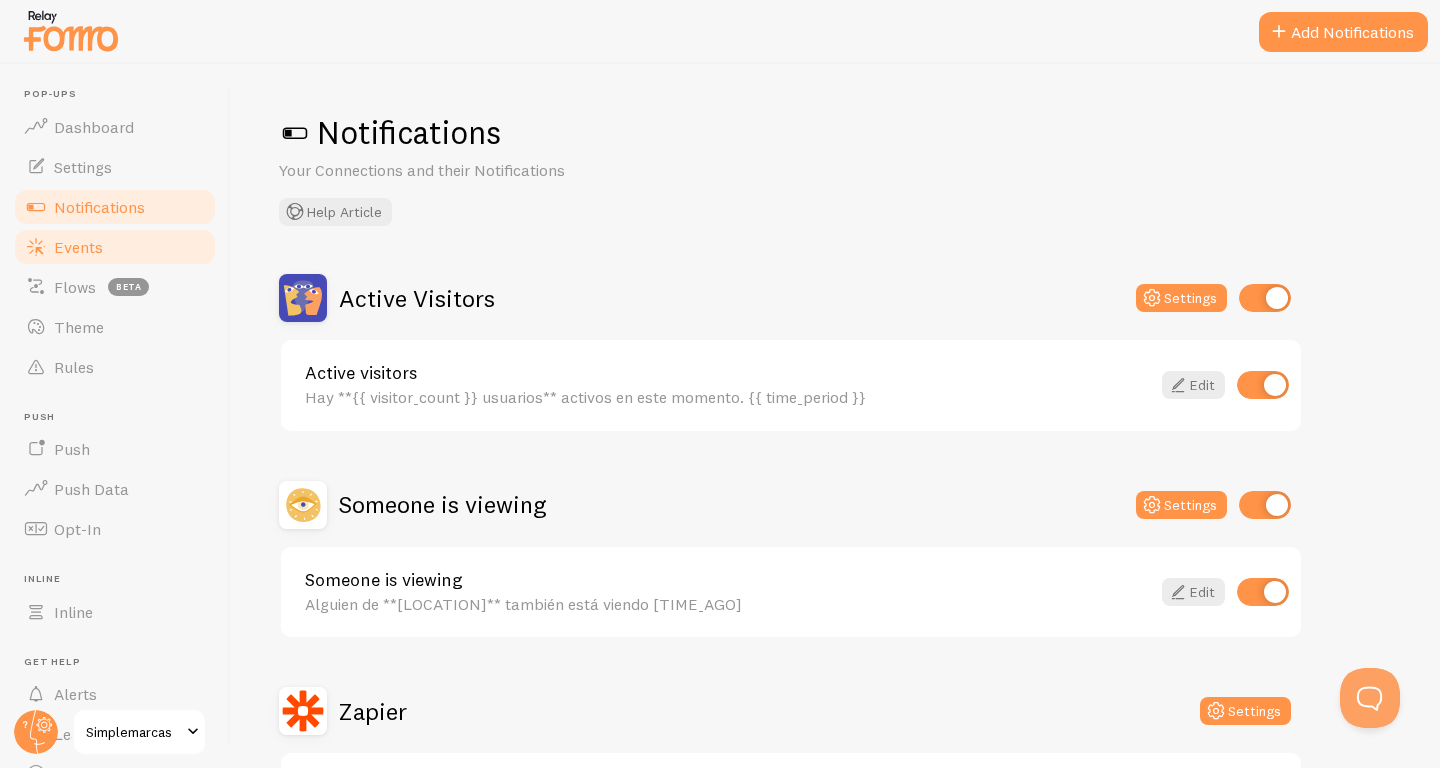 click on "Events" at bounding box center [115, 247] 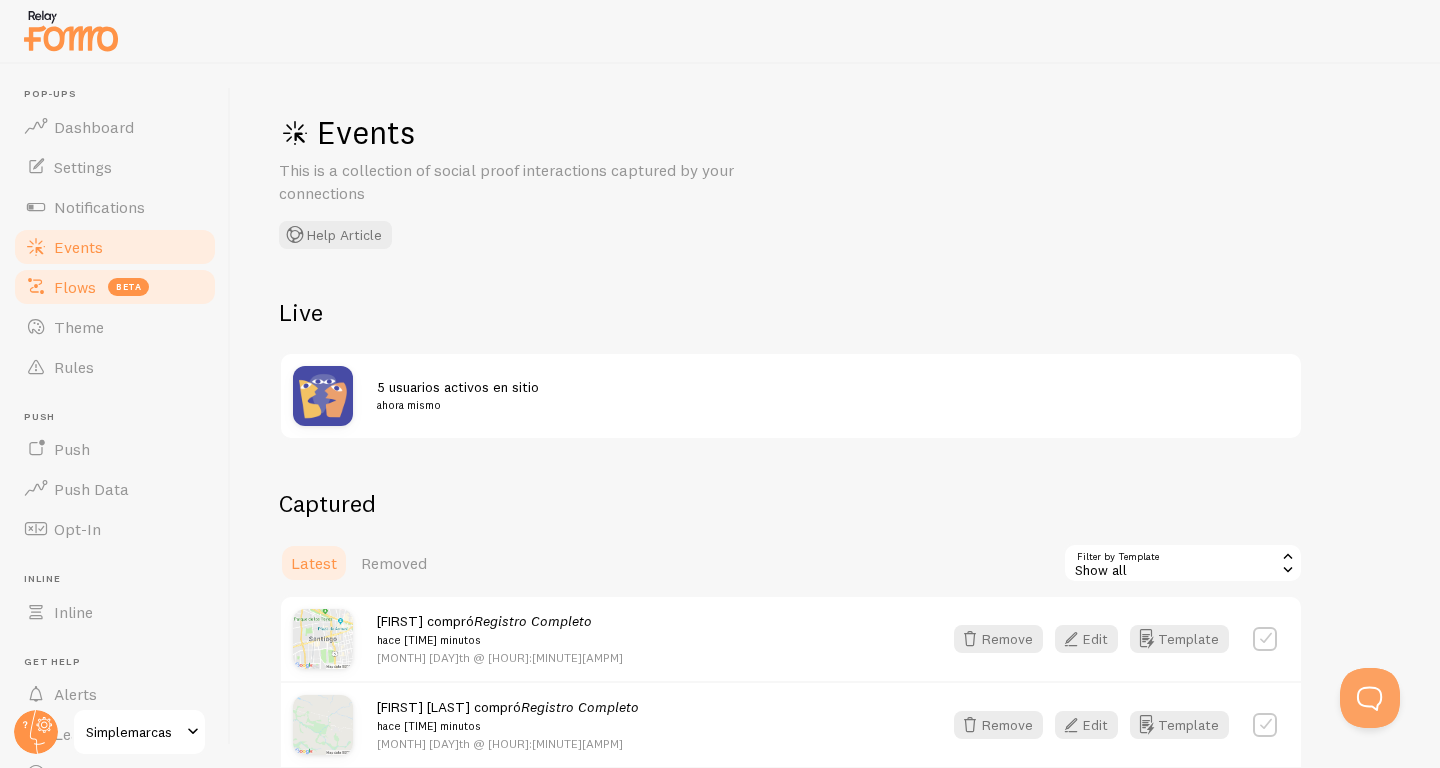 click on "beta" at bounding box center [128, 287] 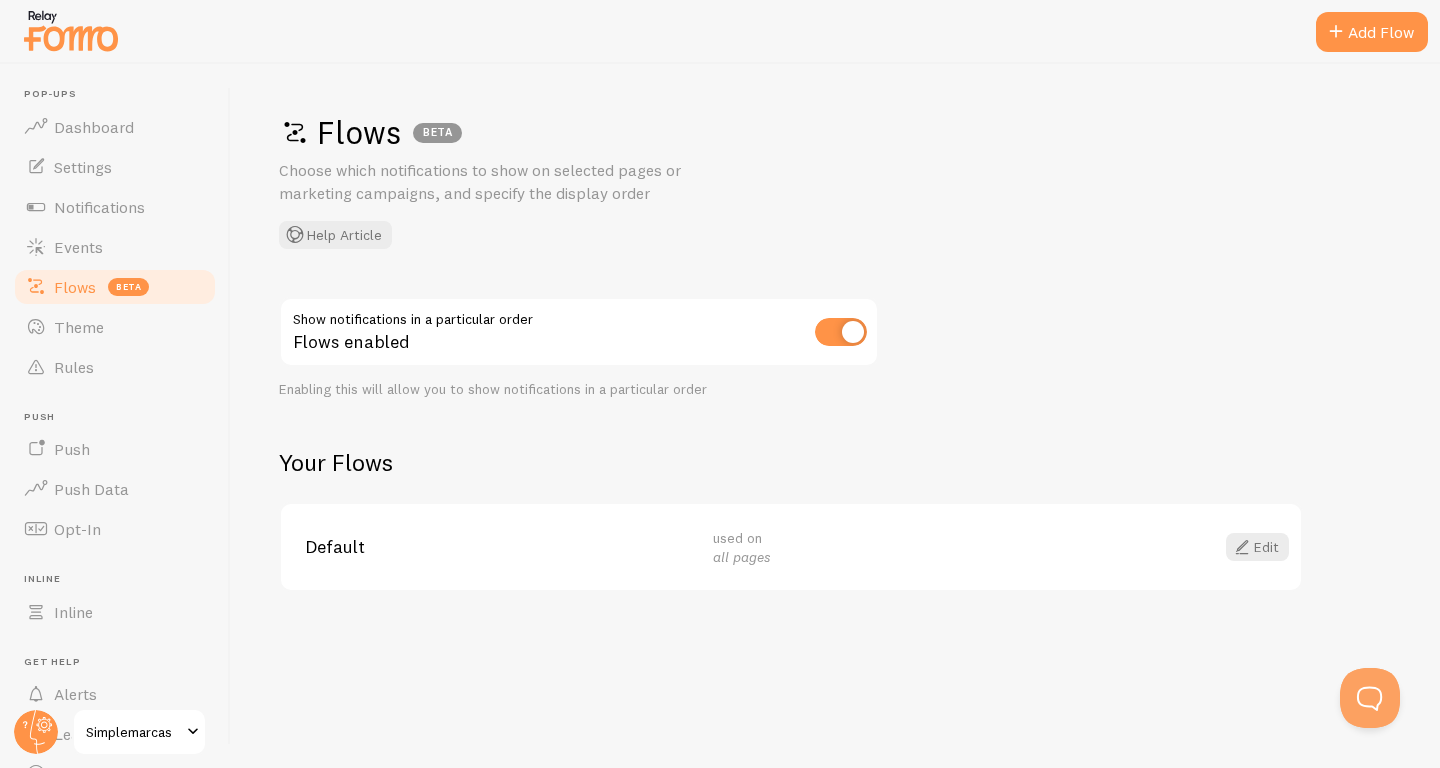 click at bounding box center (841, 332) 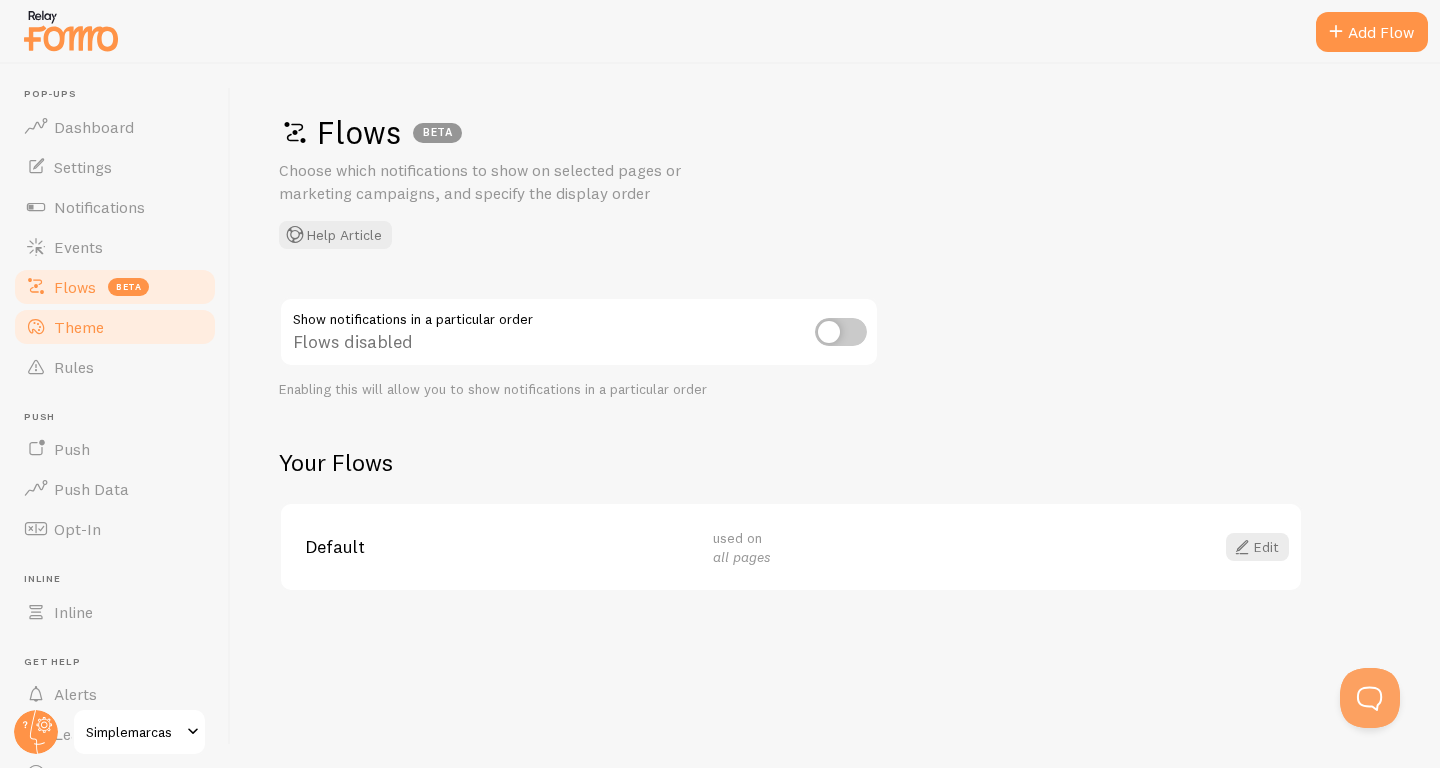 click on "Theme" at bounding box center (79, 327) 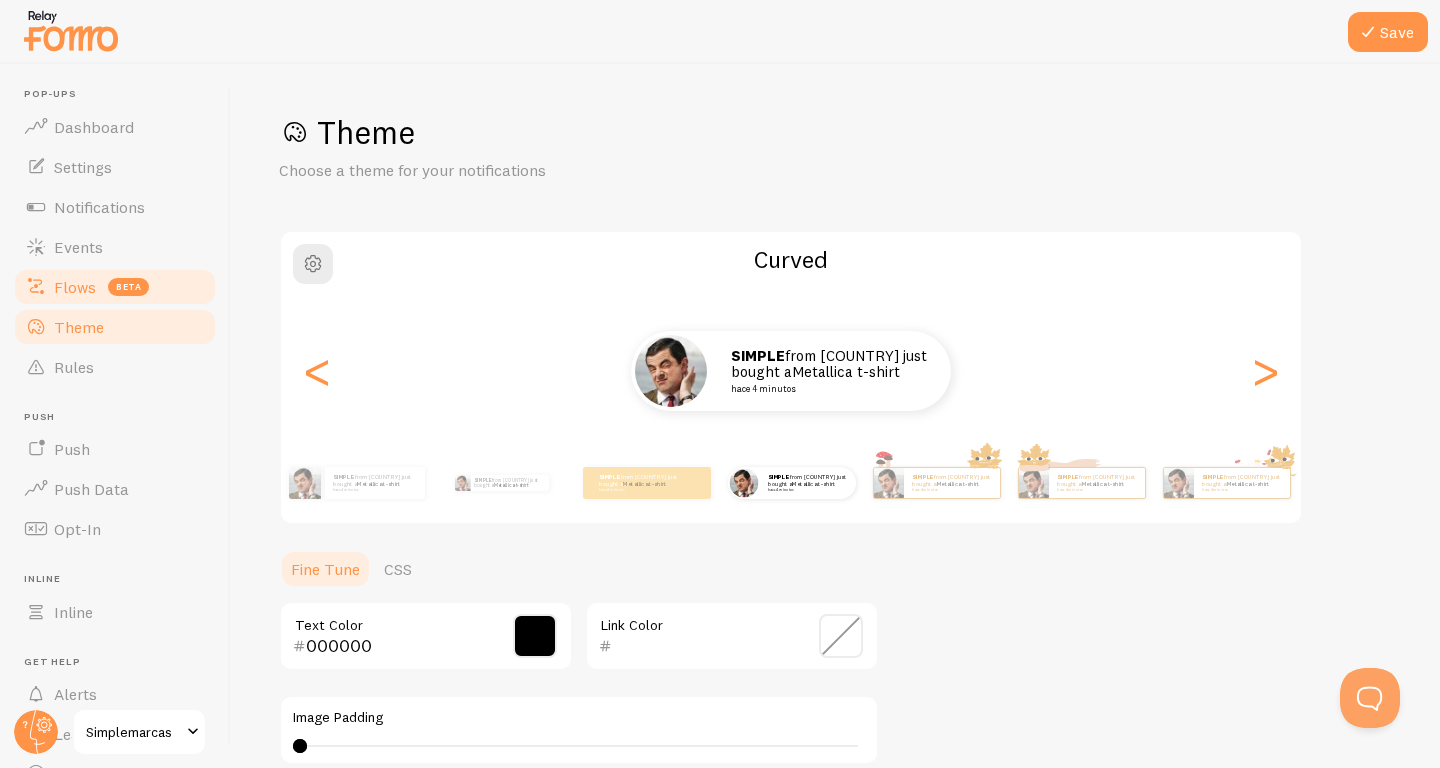 click on "beta" at bounding box center (128, 287) 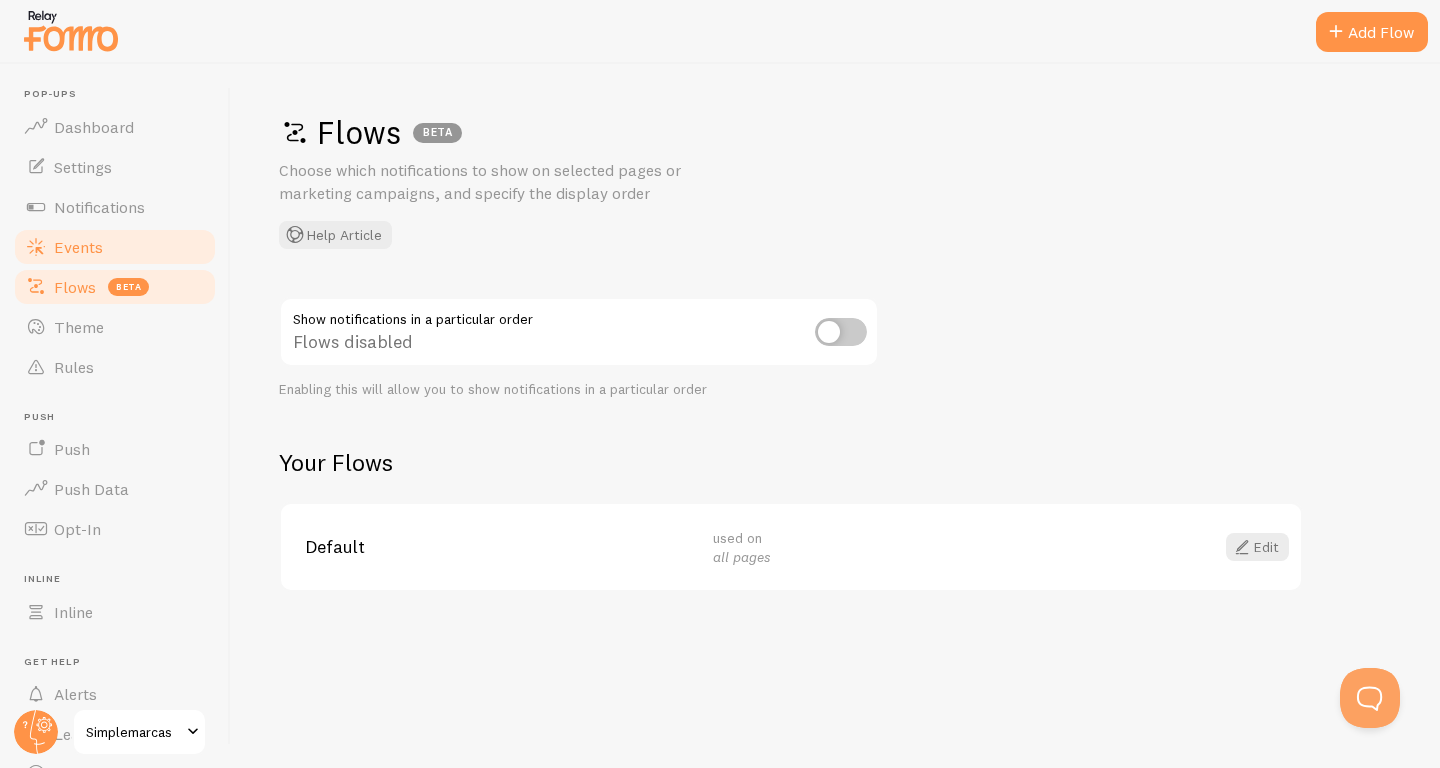 click on "Events" at bounding box center [115, 247] 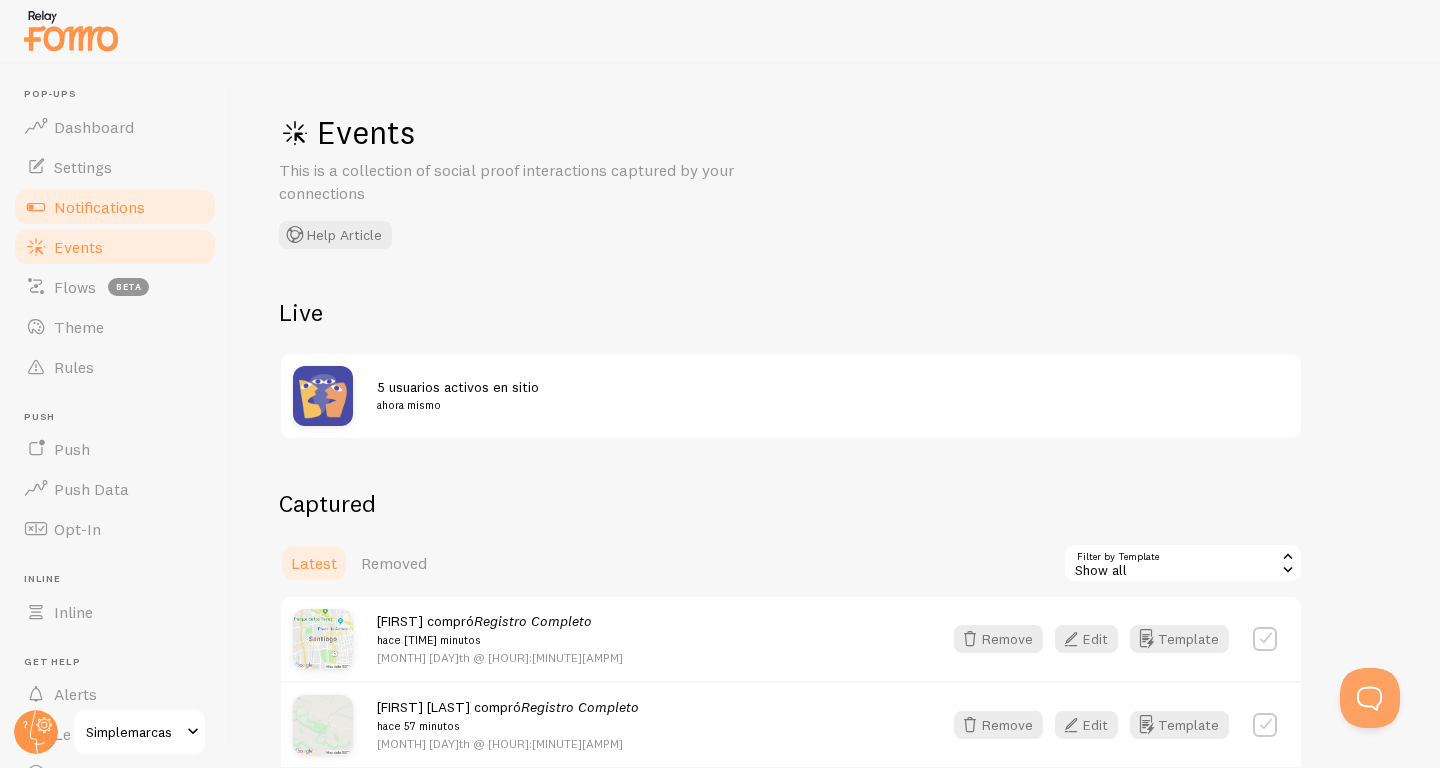 click on "Notifications" at bounding box center [99, 207] 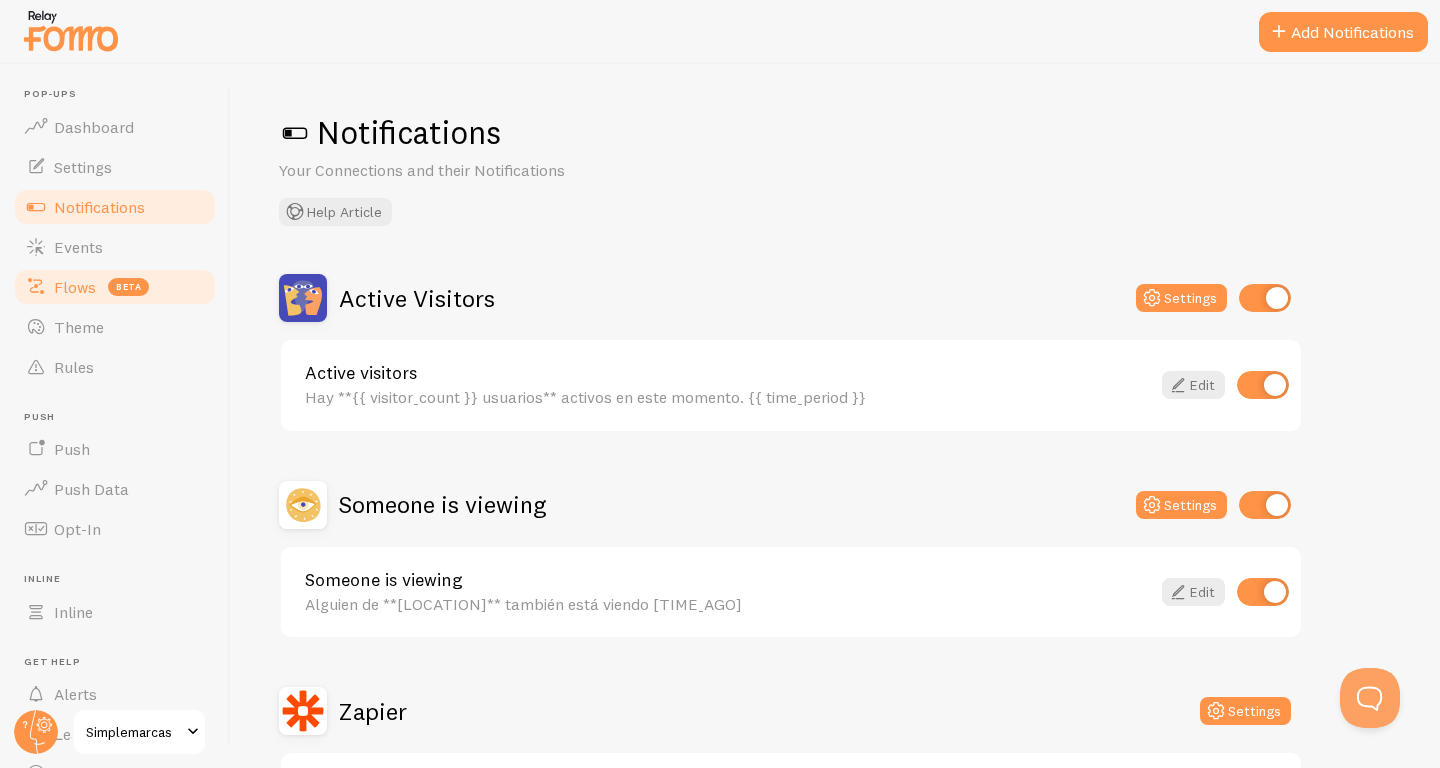 click on "Flows
beta" at bounding box center [115, 287] 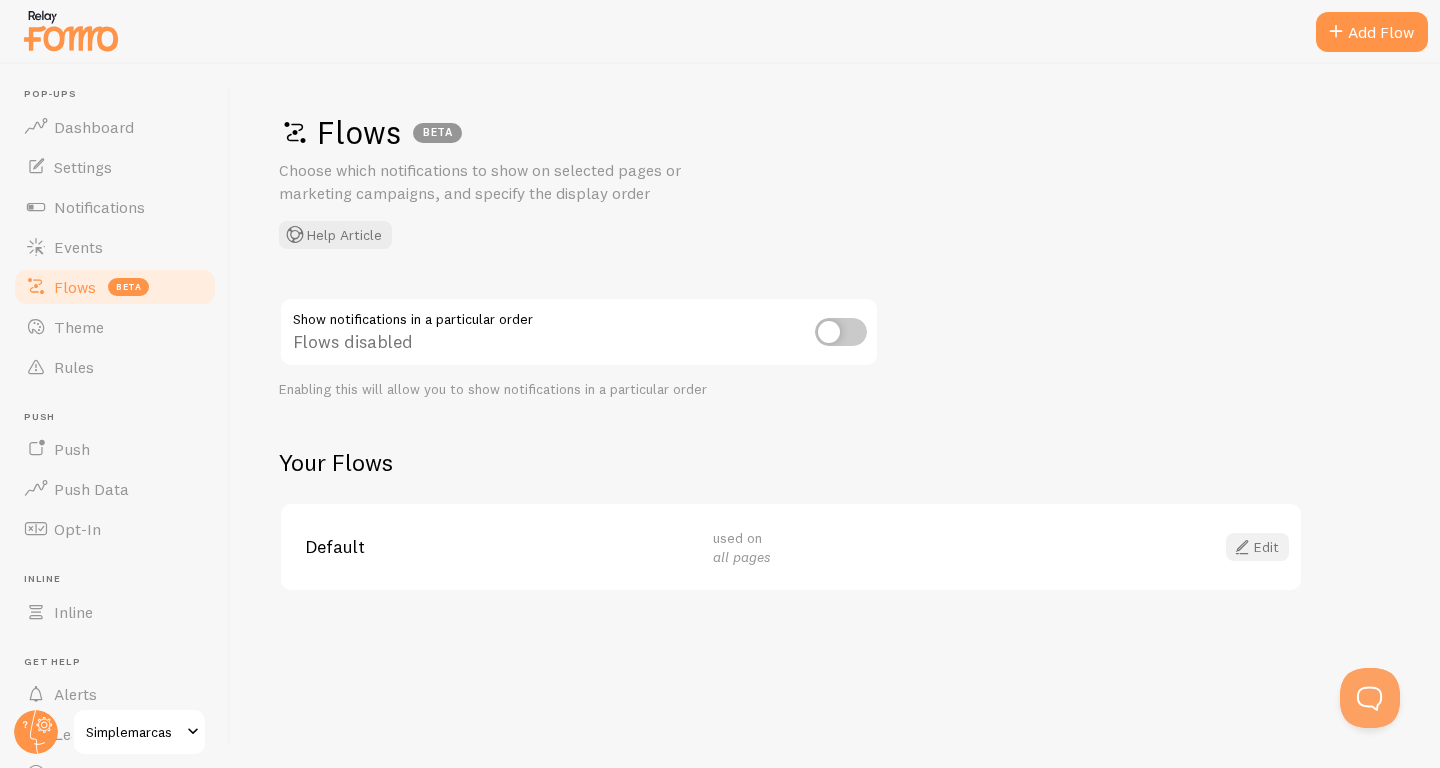 click on "Edit" at bounding box center (1257, 547) 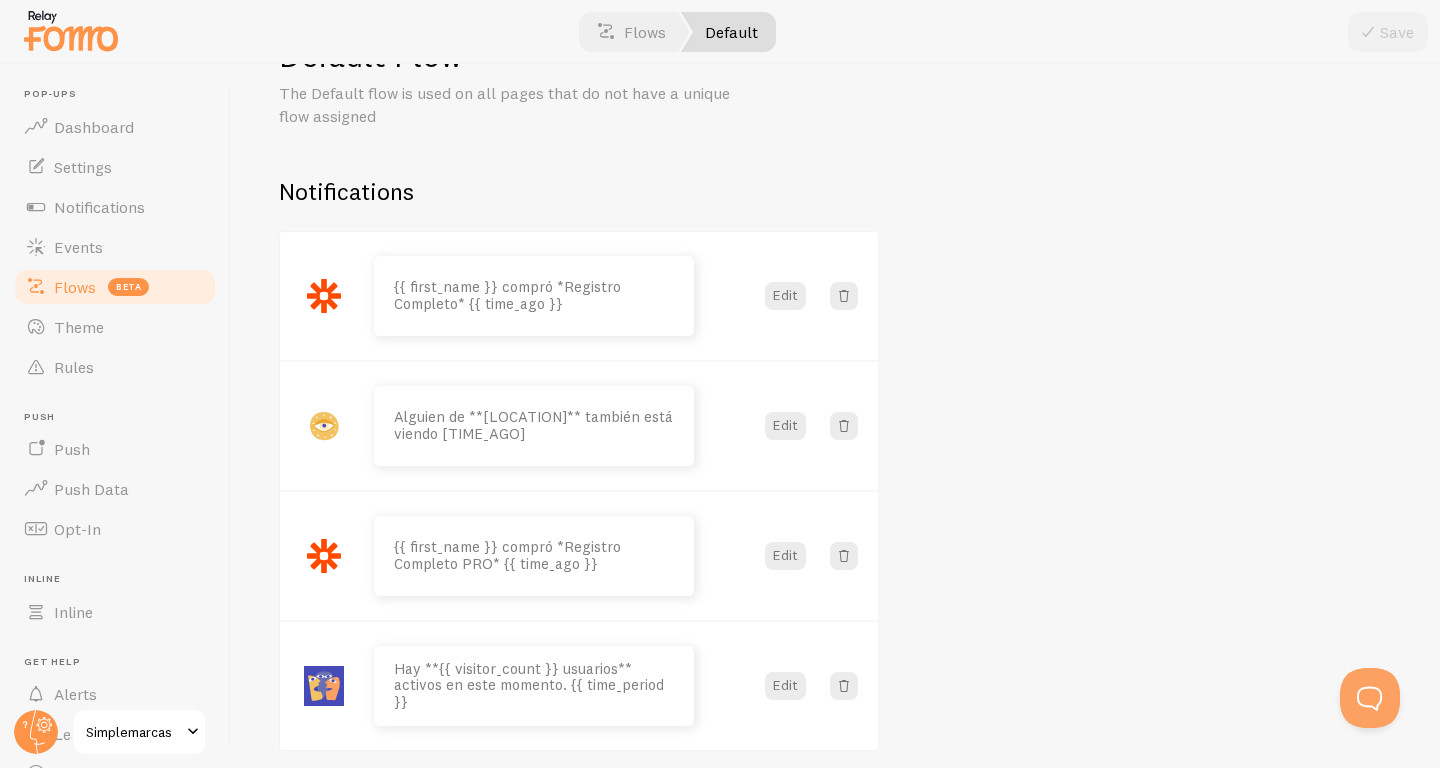scroll, scrollTop: 0, scrollLeft: 0, axis: both 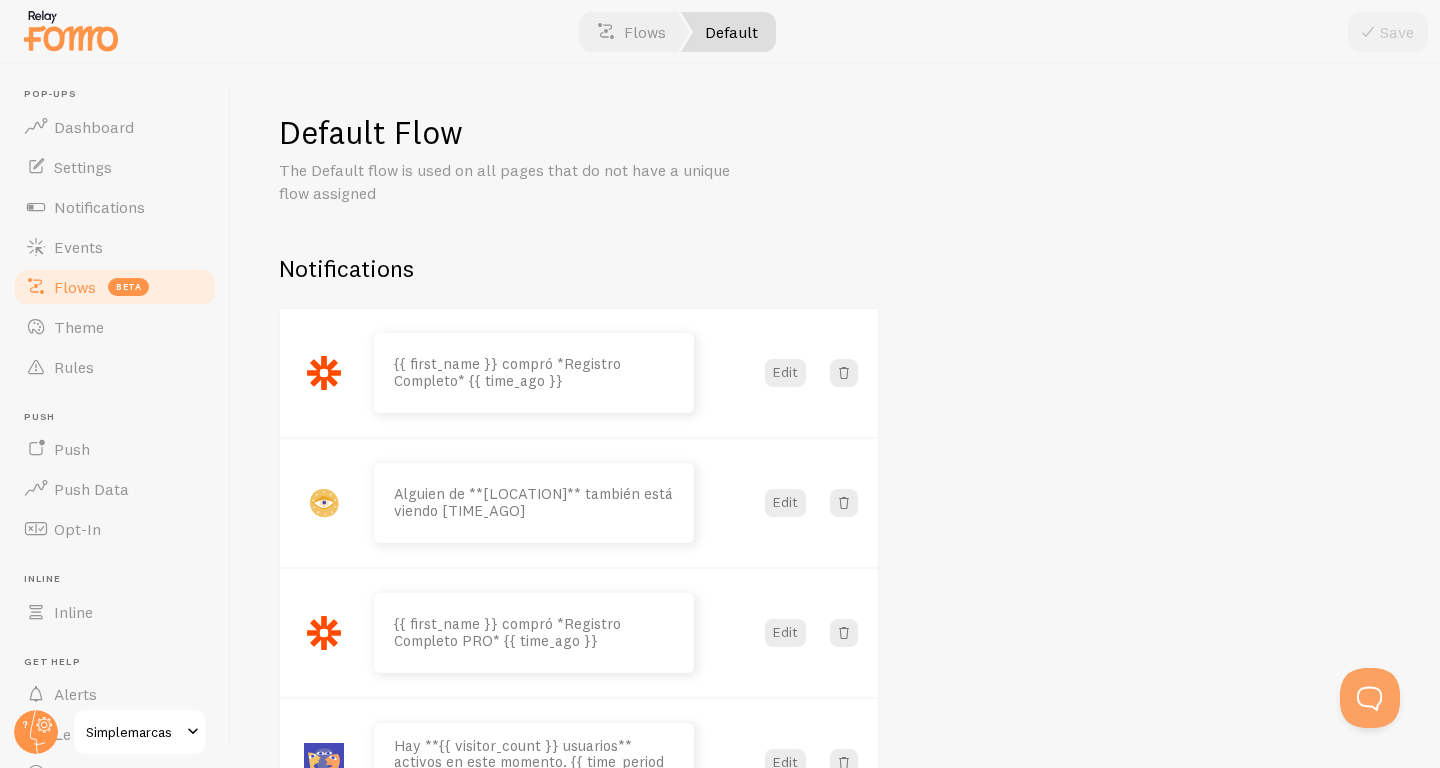 click on "Flows
beta" at bounding box center (115, 287) 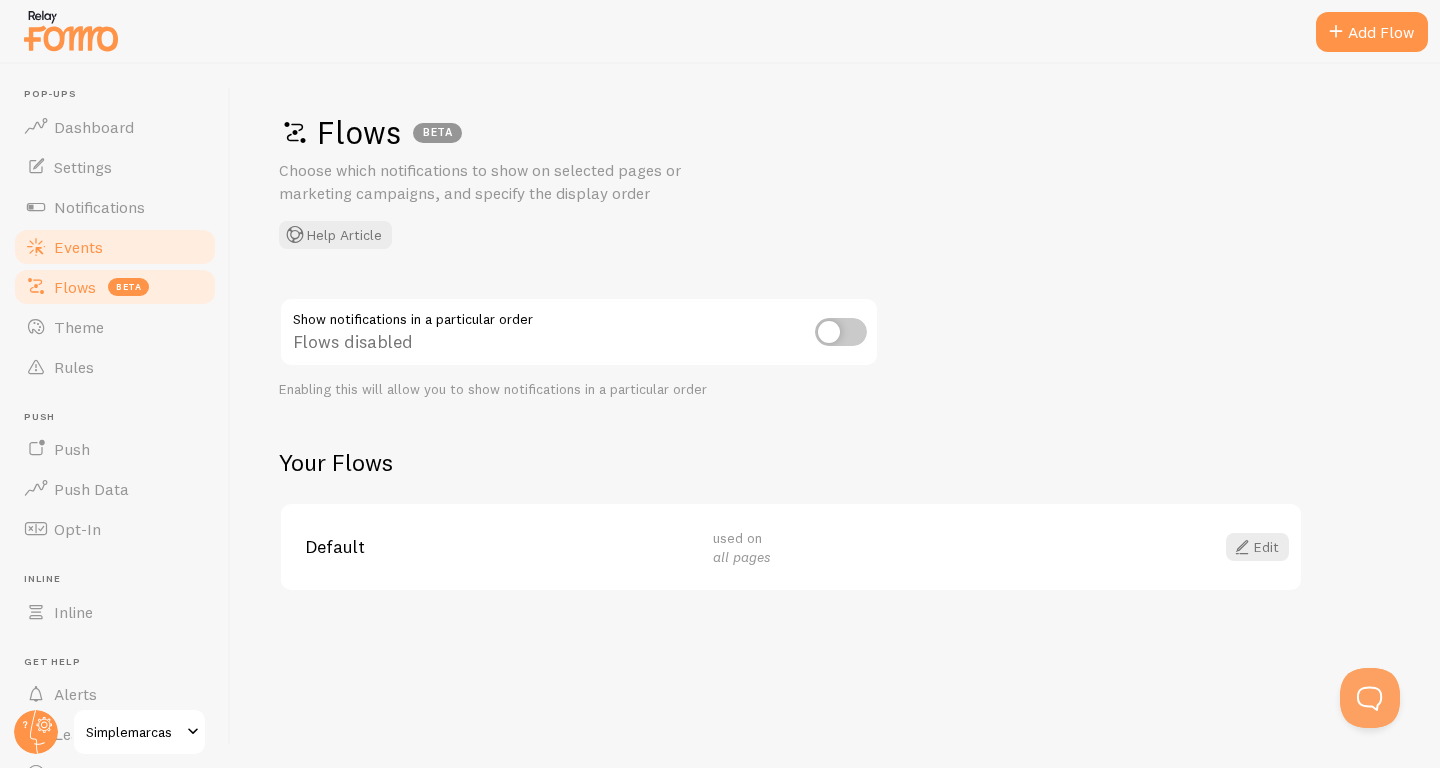 click on "Events" at bounding box center [115, 247] 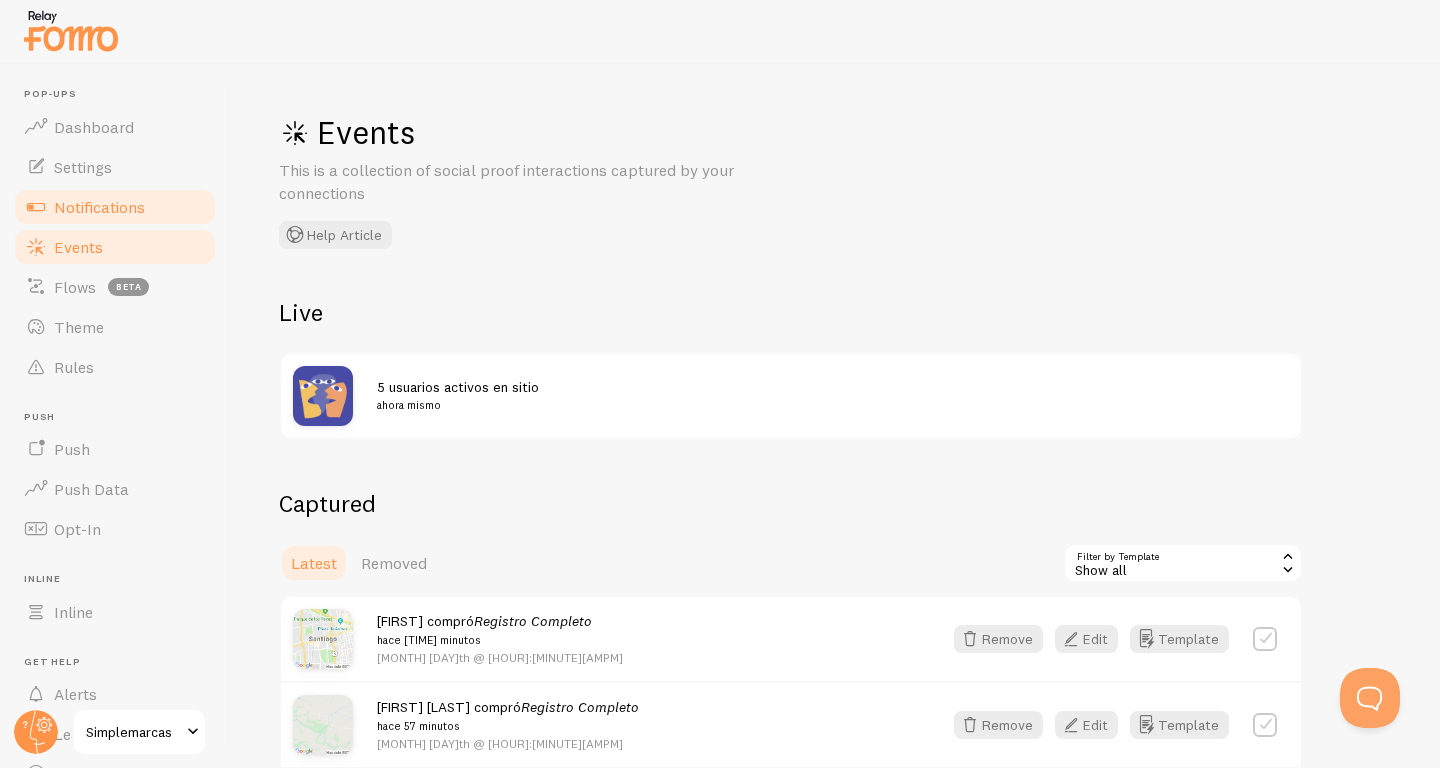 click on "Notifications" at bounding box center (99, 207) 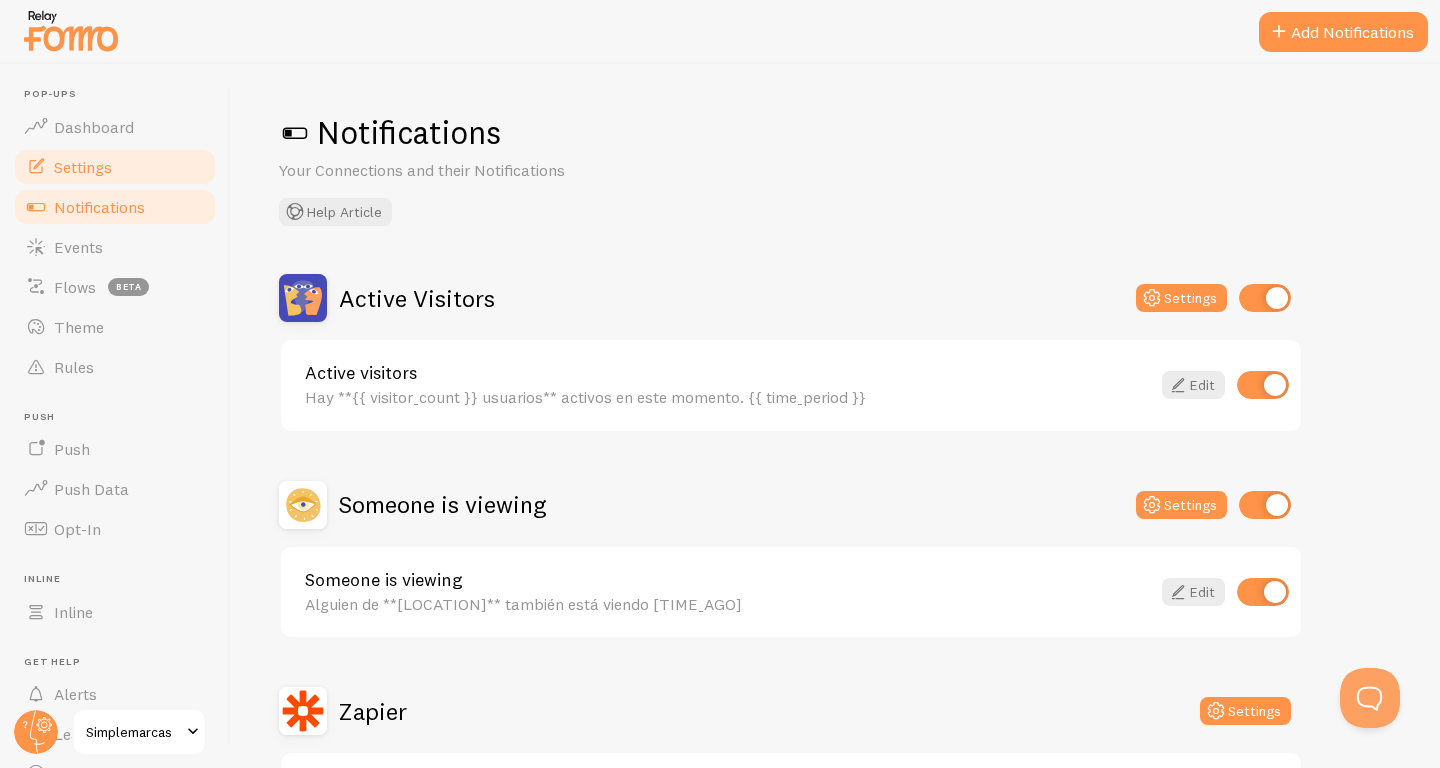 click on "Settings" at bounding box center (115, 167) 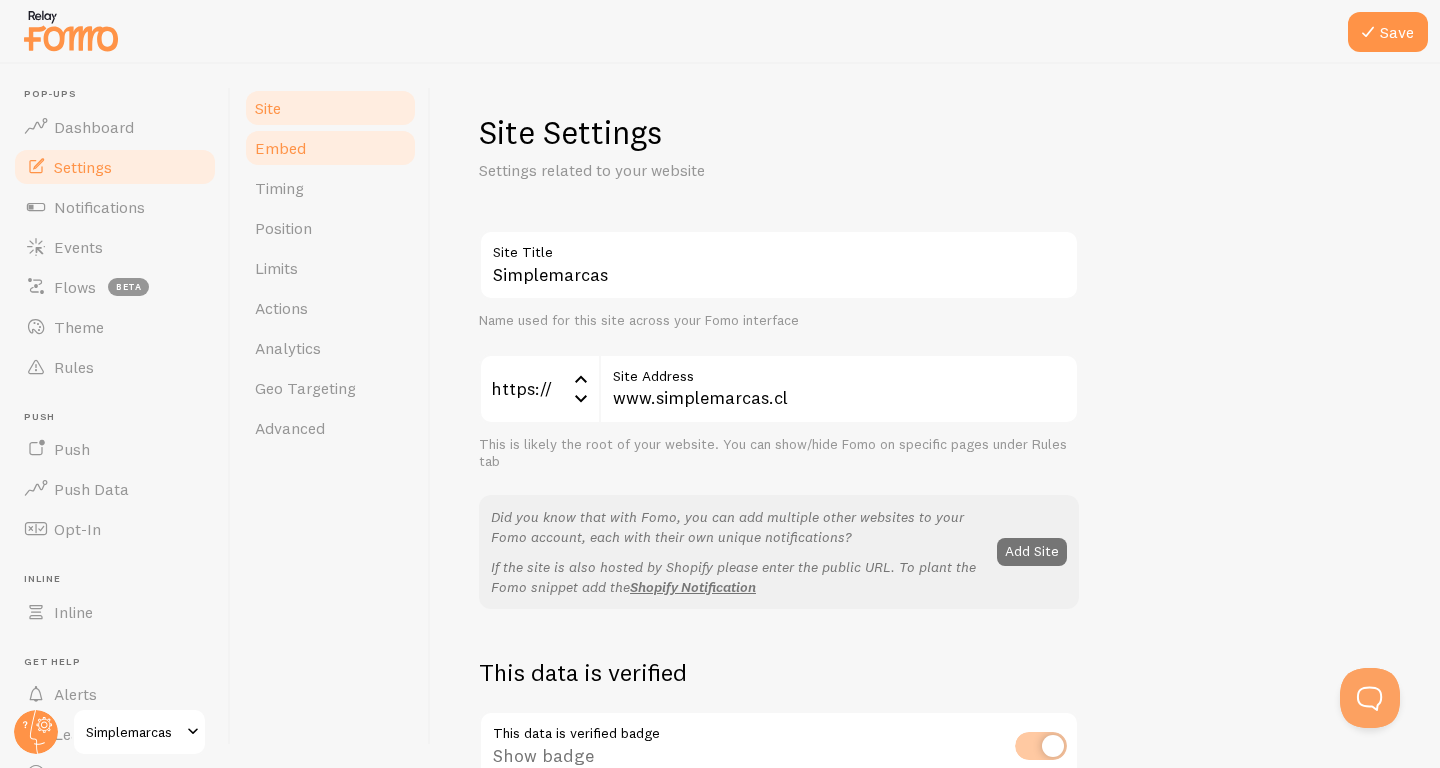 click on "Embed" at bounding box center (330, 148) 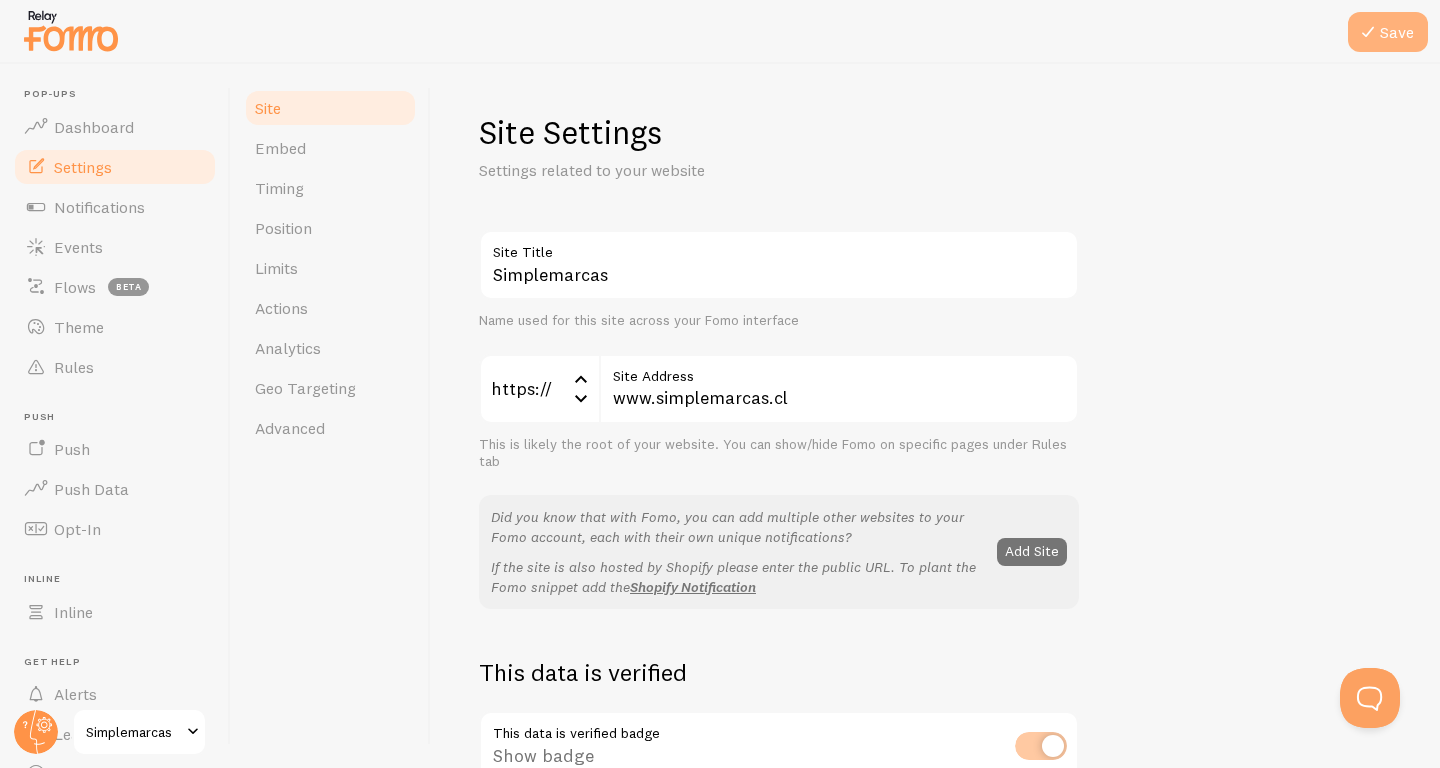 click on "Save" at bounding box center (1388, 32) 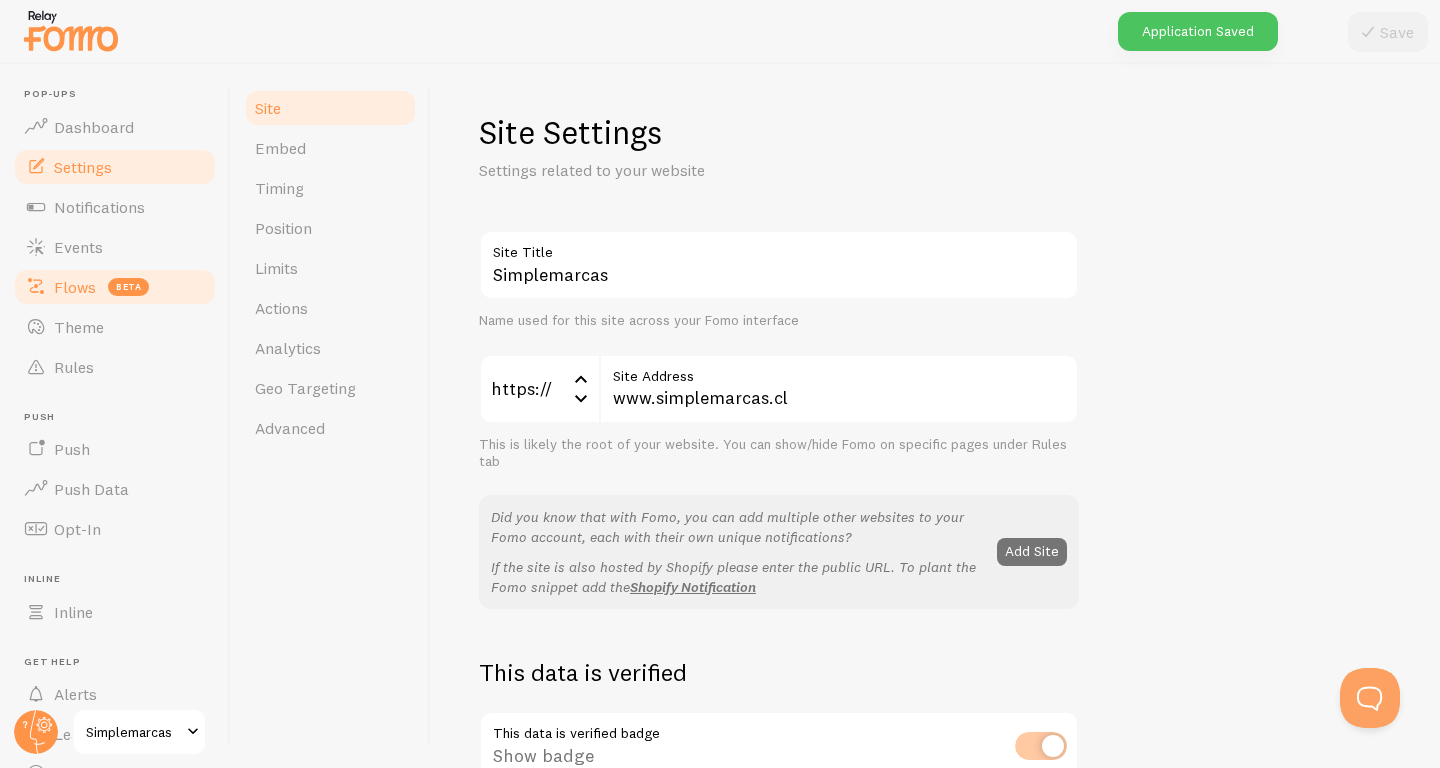 click on "Flows
beta" at bounding box center [115, 287] 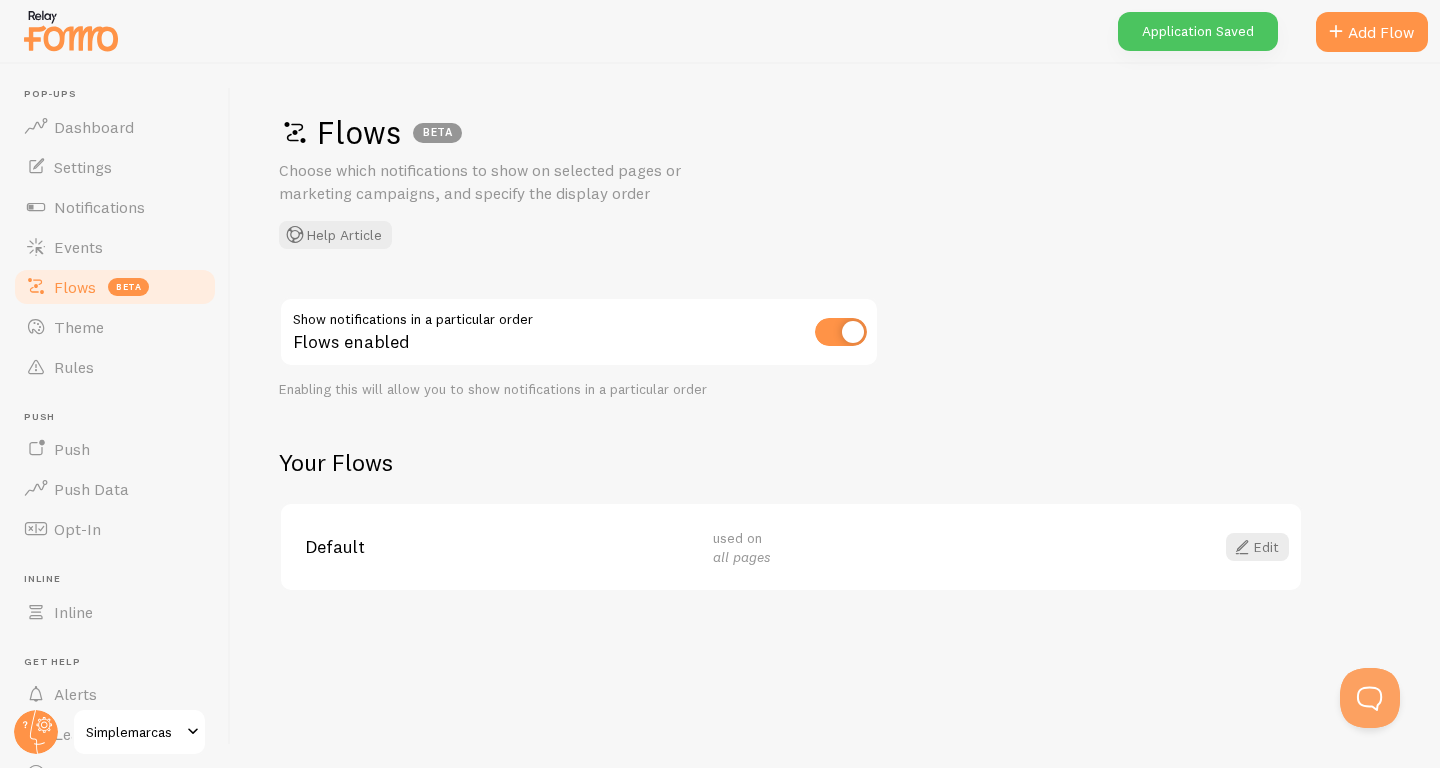click at bounding box center [841, 332] 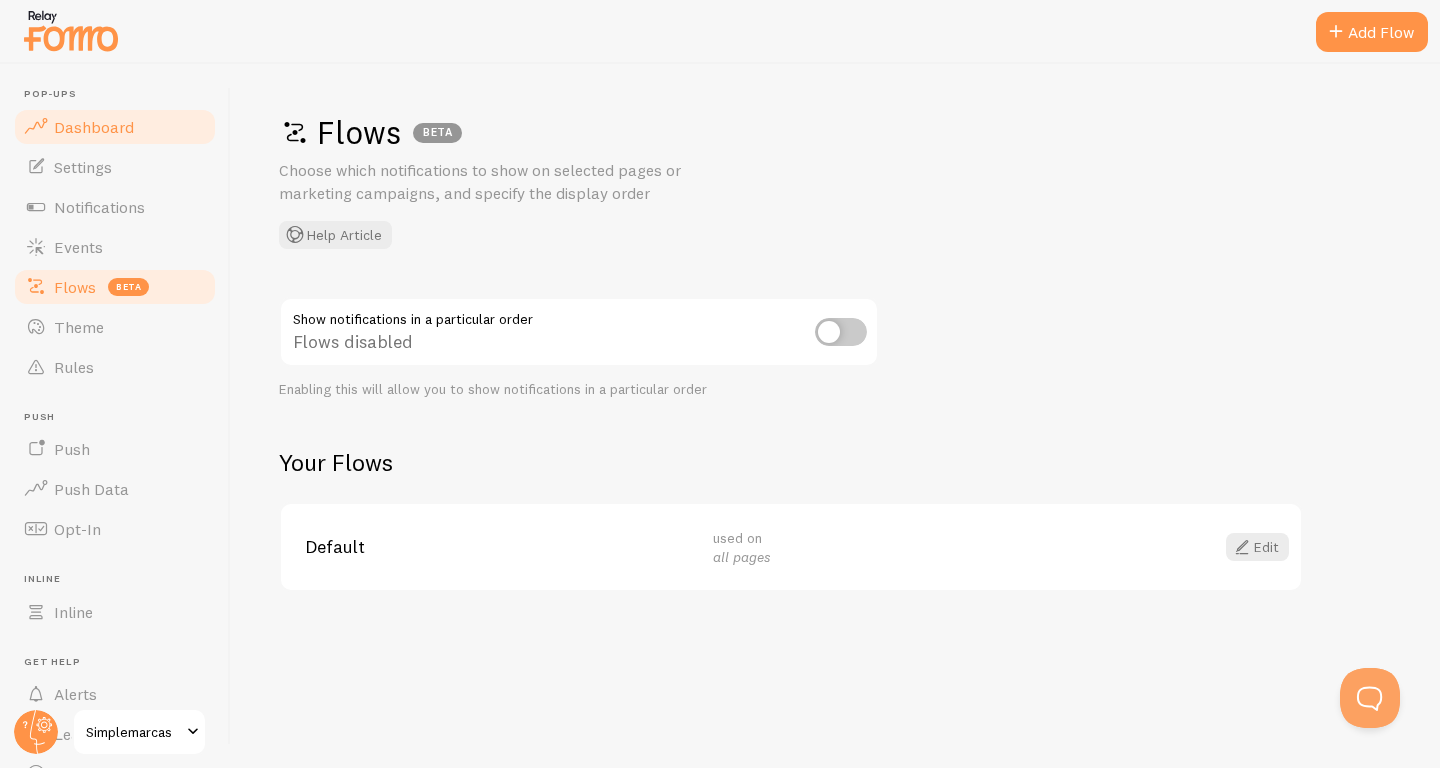 click on "Dashboard" at bounding box center [94, 127] 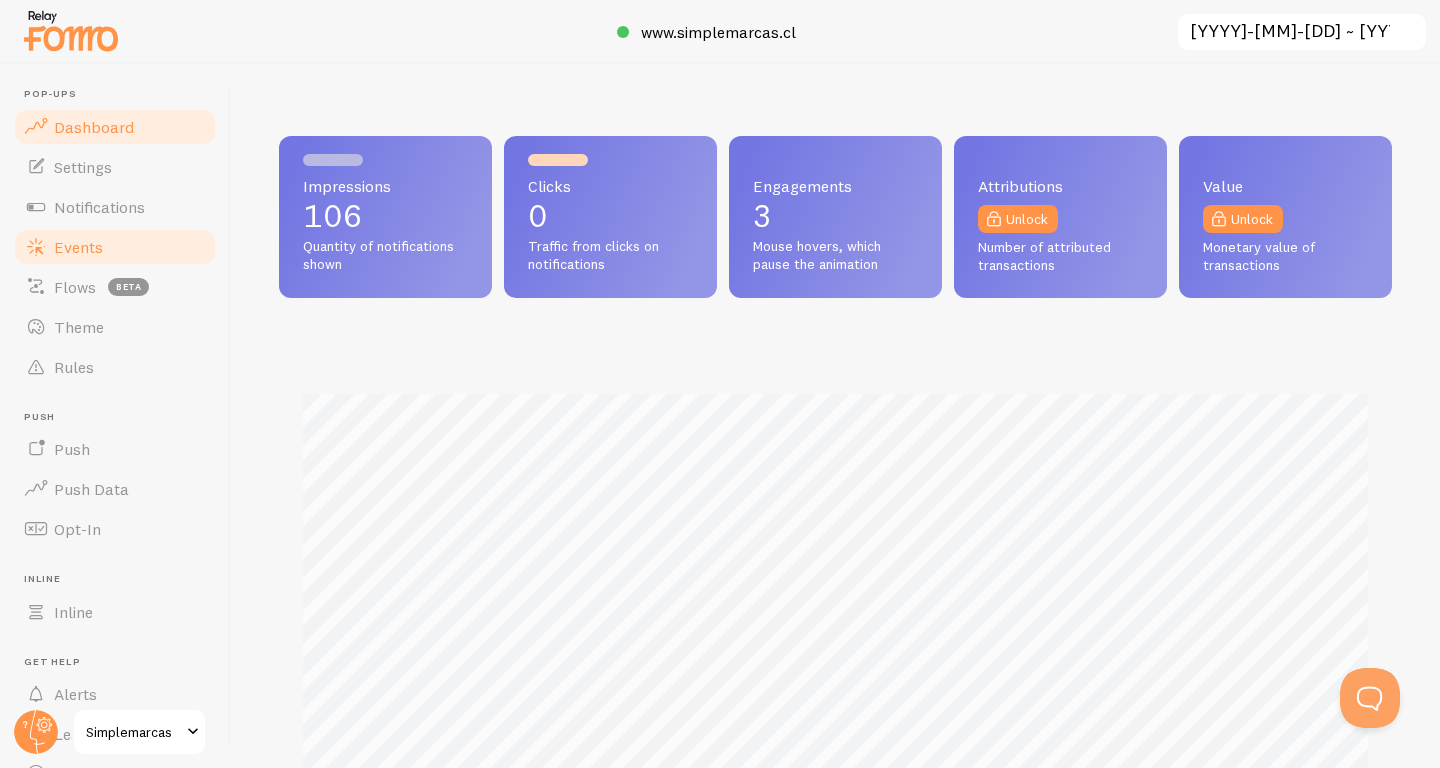 scroll, scrollTop: 999474, scrollLeft: 998887, axis: both 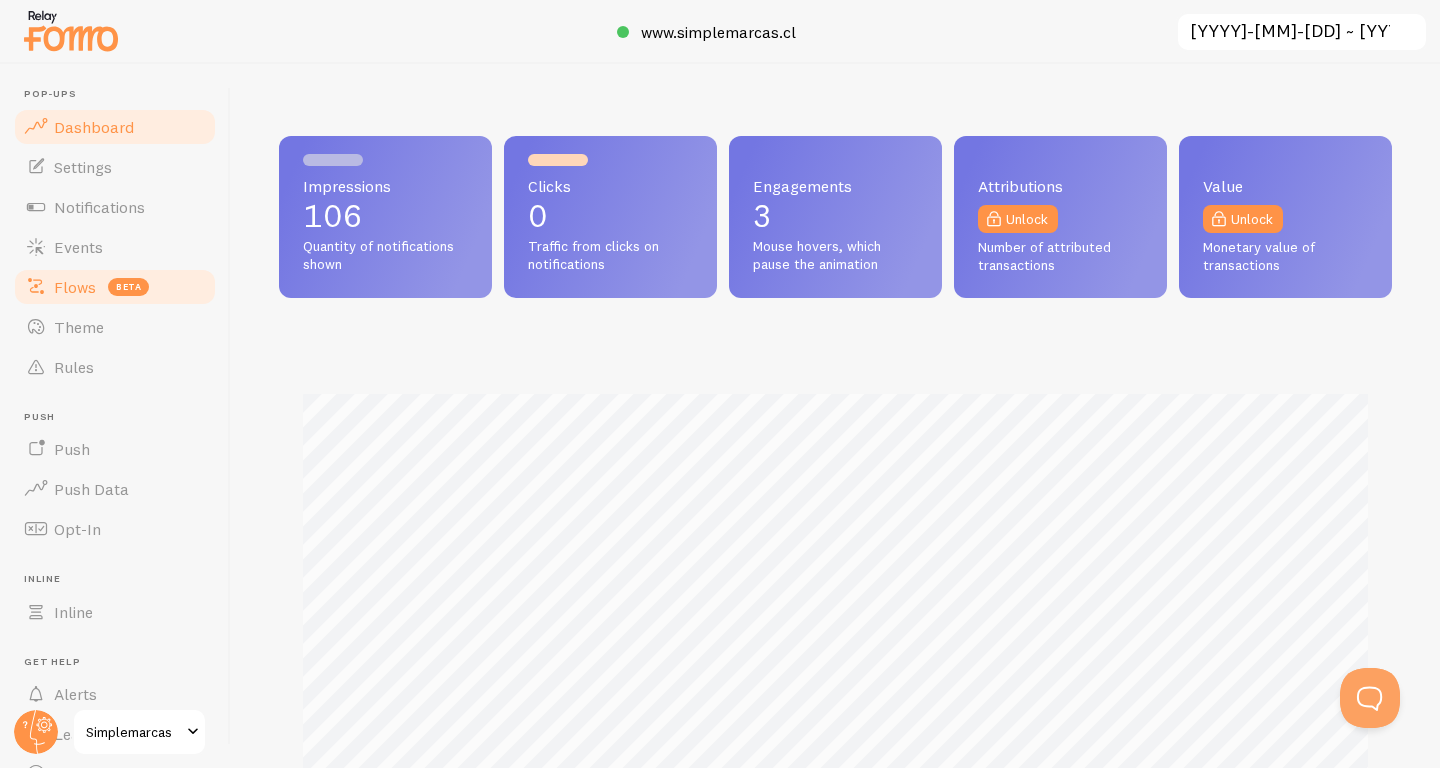 click on "Flows" at bounding box center (75, 287) 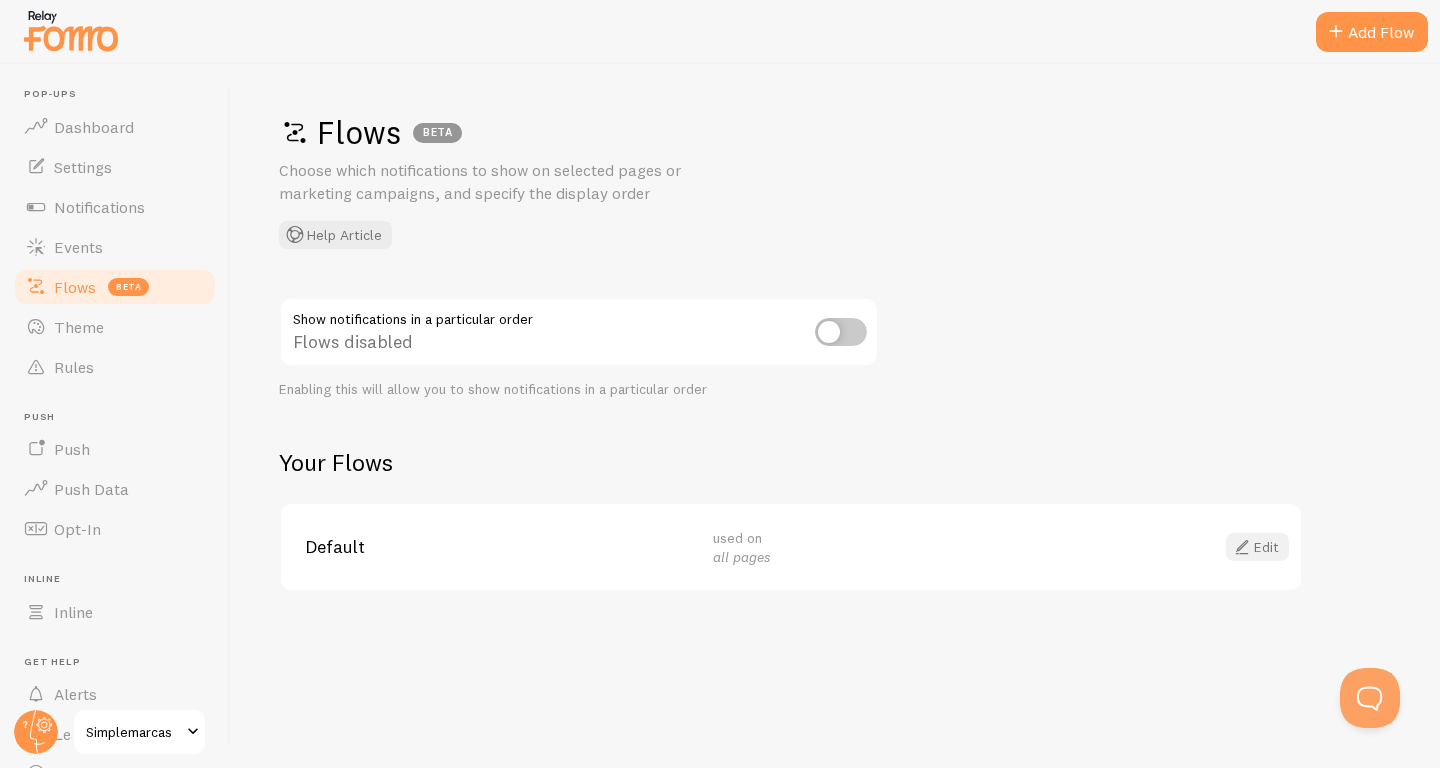 click at bounding box center [1242, 547] 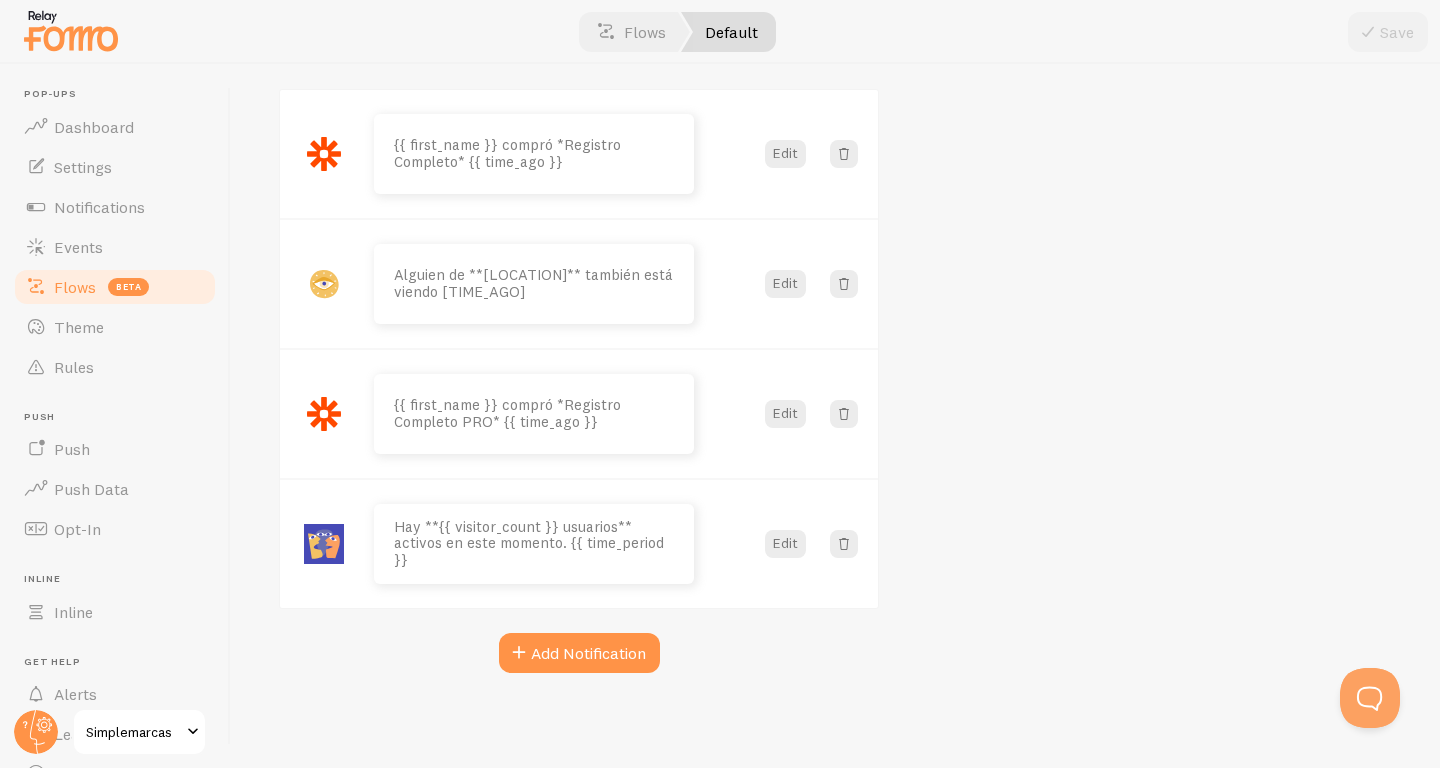 scroll, scrollTop: 0, scrollLeft: 0, axis: both 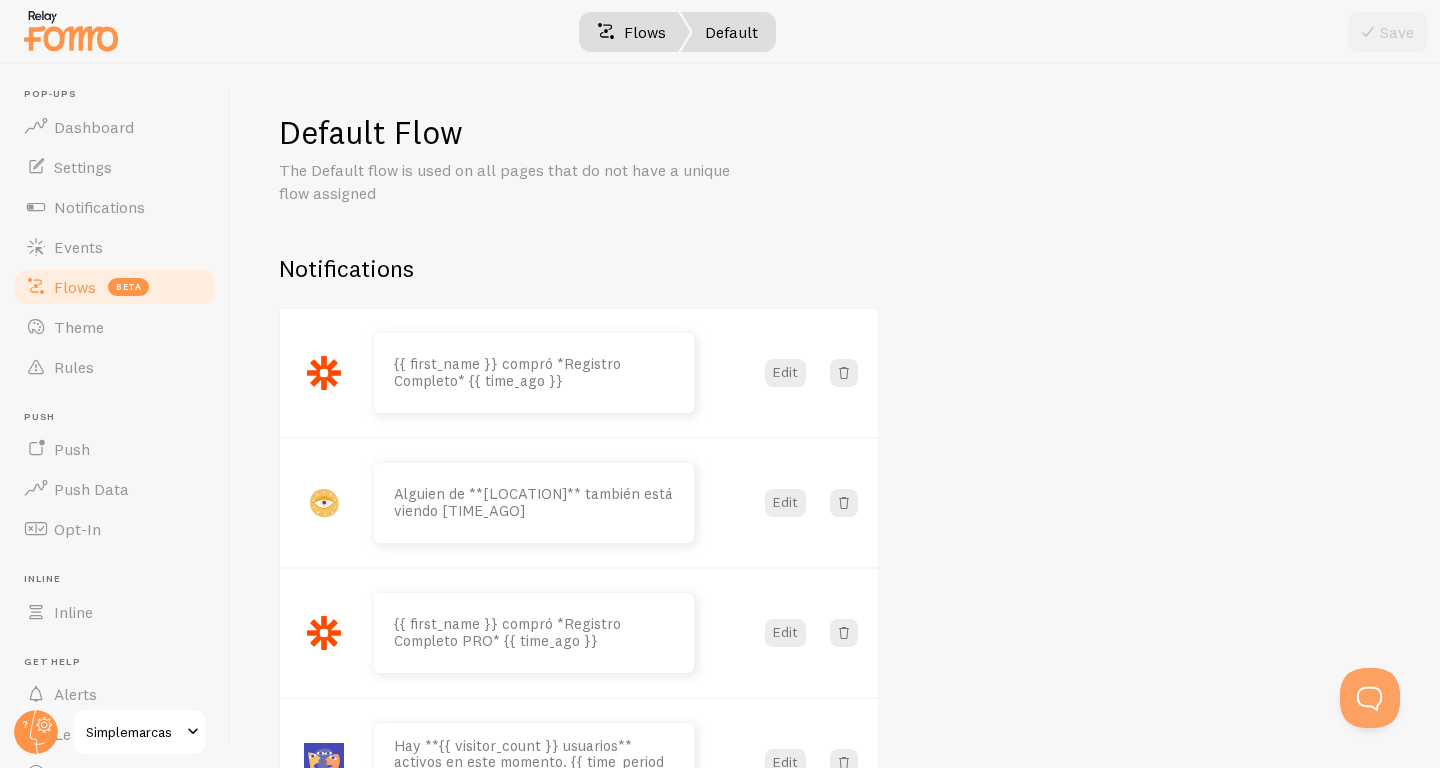 click on "Flows" at bounding box center [631, 32] 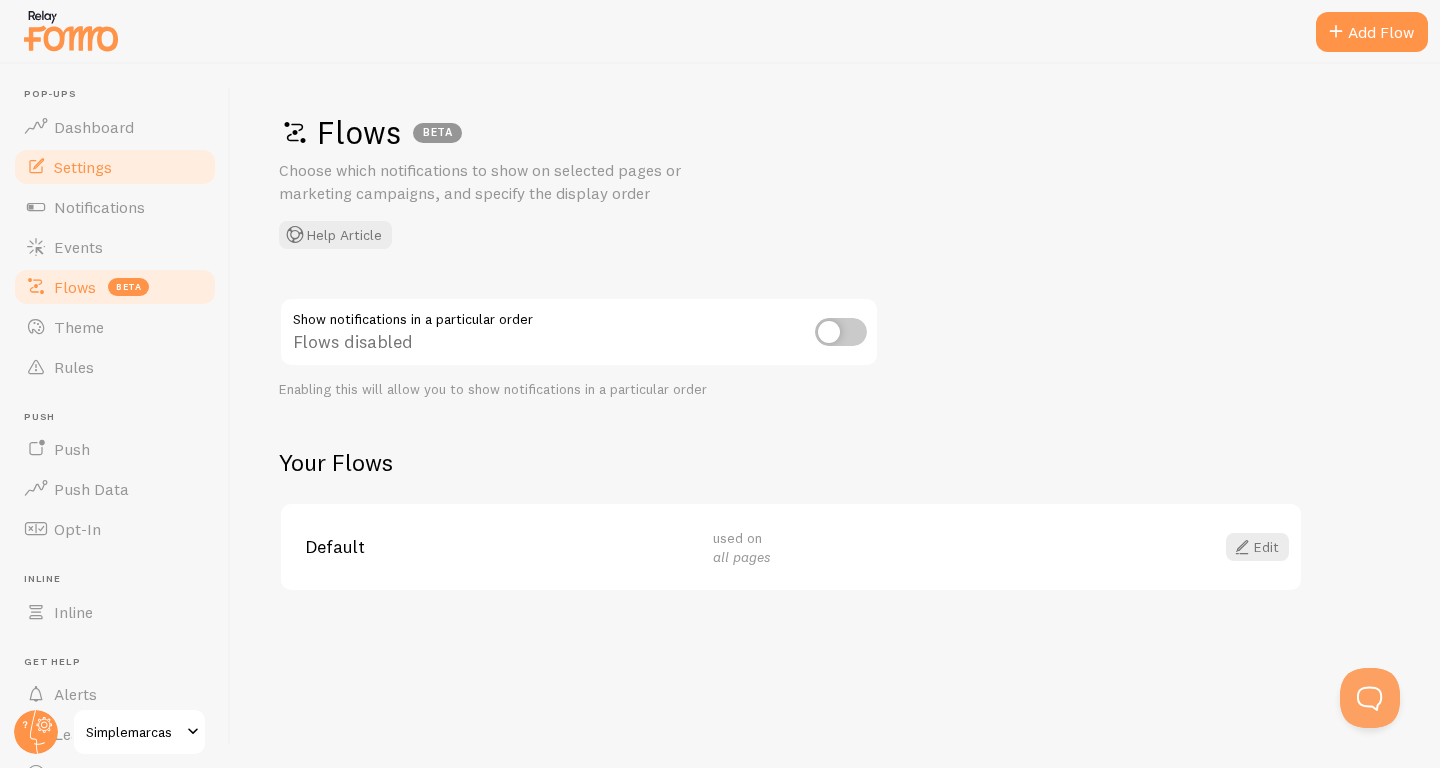 click on "Settings" at bounding box center (115, 167) 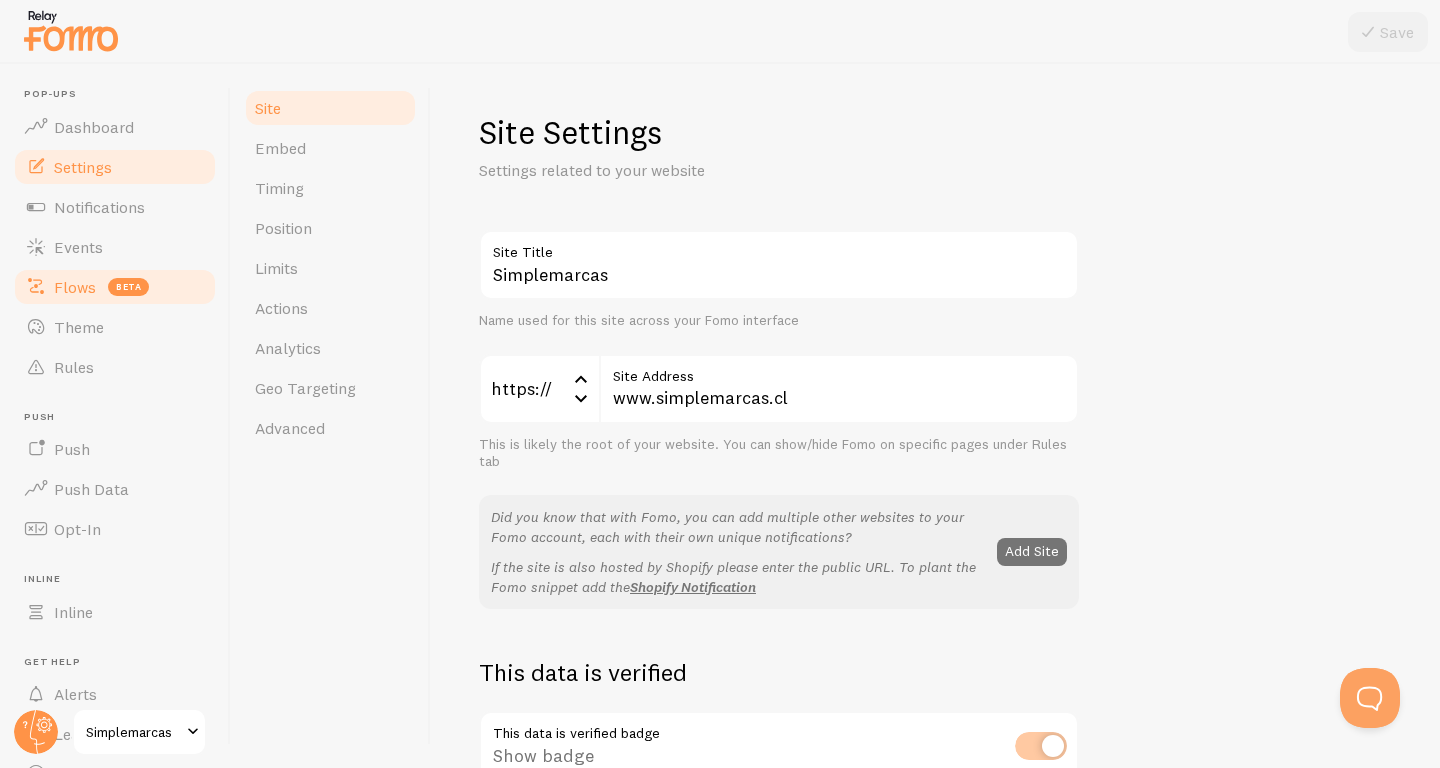 click on "beta" at bounding box center [128, 287] 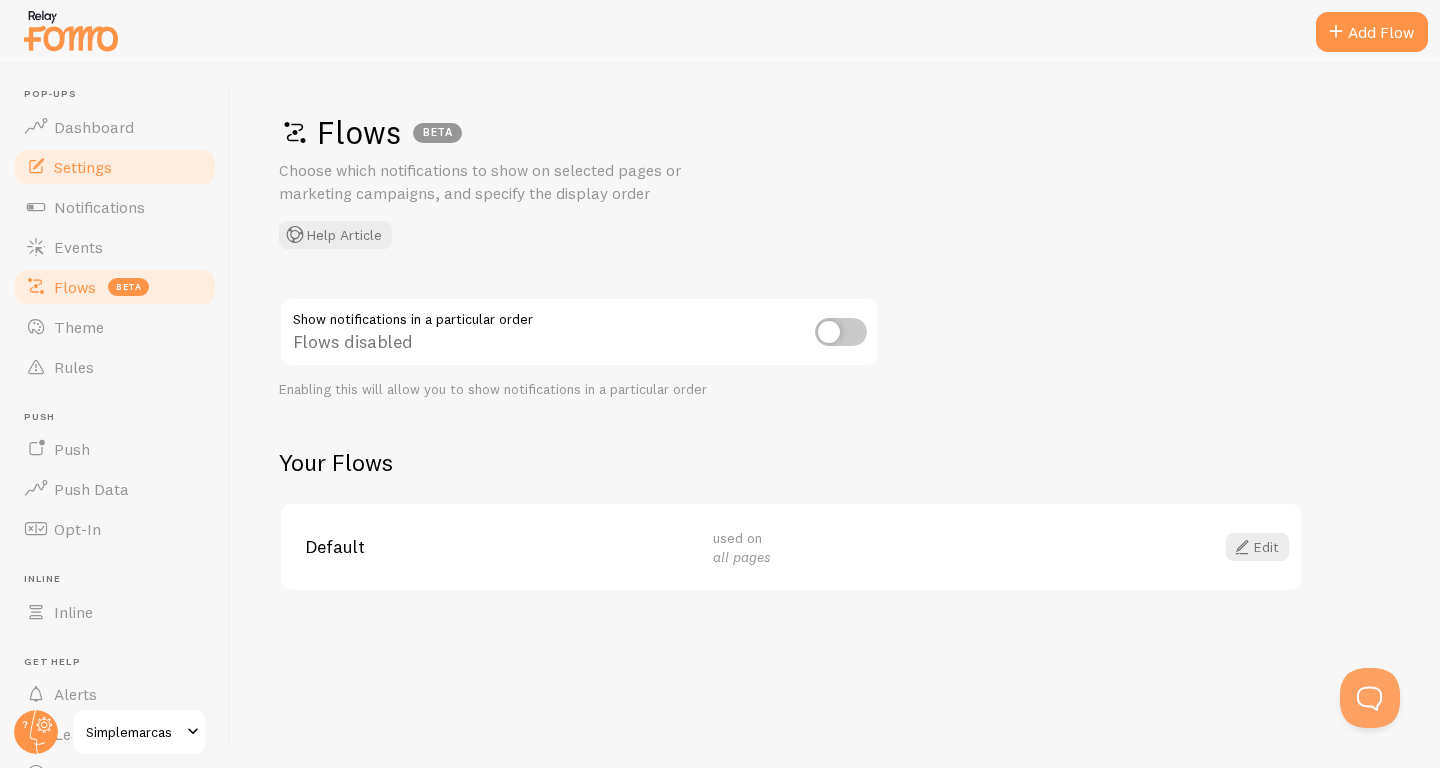 click on "Settings" at bounding box center (115, 167) 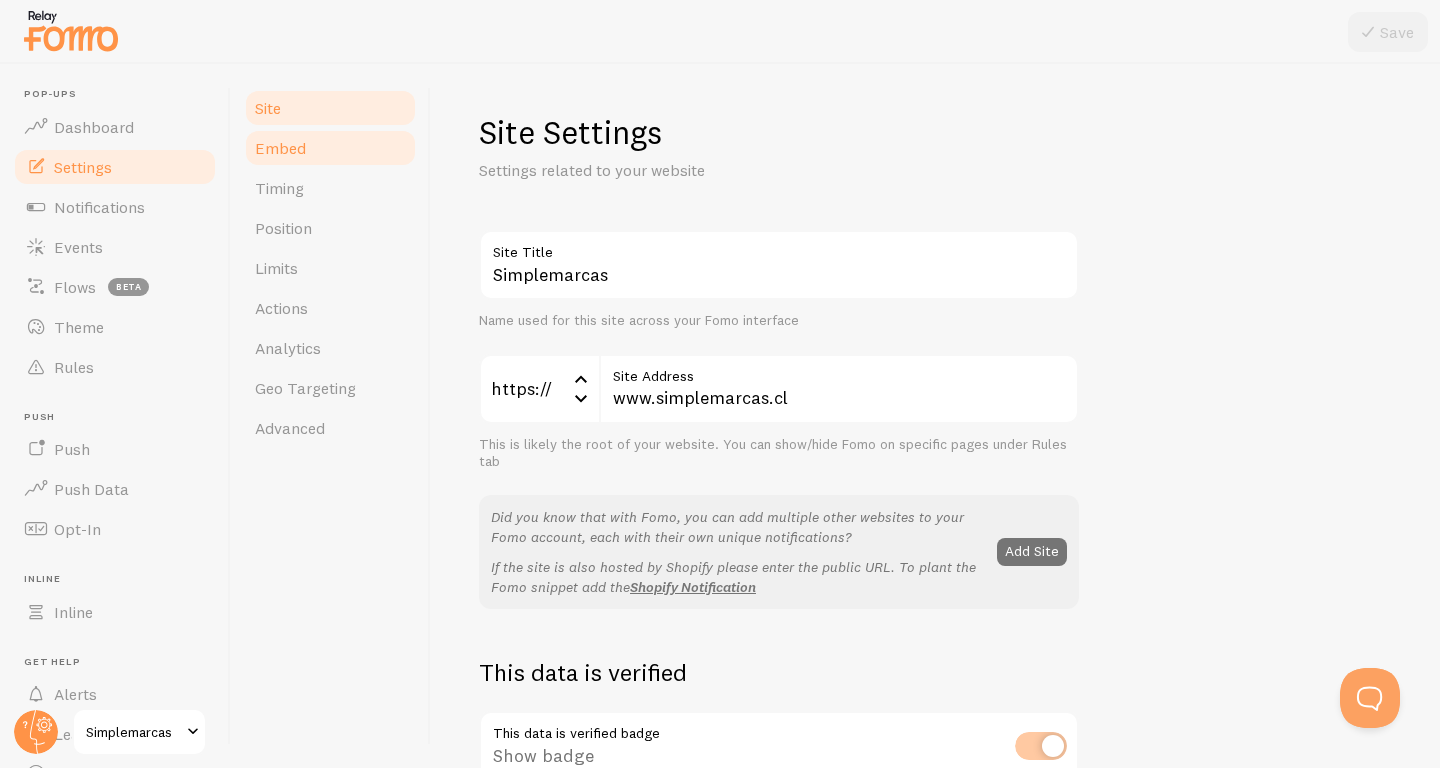 click on "Embed" at bounding box center [330, 148] 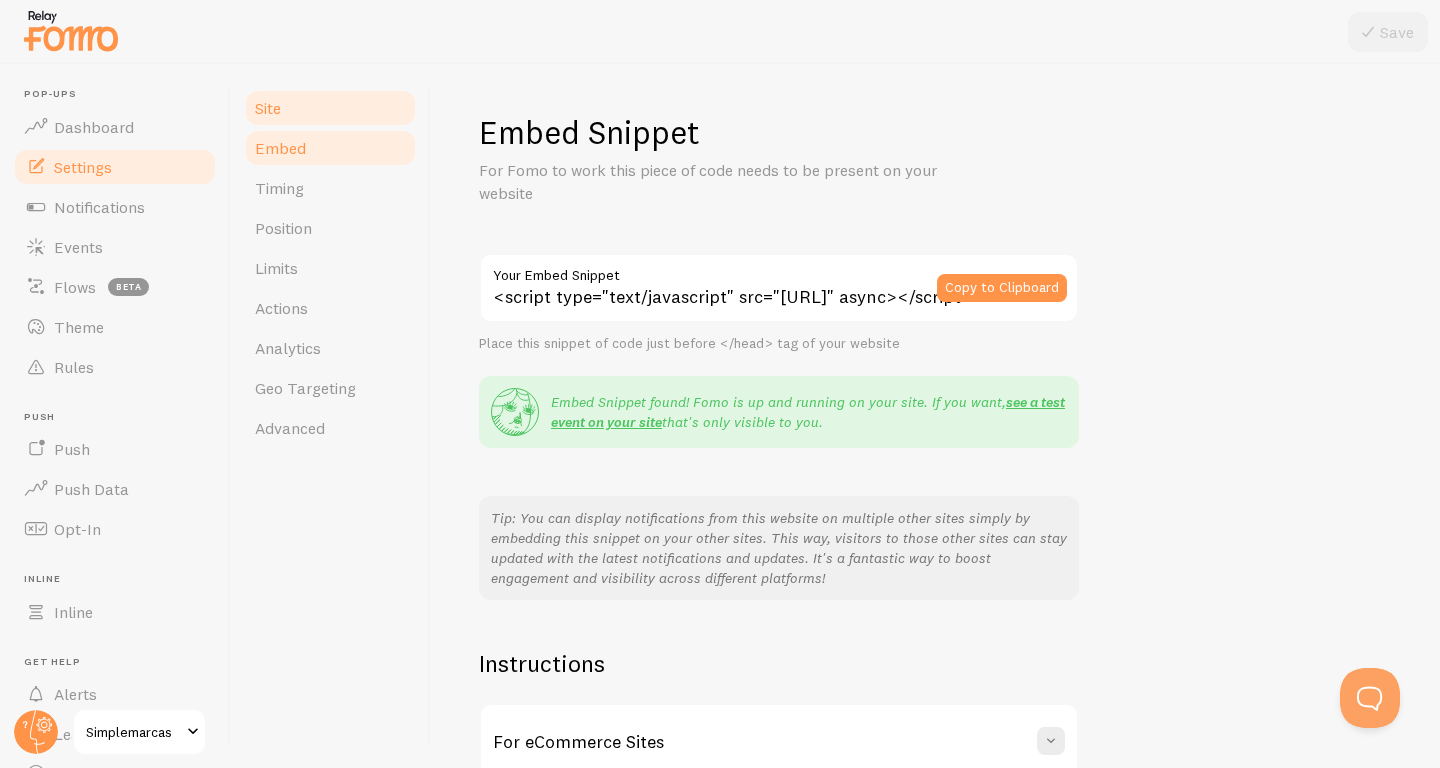 click on "Site" at bounding box center [330, 108] 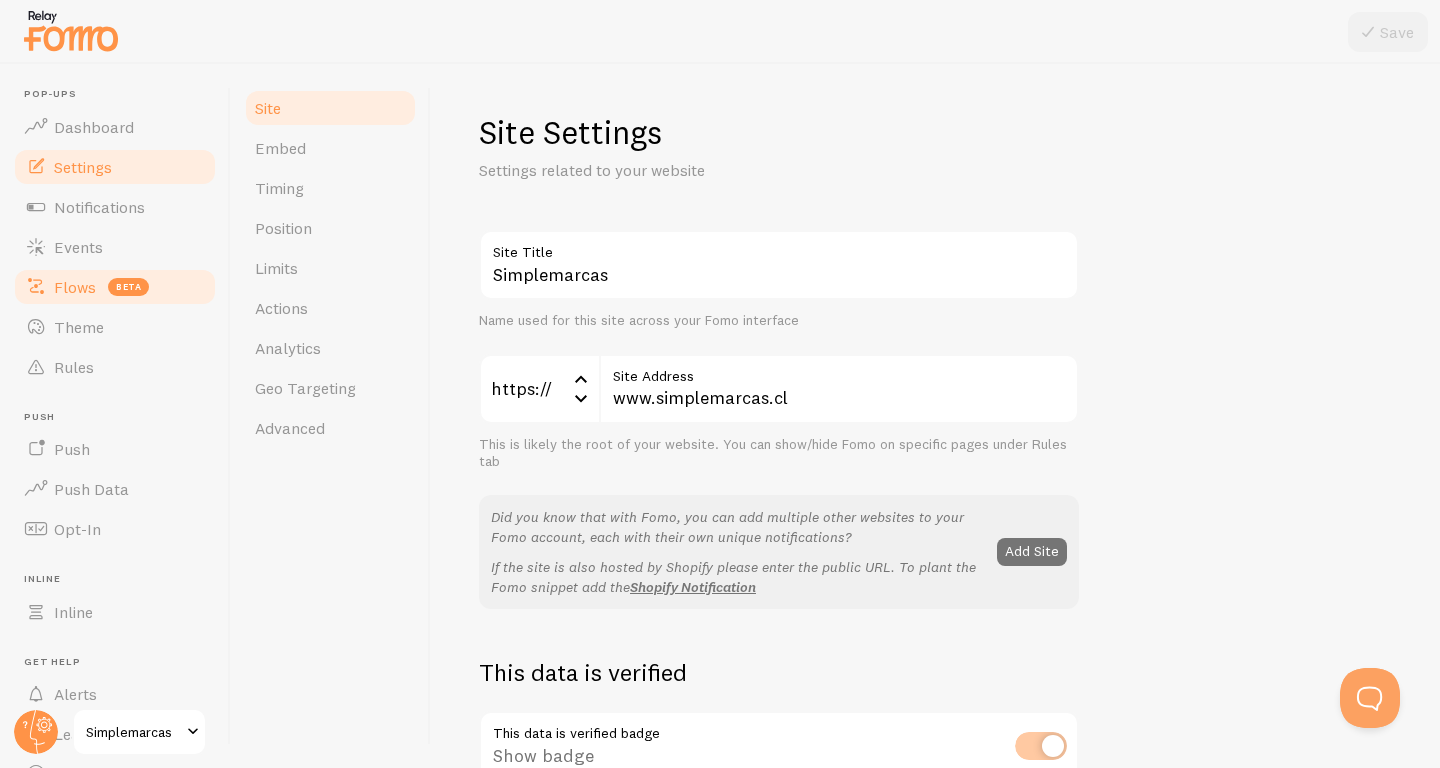 click on "beta" at bounding box center (128, 287) 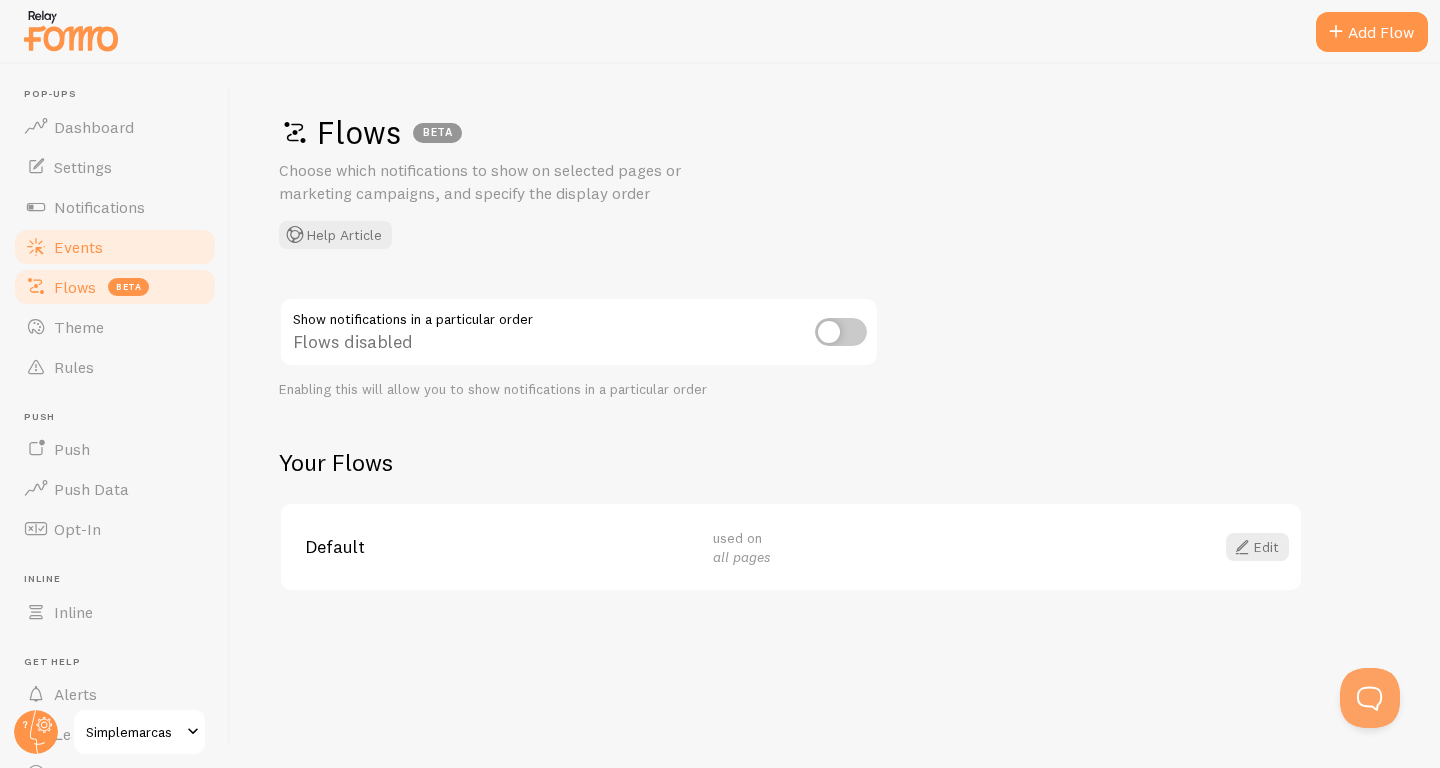 click on "Events" at bounding box center [115, 247] 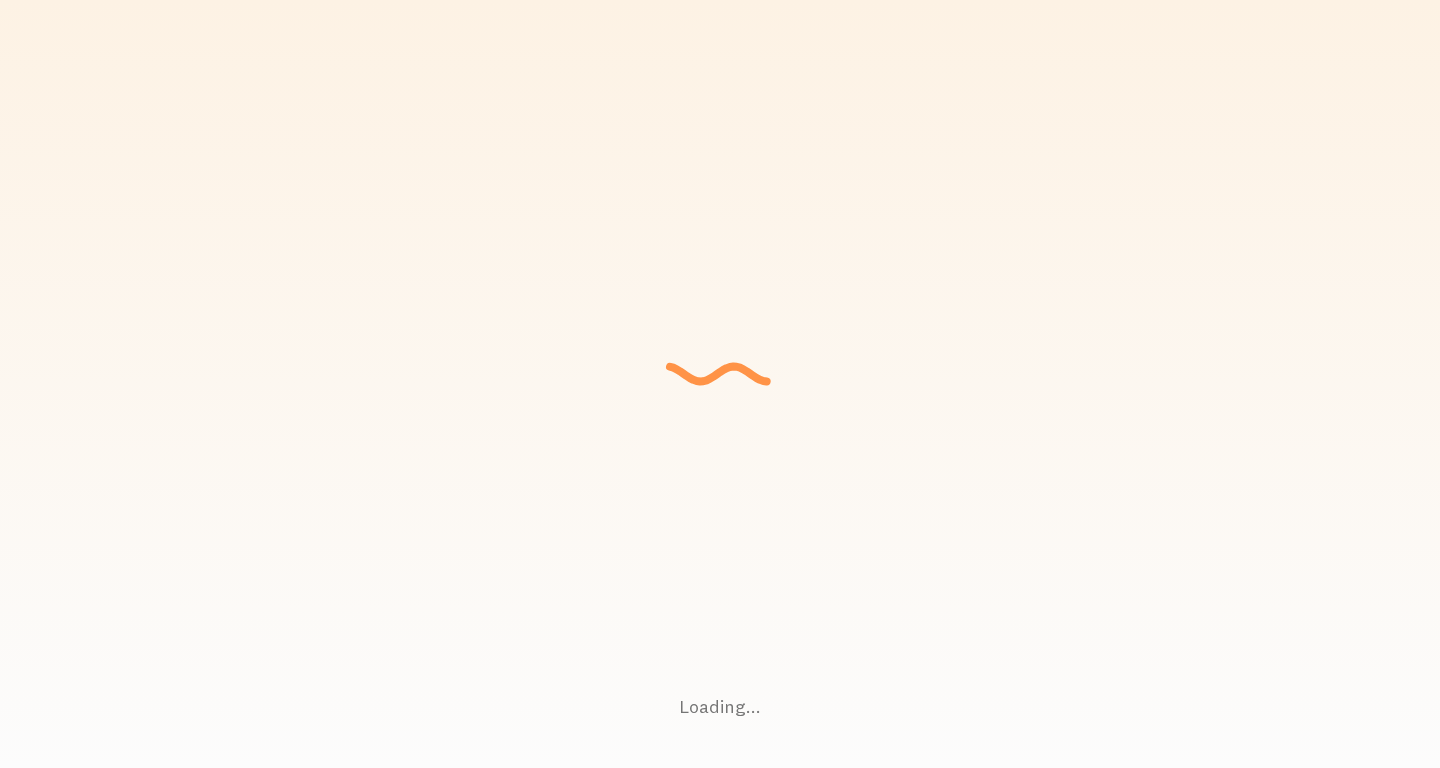 scroll, scrollTop: 0, scrollLeft: 0, axis: both 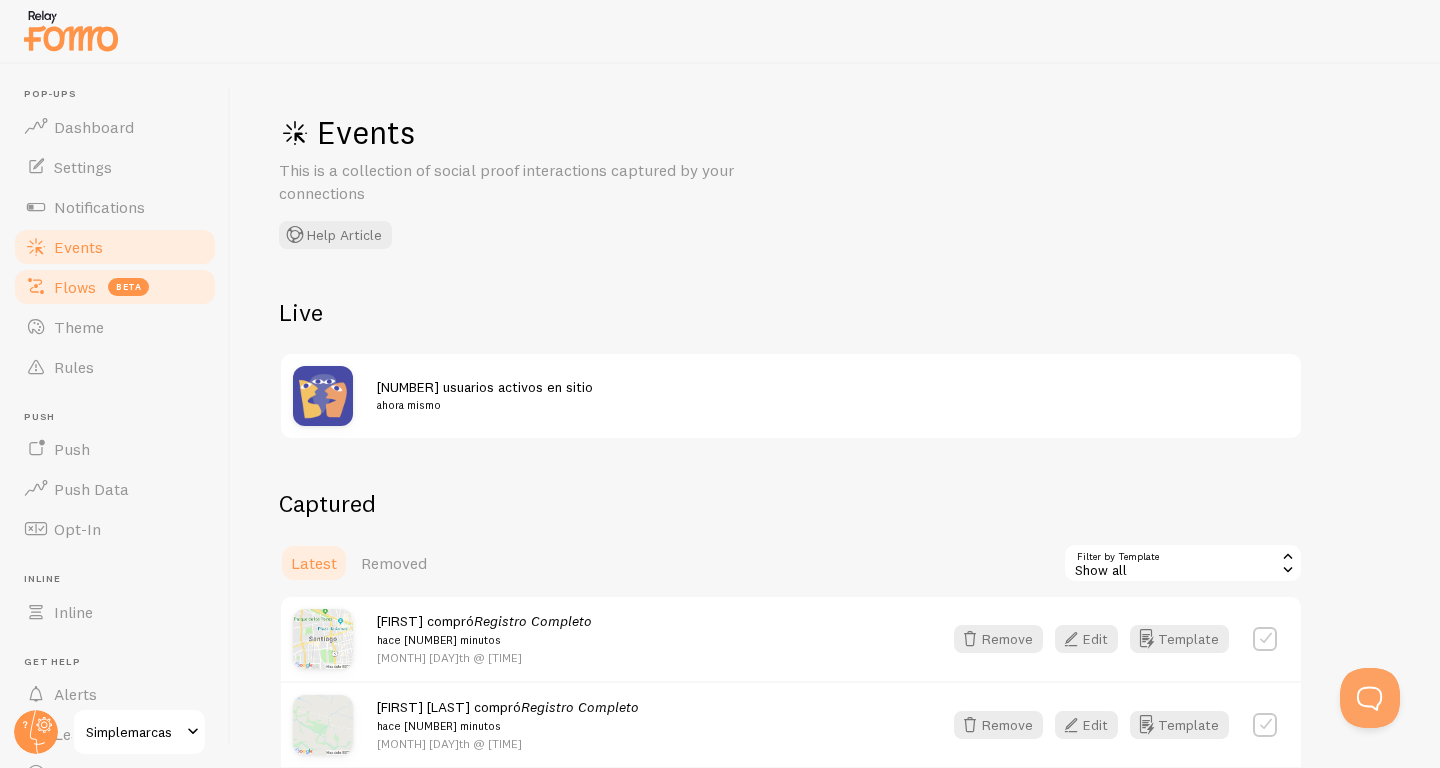 click on "Flows
beta" at bounding box center (115, 287) 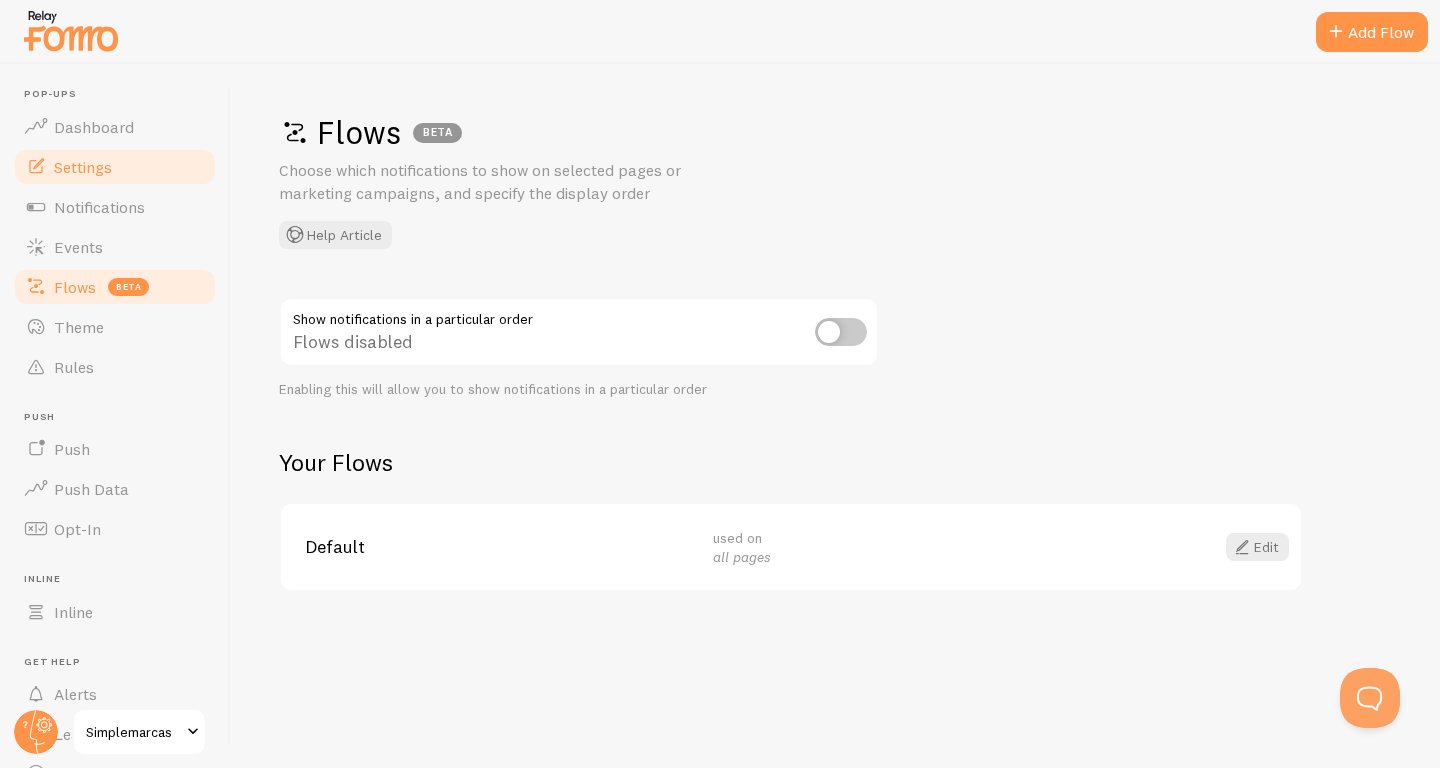 click on "Settings" at bounding box center [115, 167] 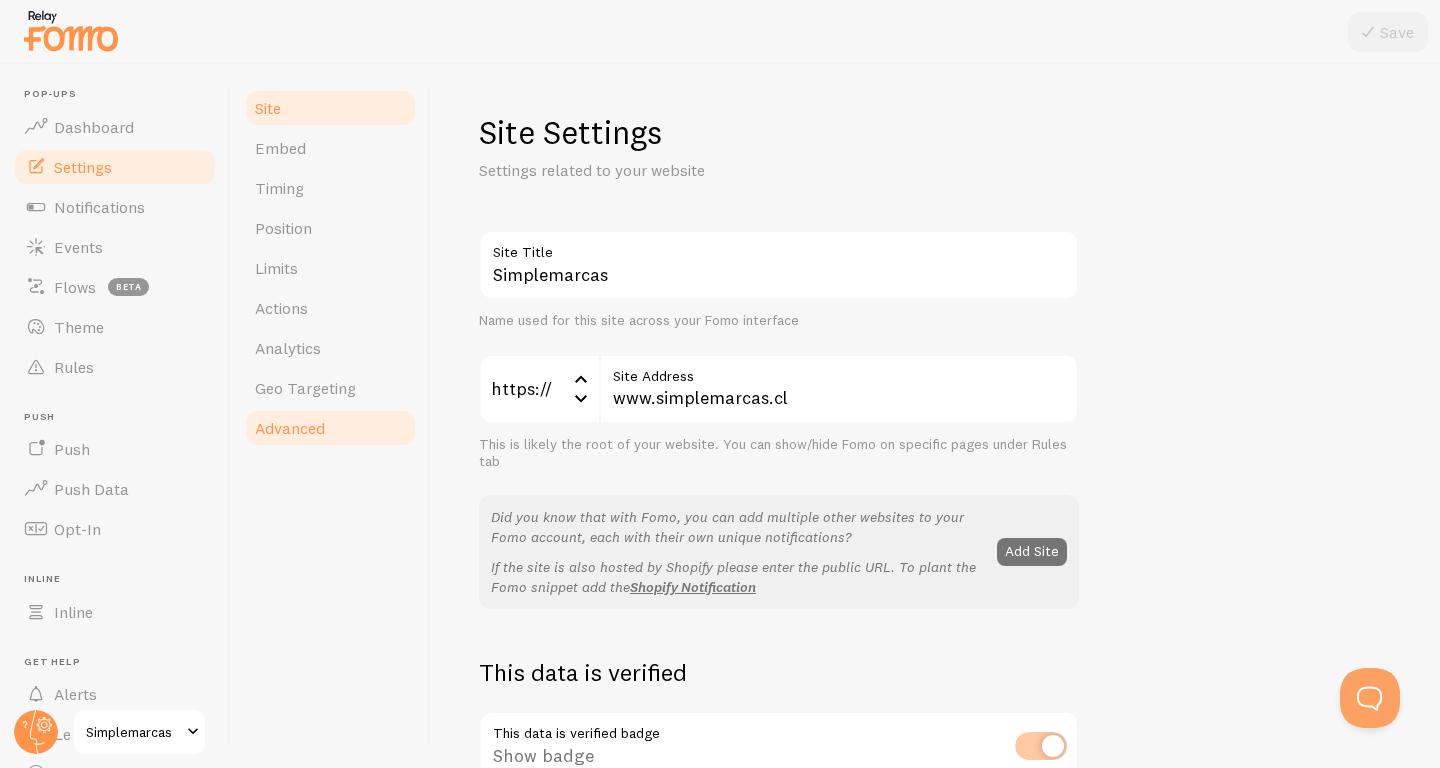 click on "Advanced" at bounding box center (290, 428) 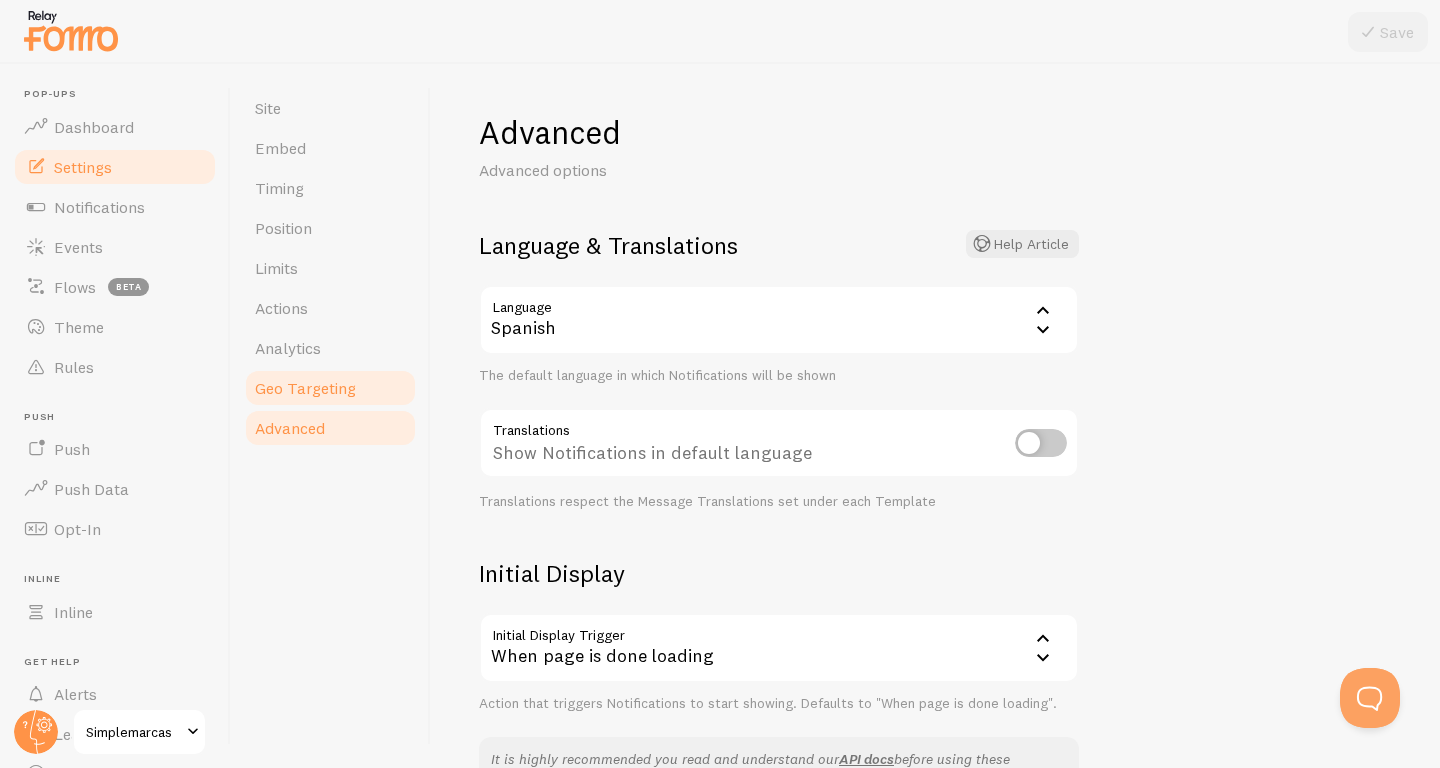 click on "Geo Targeting" at bounding box center (305, 388) 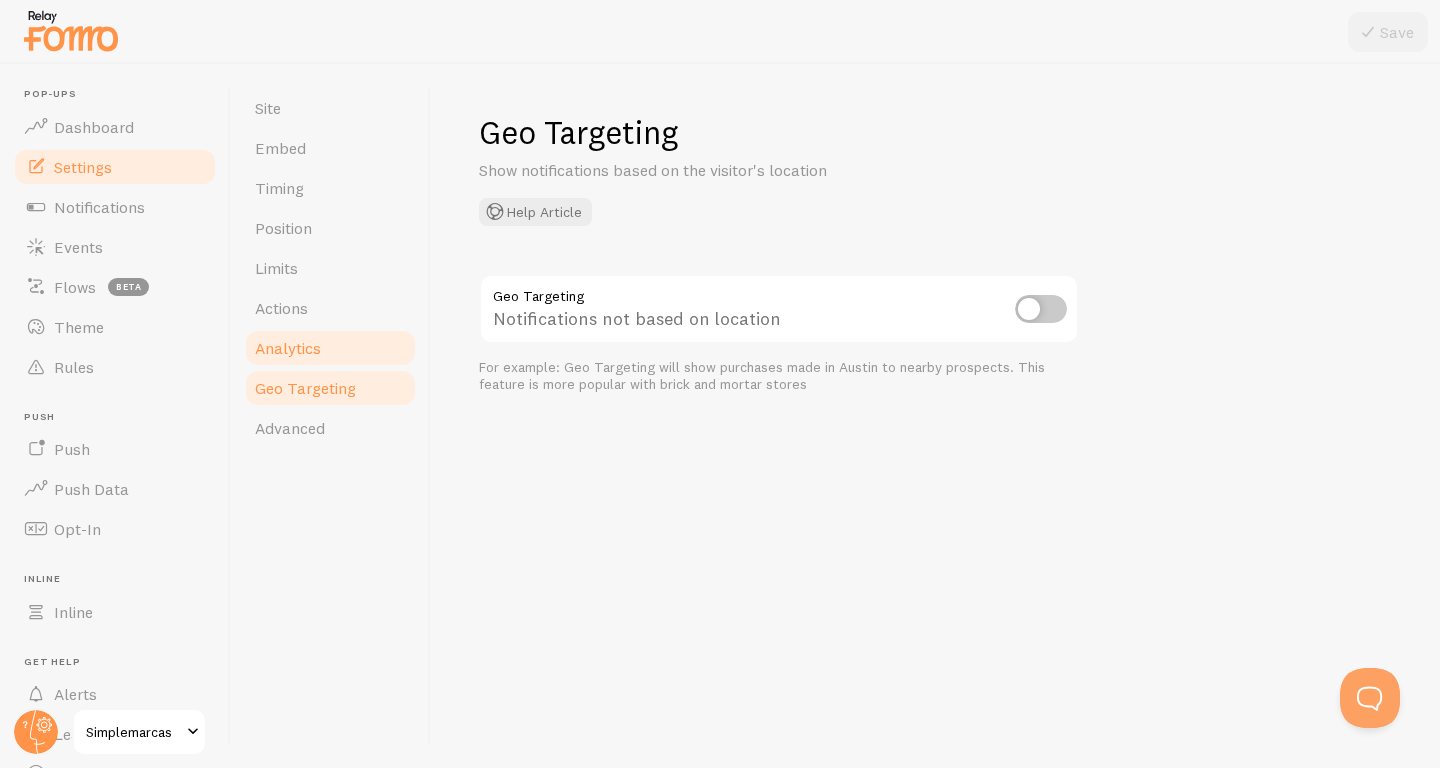 click on "Analytics" at bounding box center [330, 348] 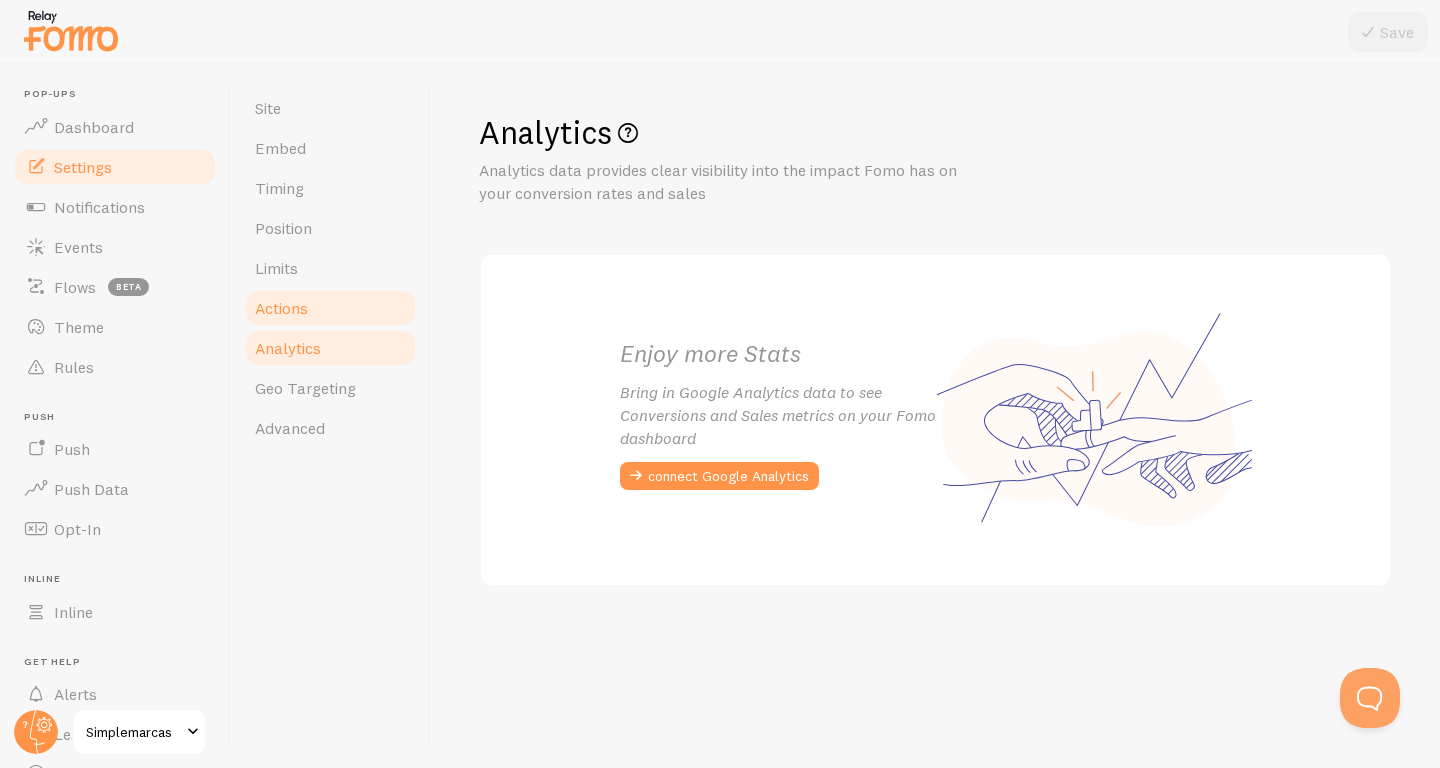 click on "Actions" at bounding box center [330, 308] 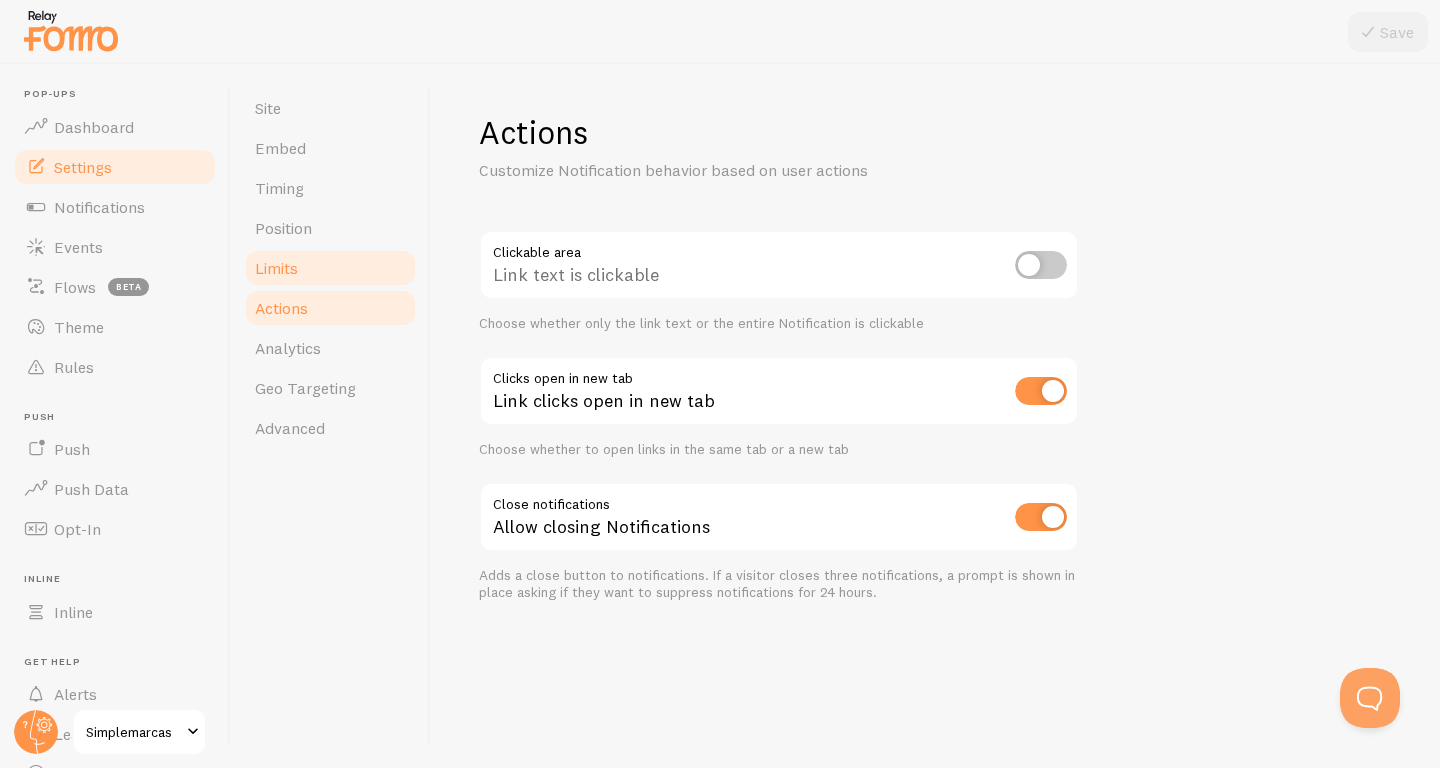click on "Limits" at bounding box center (330, 268) 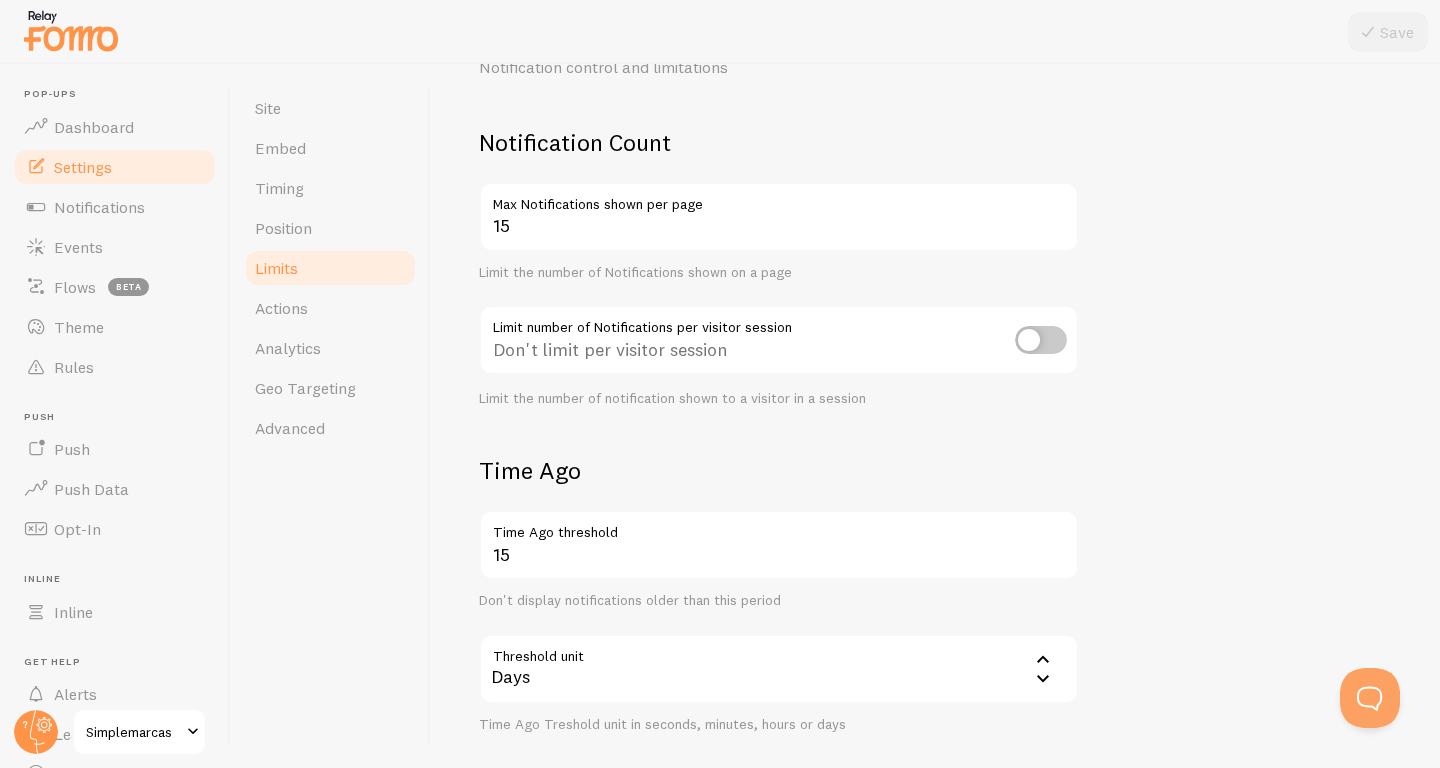 scroll, scrollTop: 109, scrollLeft: 0, axis: vertical 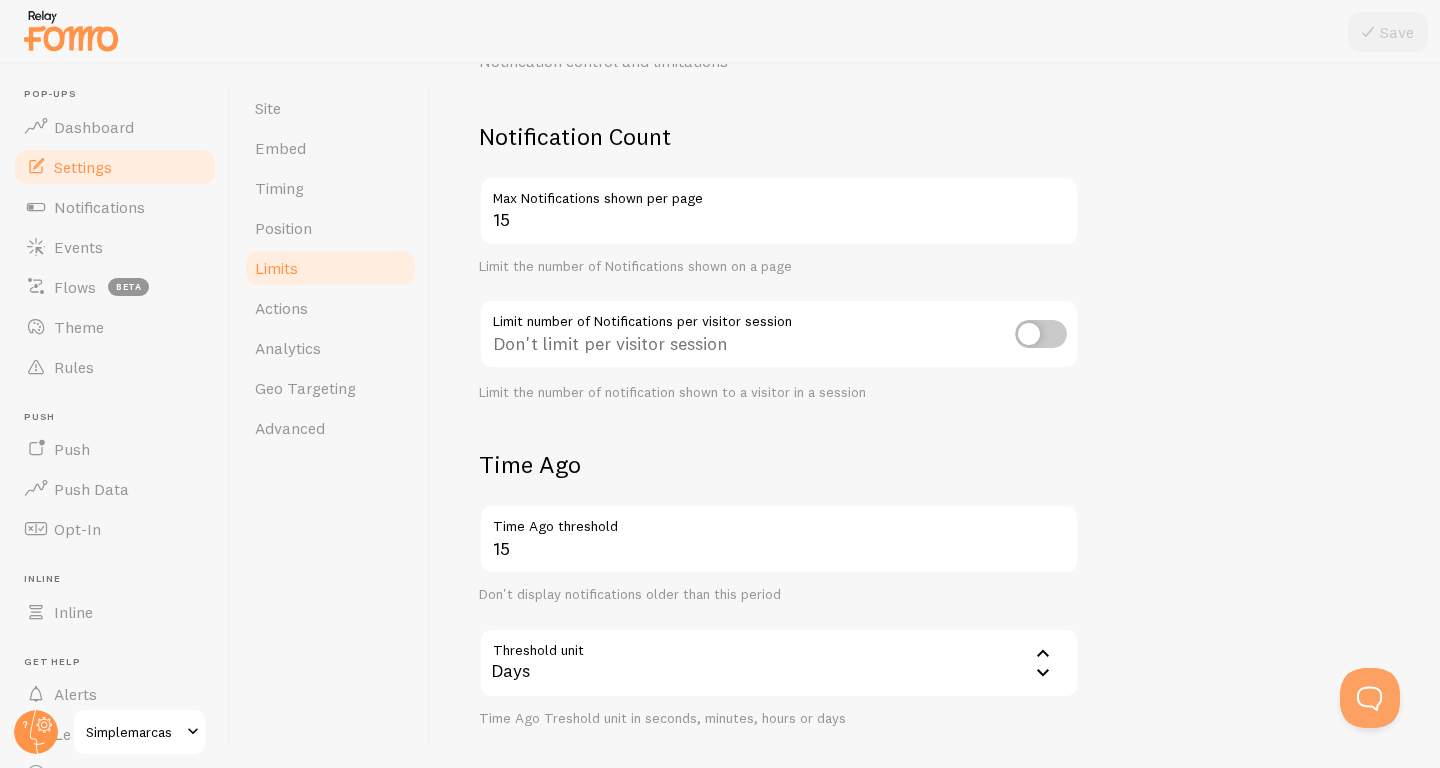 click at bounding box center [1041, 334] 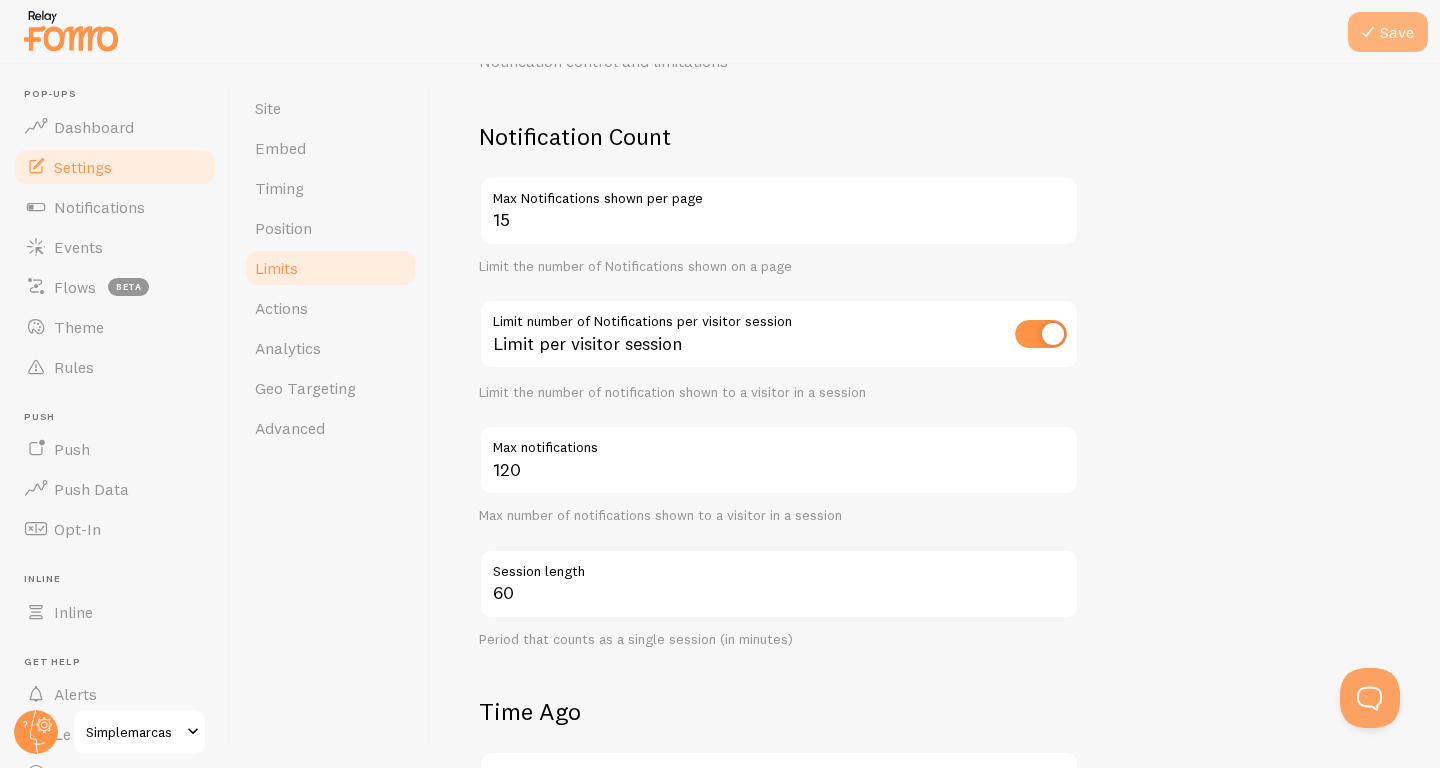 click on "Save" at bounding box center (1388, 32) 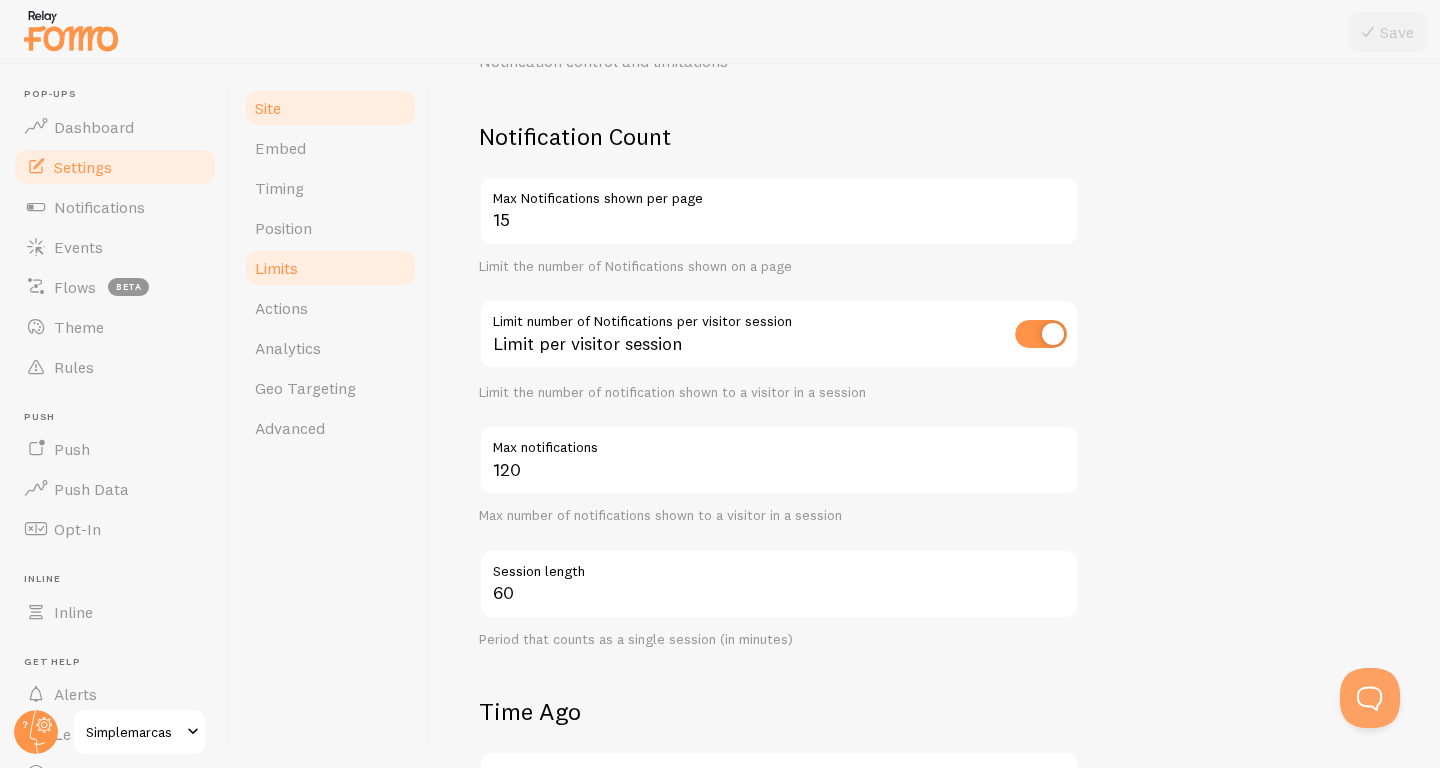 click on "Site" at bounding box center (330, 108) 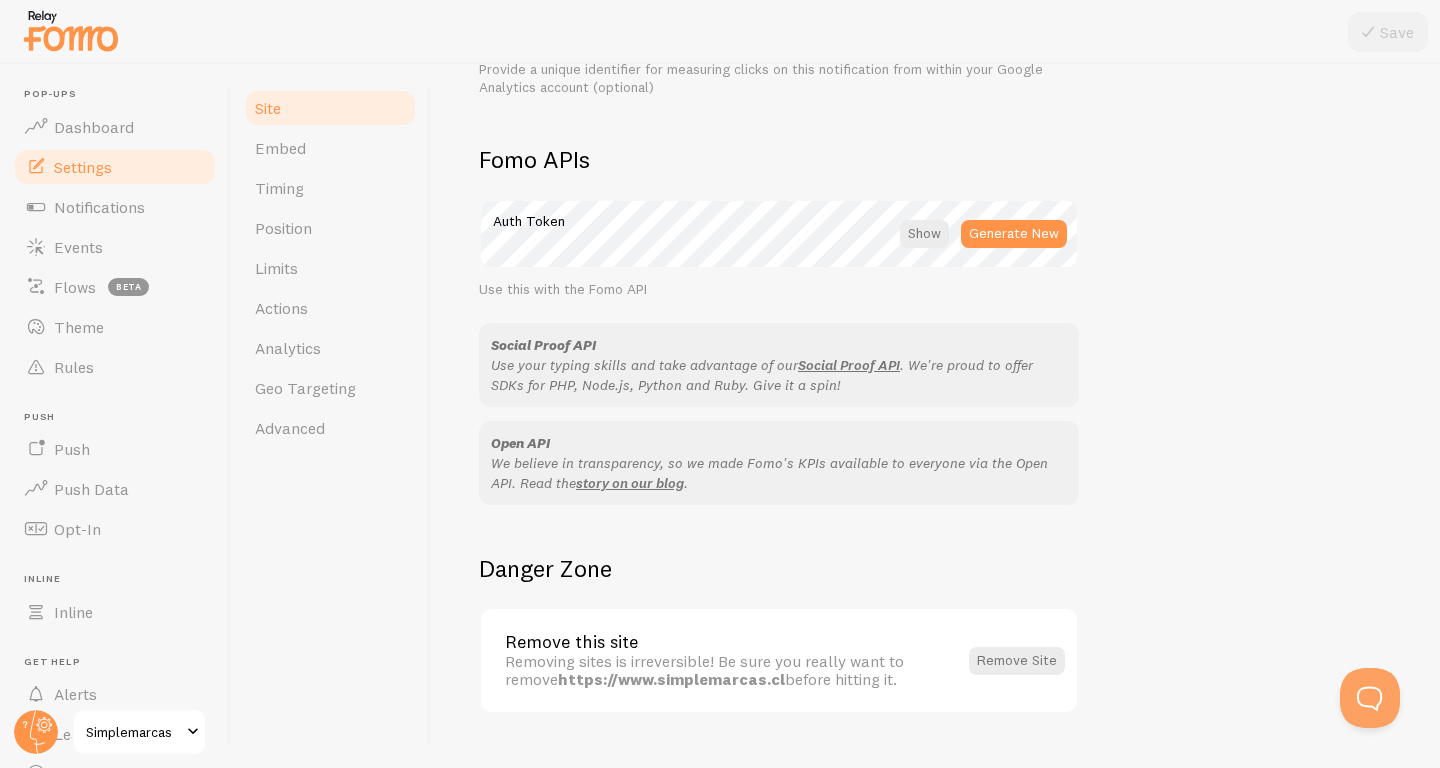 scroll, scrollTop: 1120, scrollLeft: 0, axis: vertical 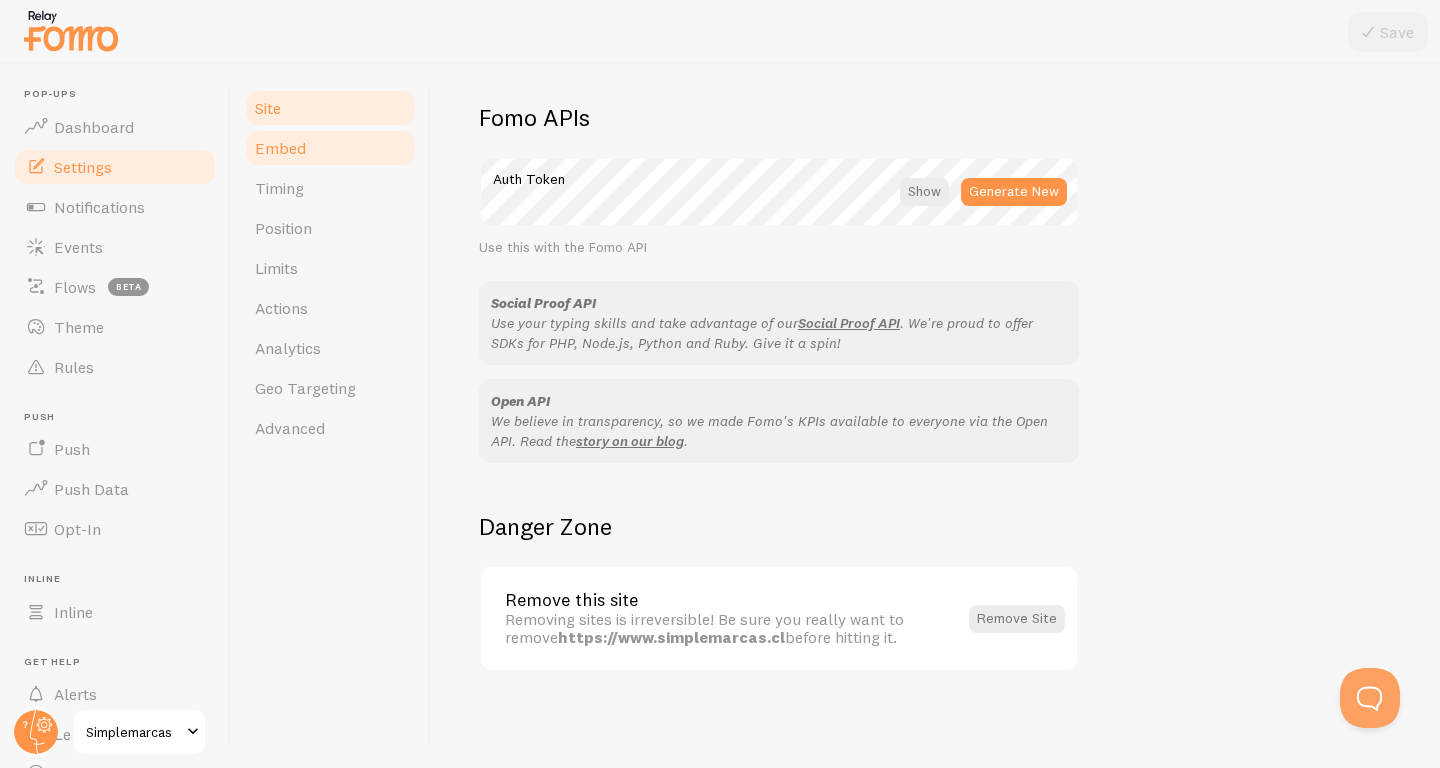 click on "Embed" at bounding box center [330, 148] 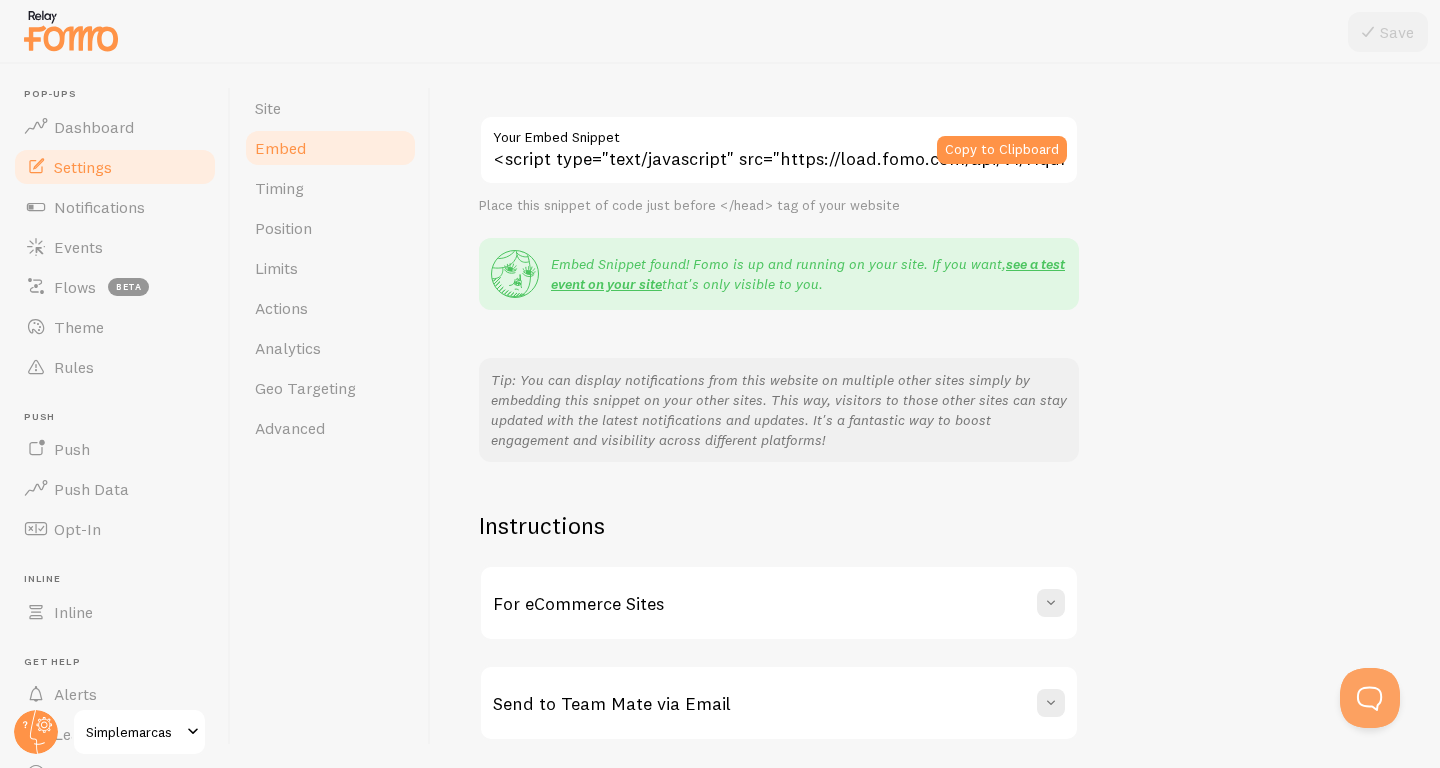 scroll, scrollTop: 207, scrollLeft: 0, axis: vertical 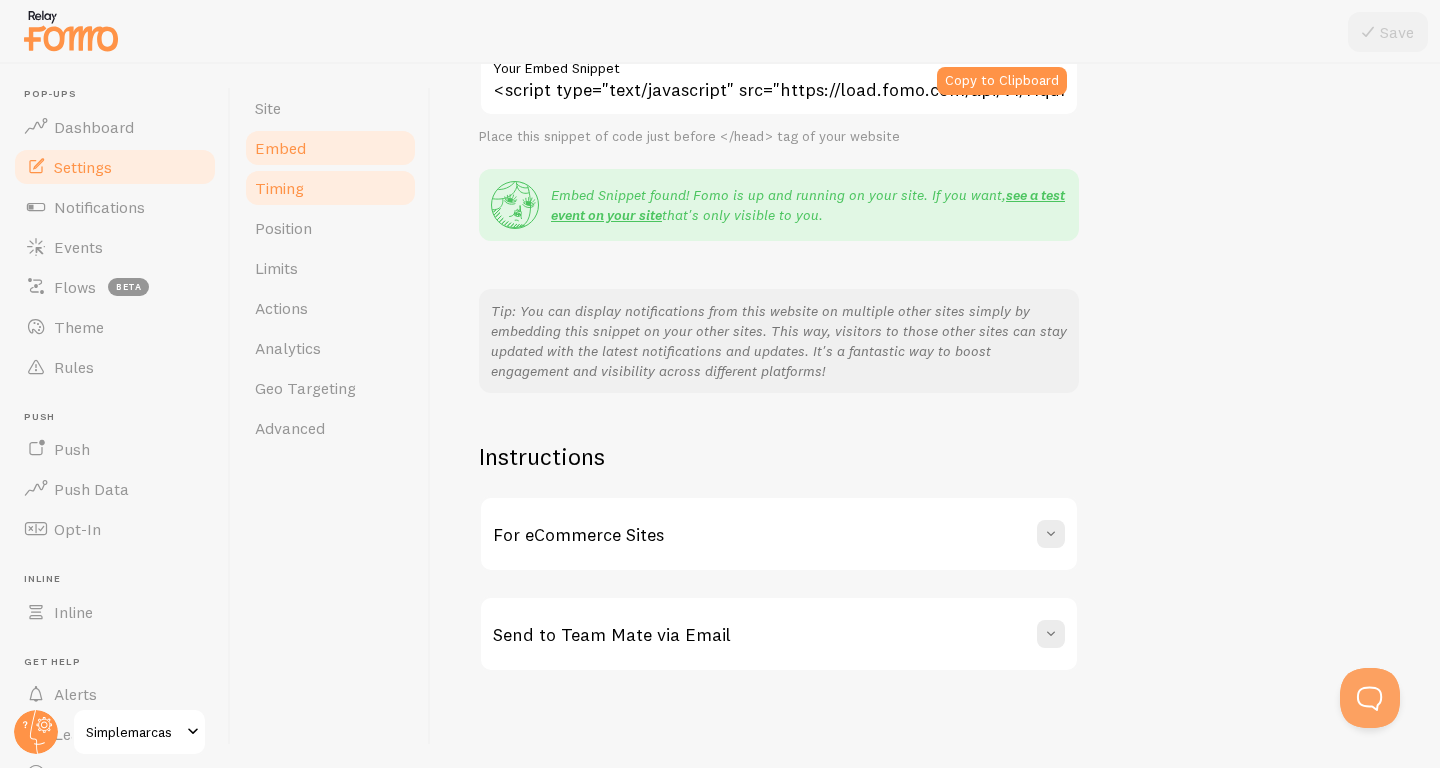 click on "Timing" at bounding box center (330, 188) 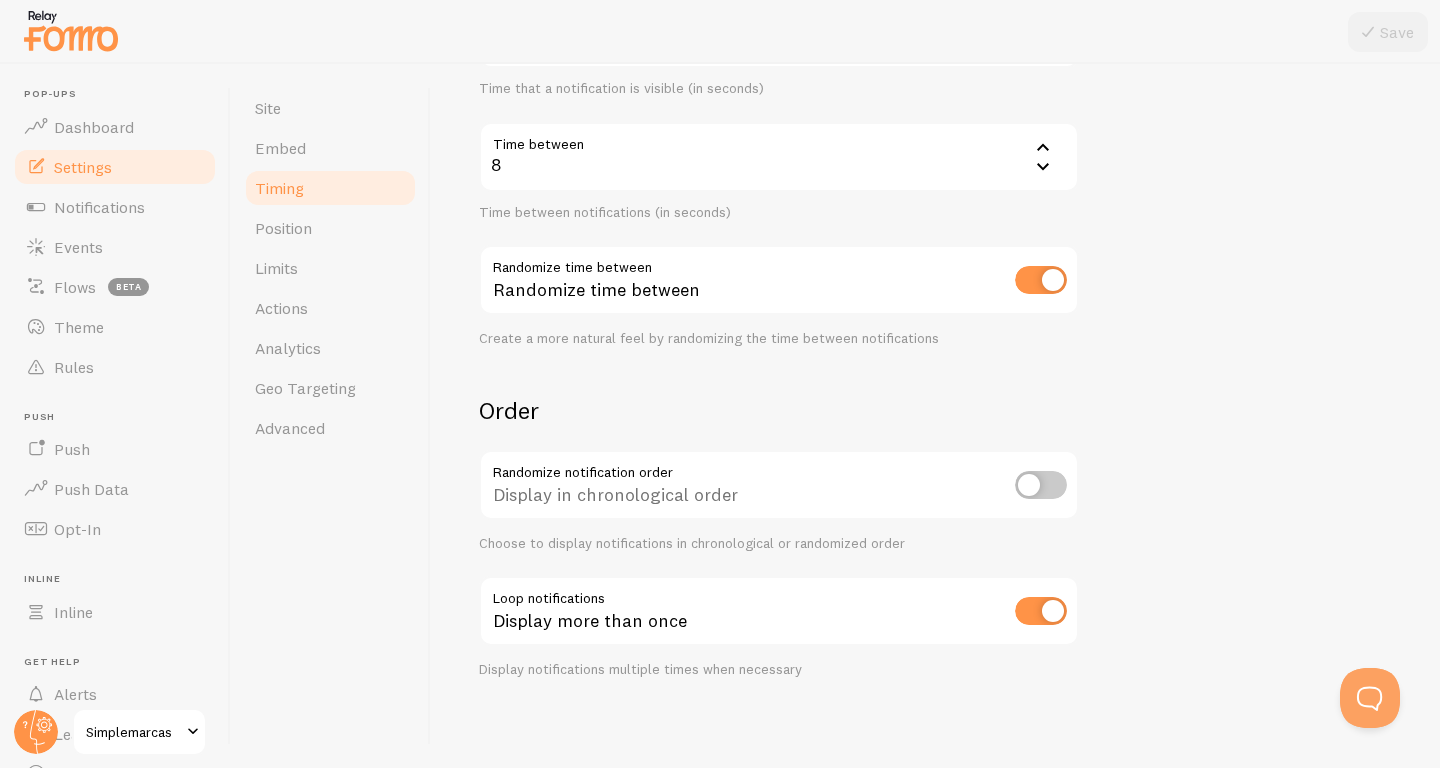 scroll, scrollTop: 416, scrollLeft: 0, axis: vertical 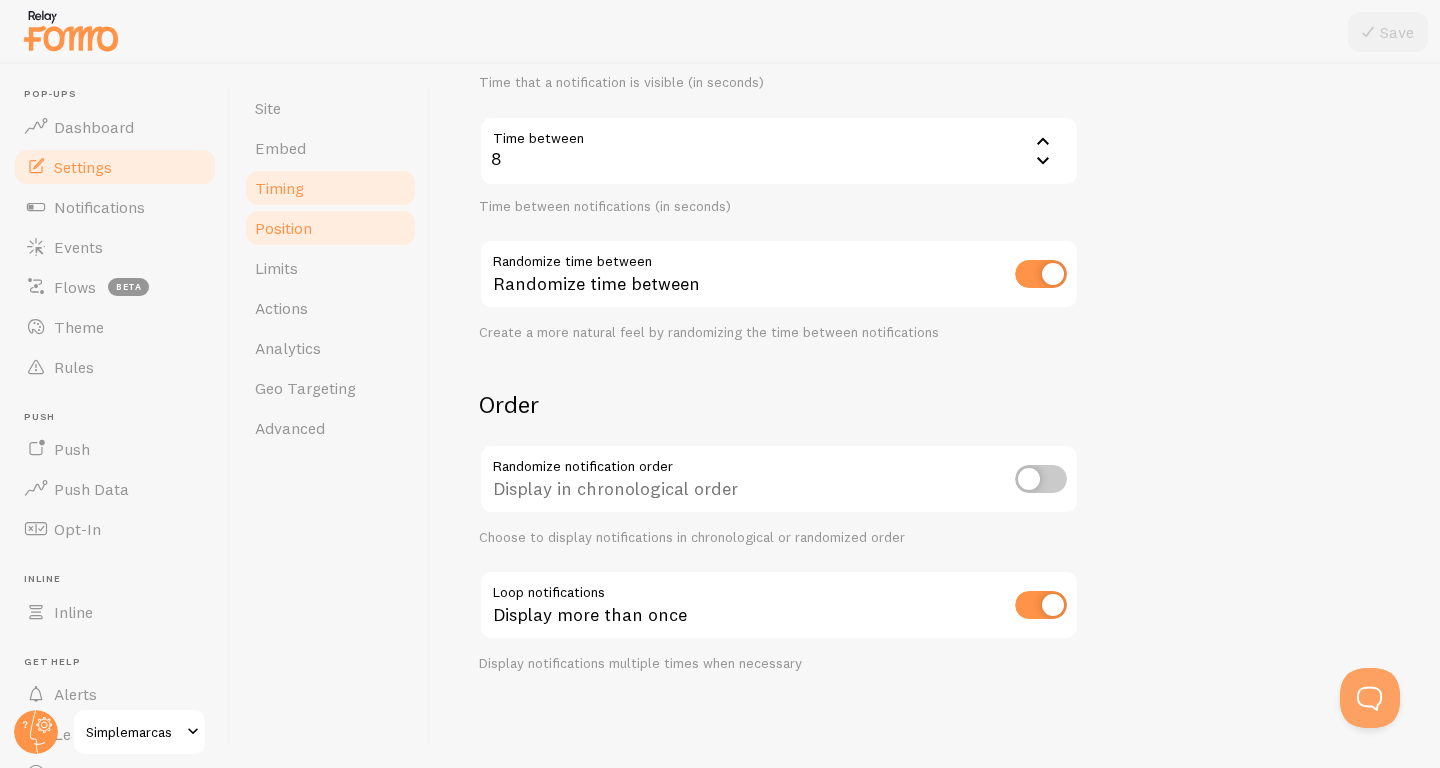 click on "Position" at bounding box center (330, 228) 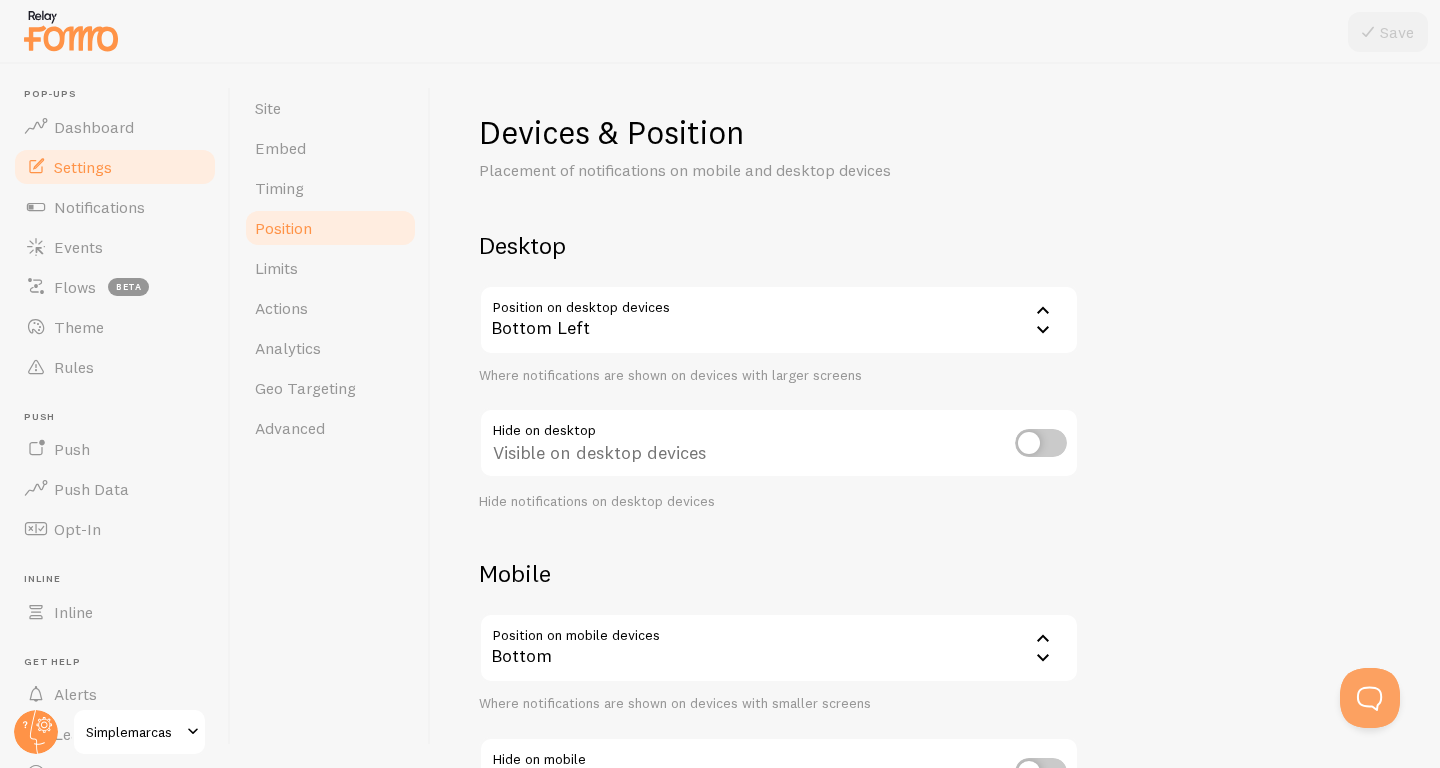 scroll, scrollTop: 166, scrollLeft: 0, axis: vertical 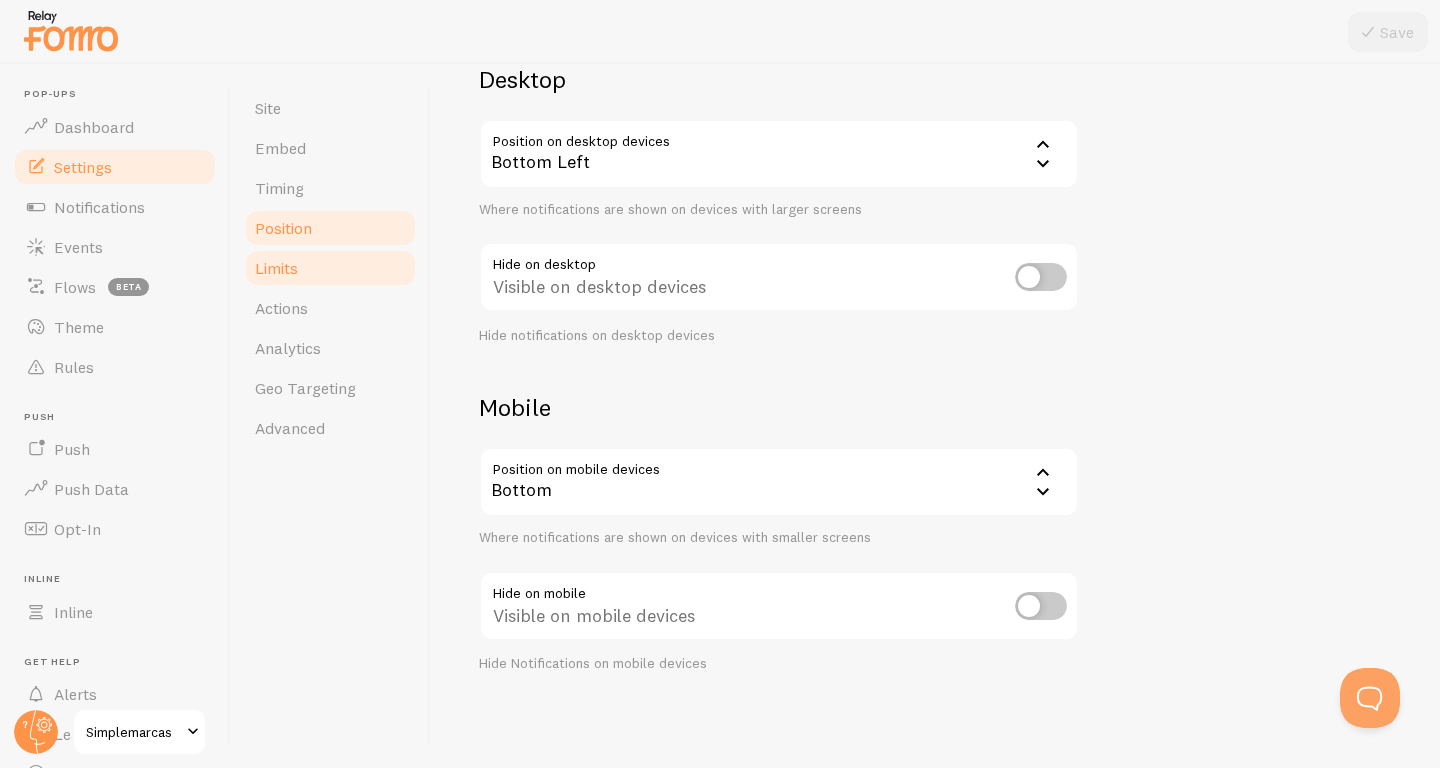 click on "Limits" at bounding box center (330, 268) 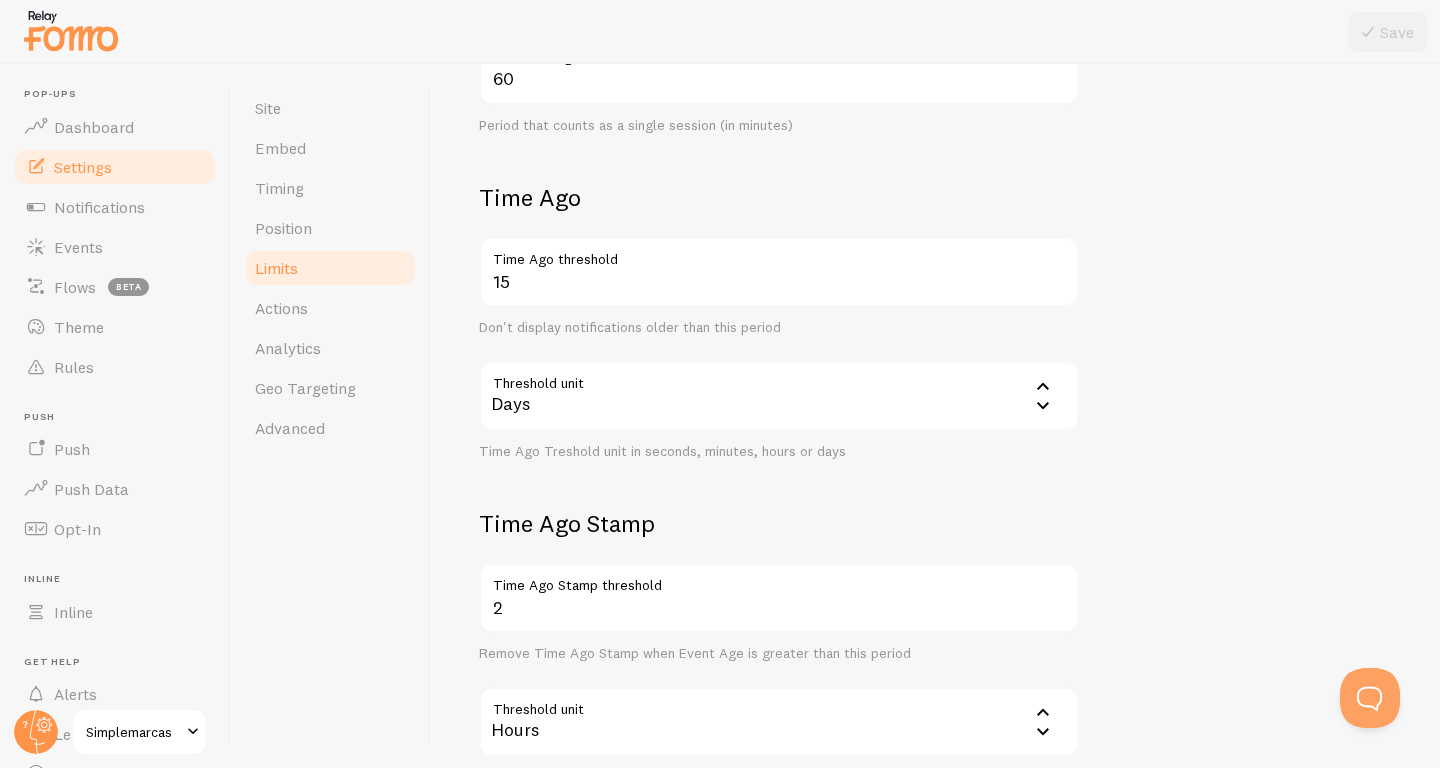 scroll, scrollTop: 775, scrollLeft: 0, axis: vertical 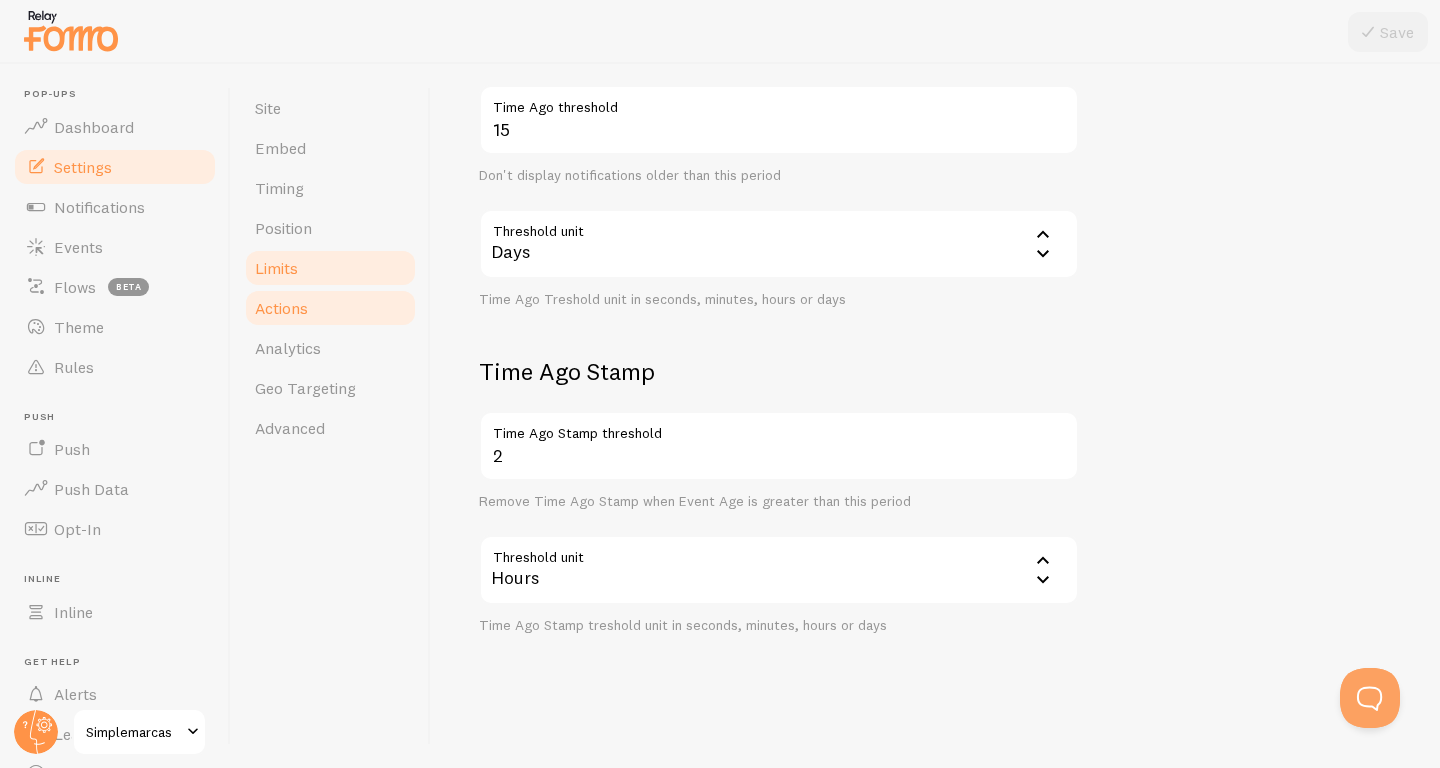 click on "Actions" at bounding box center (330, 308) 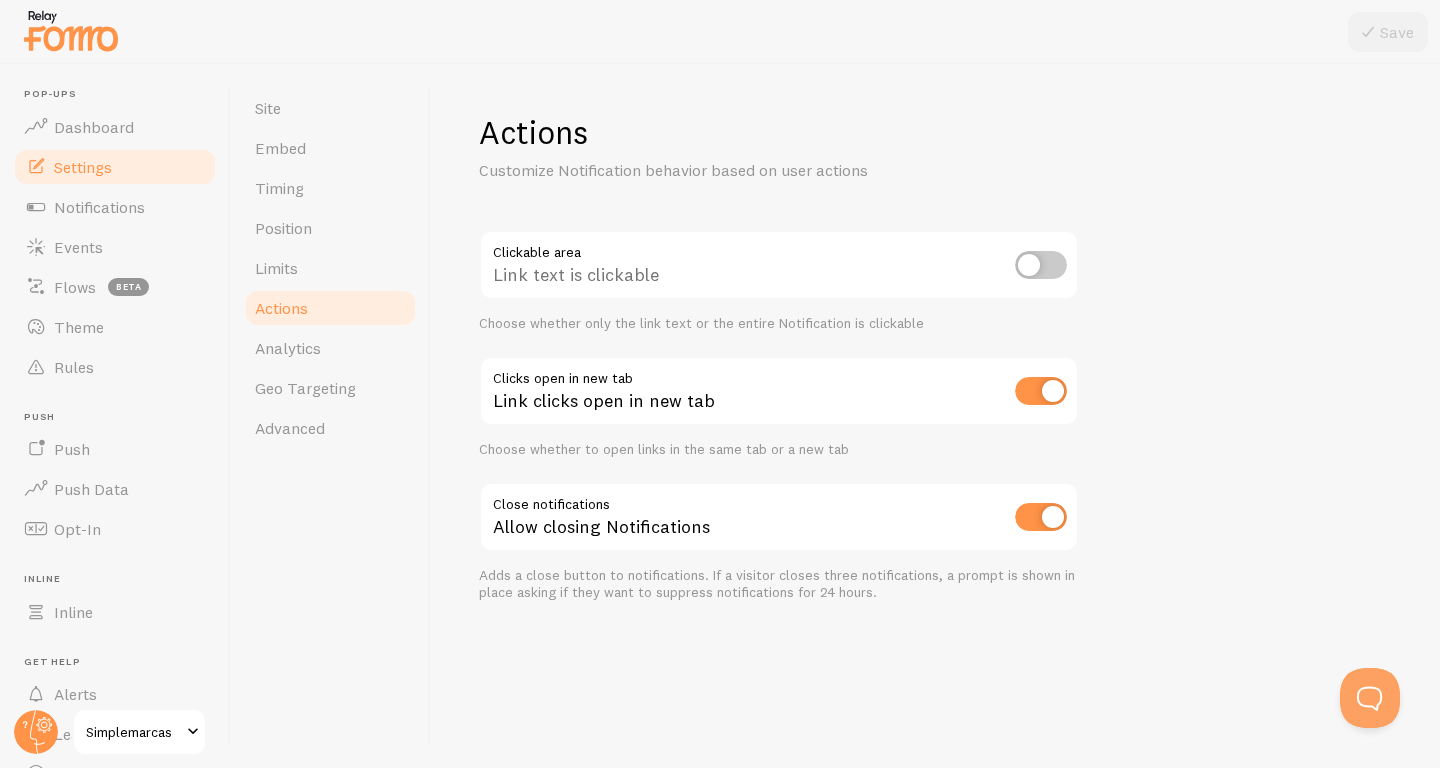scroll, scrollTop: 0, scrollLeft: 0, axis: both 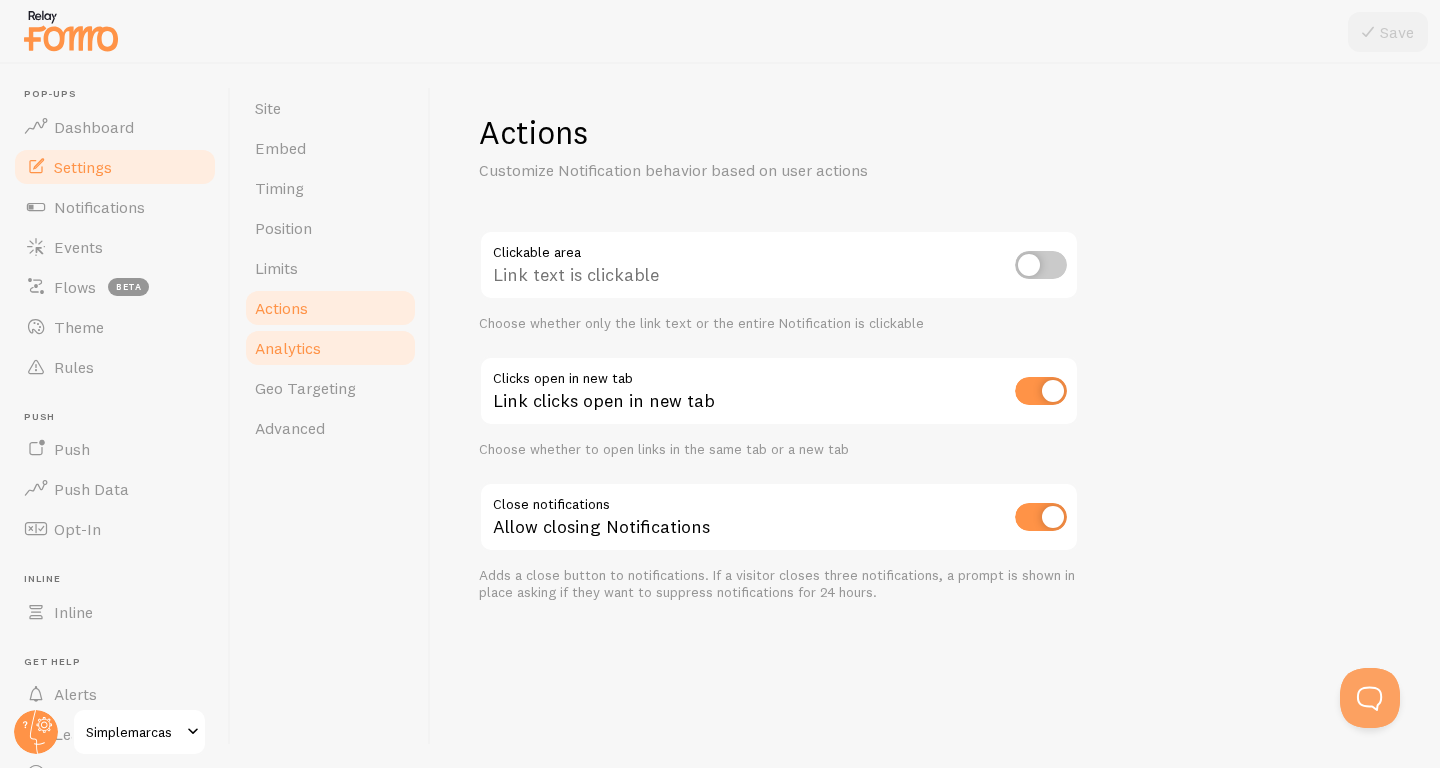 click on "Analytics" at bounding box center (330, 348) 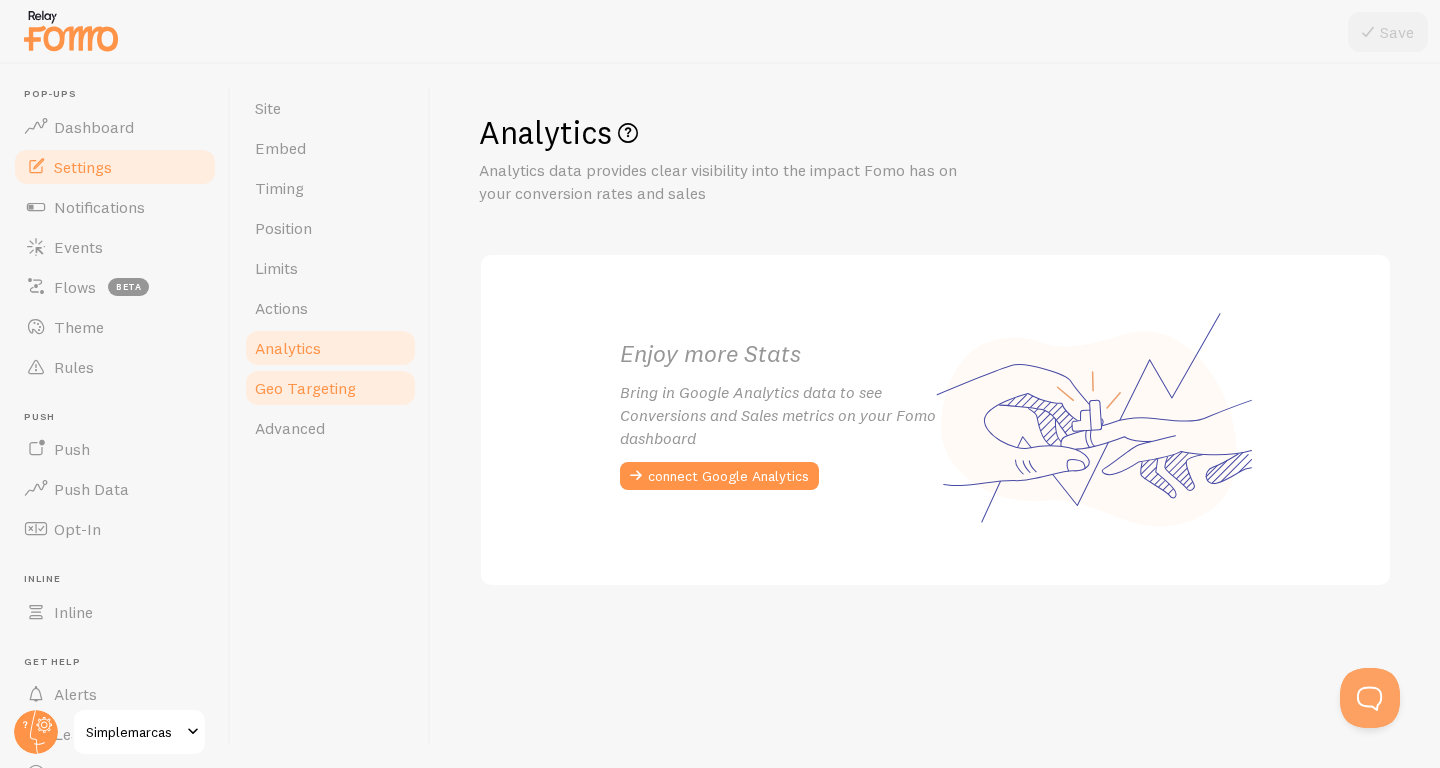 click on "Geo Targeting" at bounding box center (330, 388) 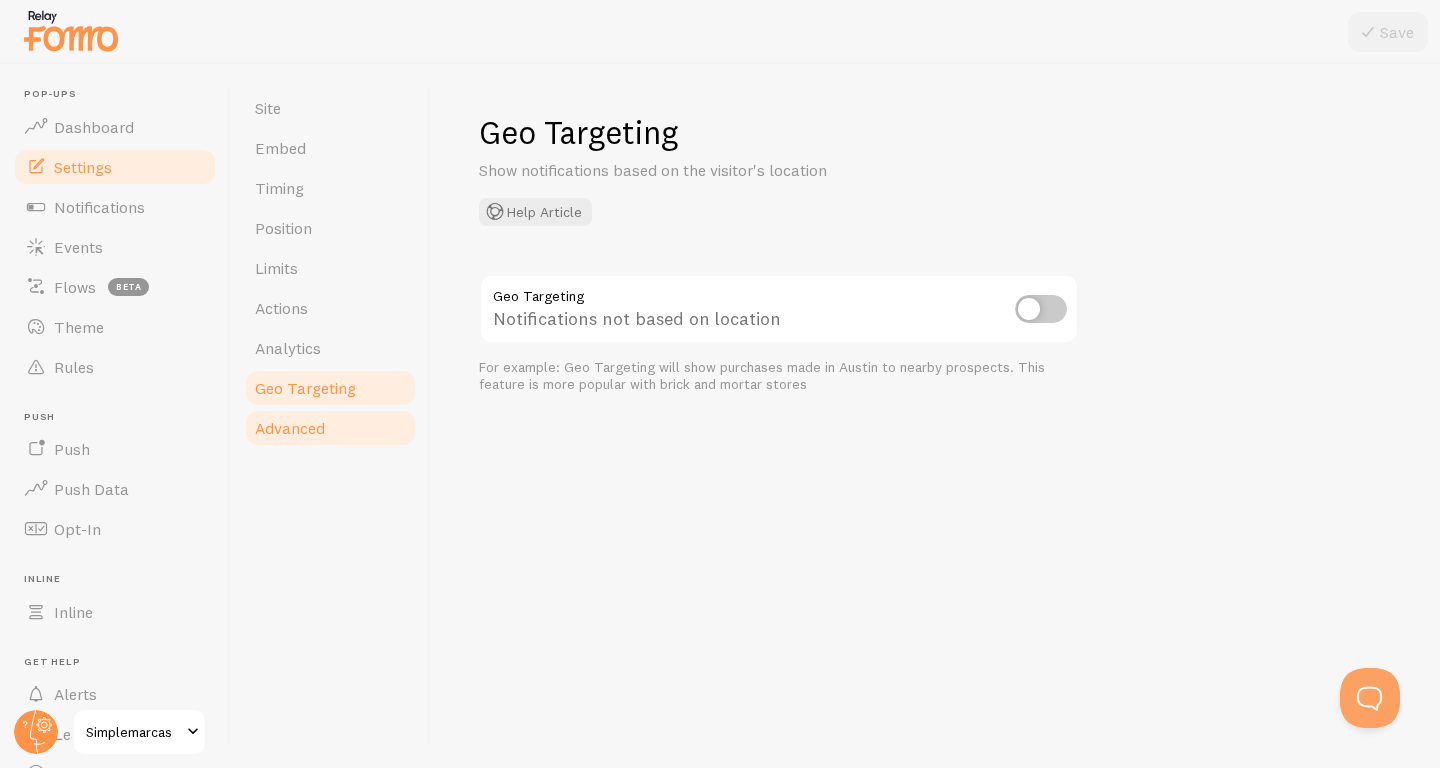 click on "Advanced" at bounding box center [330, 428] 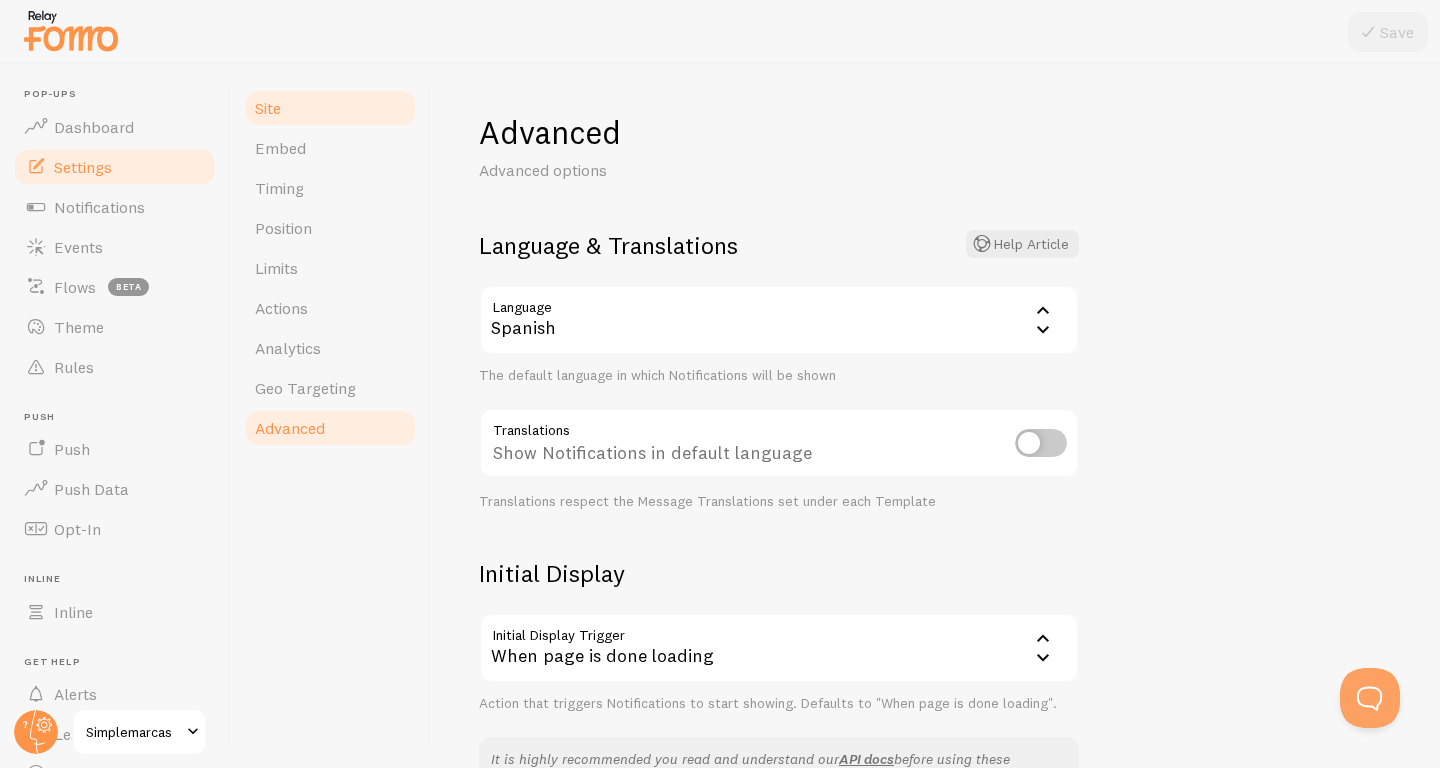 click on "Site" at bounding box center [330, 108] 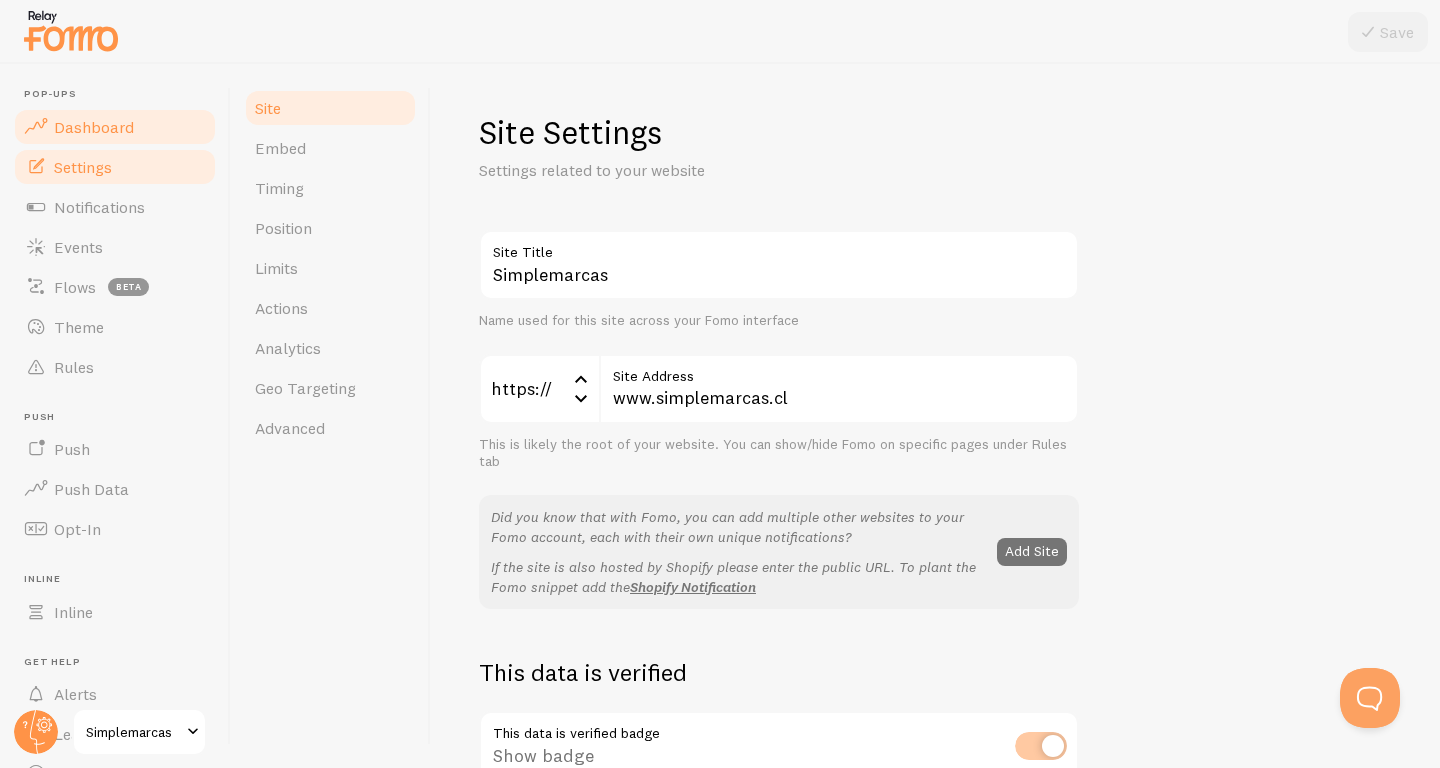click on "Dashboard" at bounding box center [115, 127] 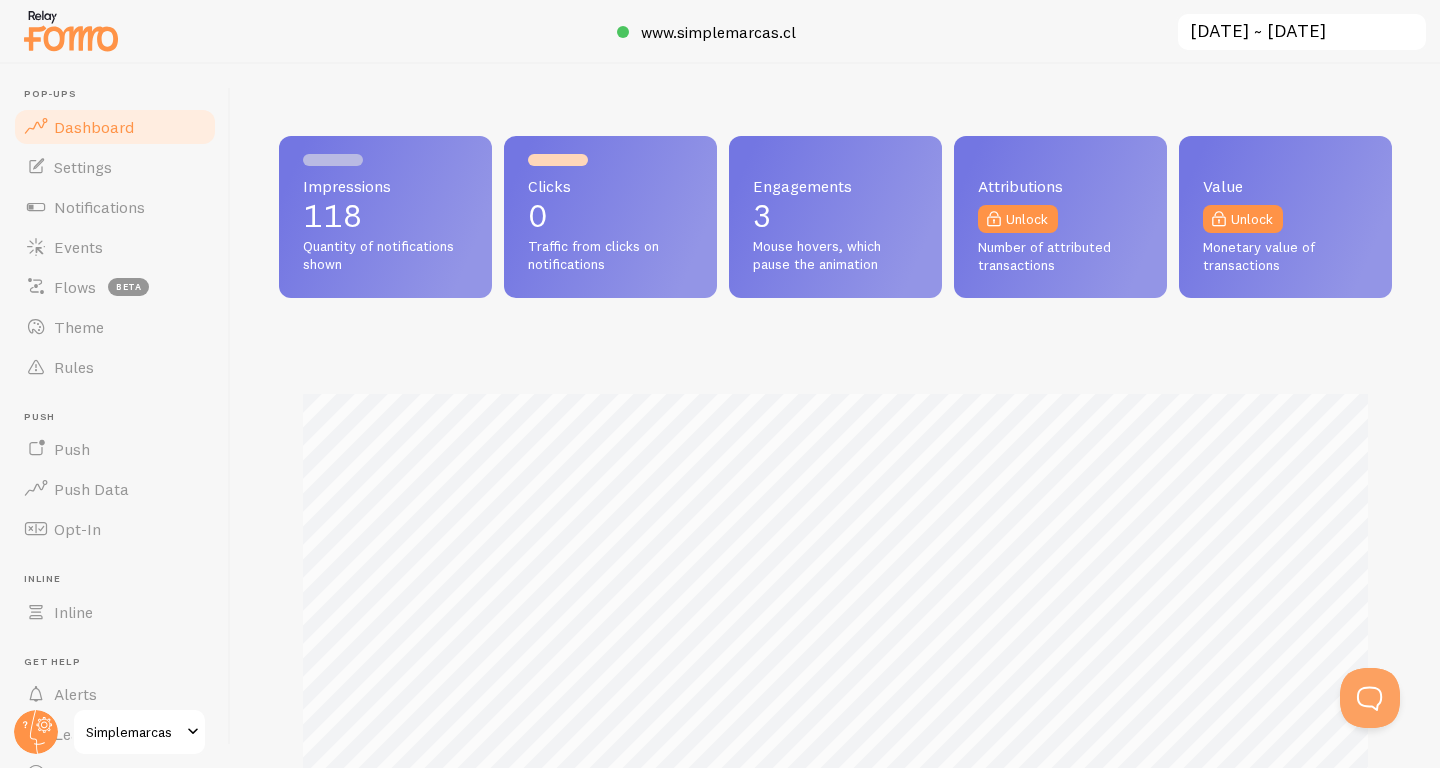 scroll, scrollTop: 999474, scrollLeft: 998887, axis: both 